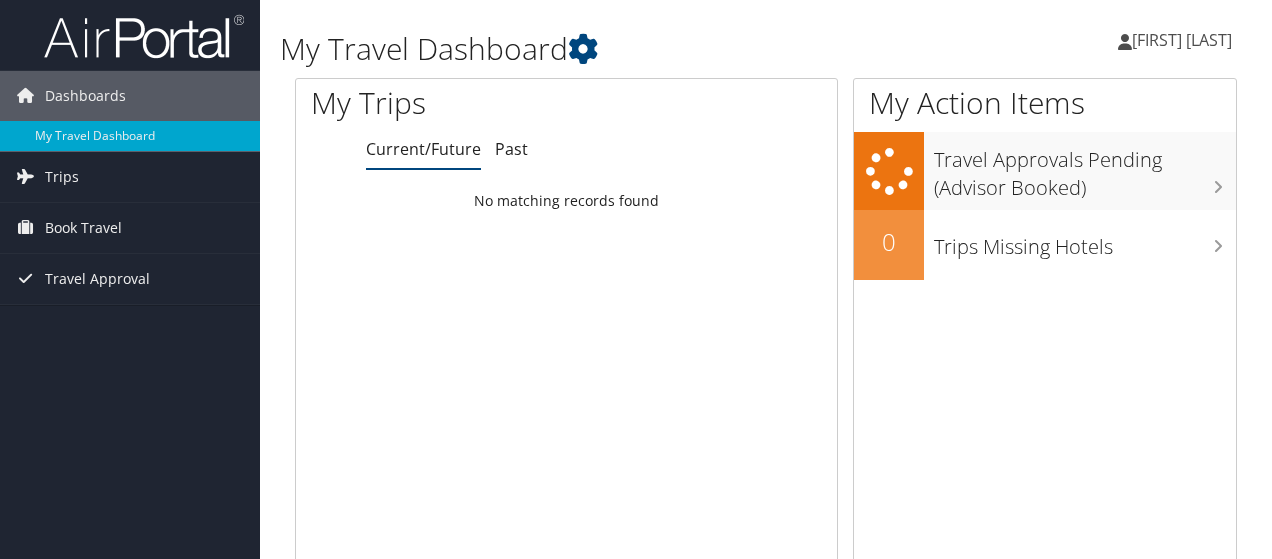 scroll, scrollTop: 0, scrollLeft: 0, axis: both 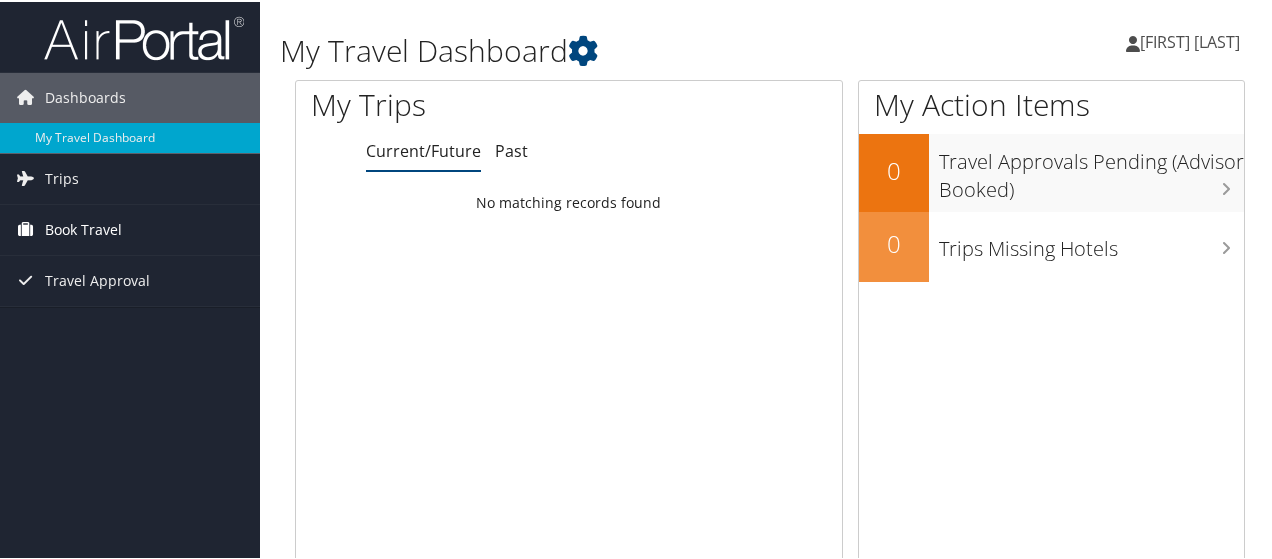 click on "Book Travel" at bounding box center [83, 228] 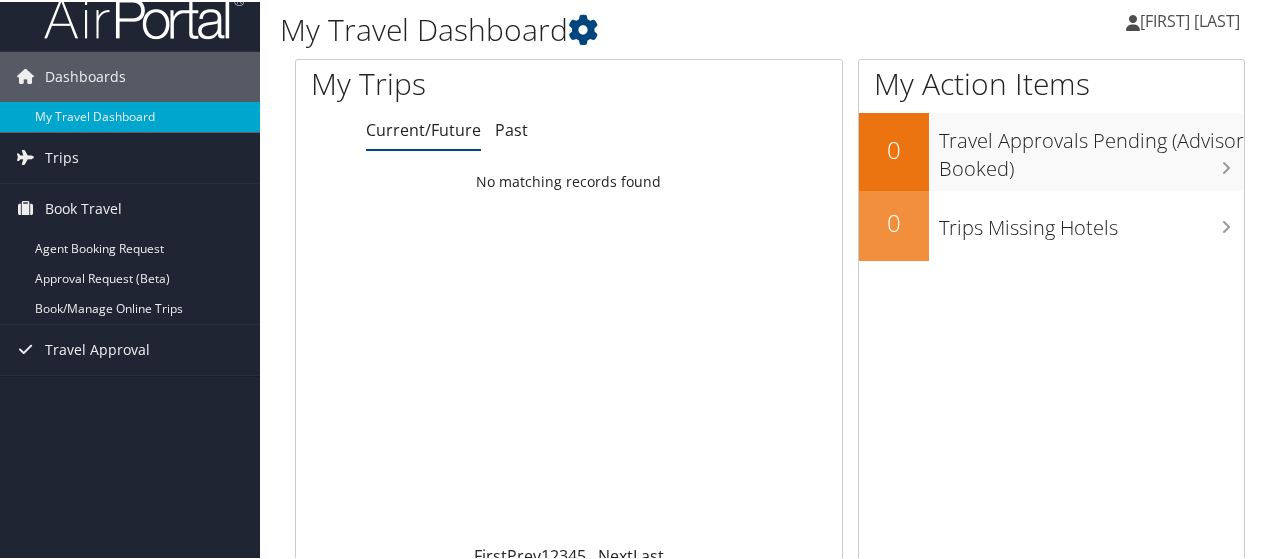 scroll, scrollTop: 0, scrollLeft: 0, axis: both 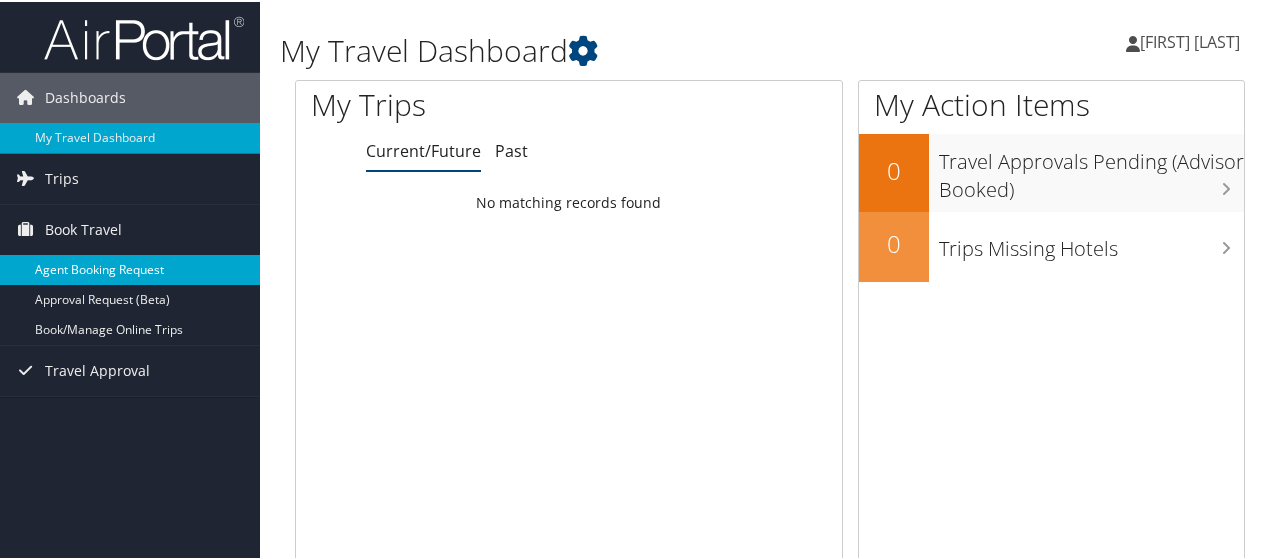 click on "Agent Booking Request" at bounding box center (130, 268) 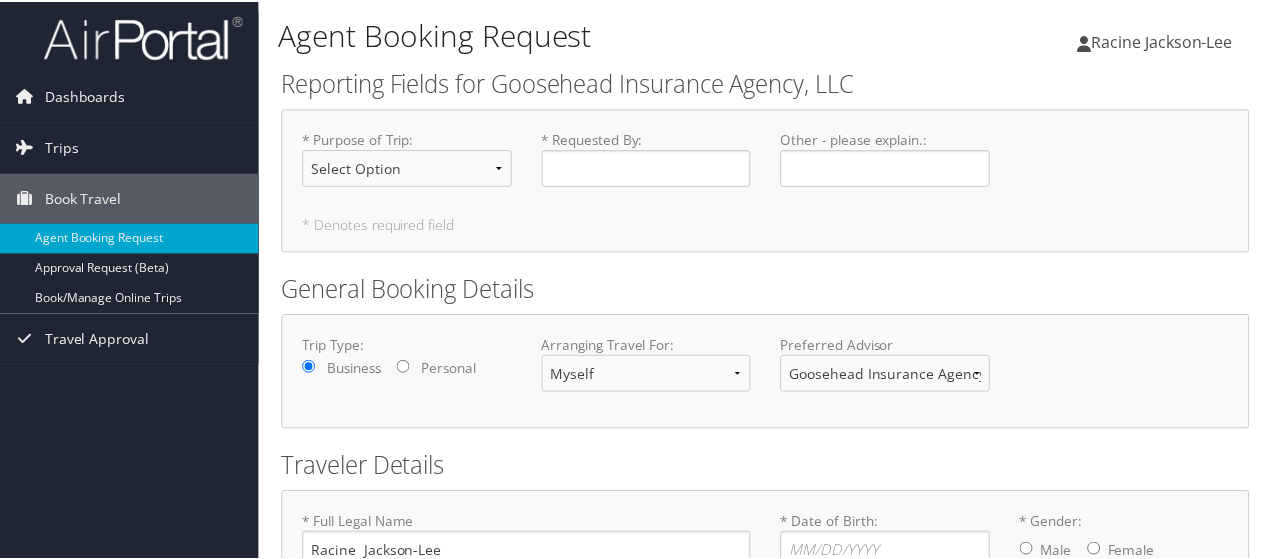 scroll, scrollTop: 0, scrollLeft: 0, axis: both 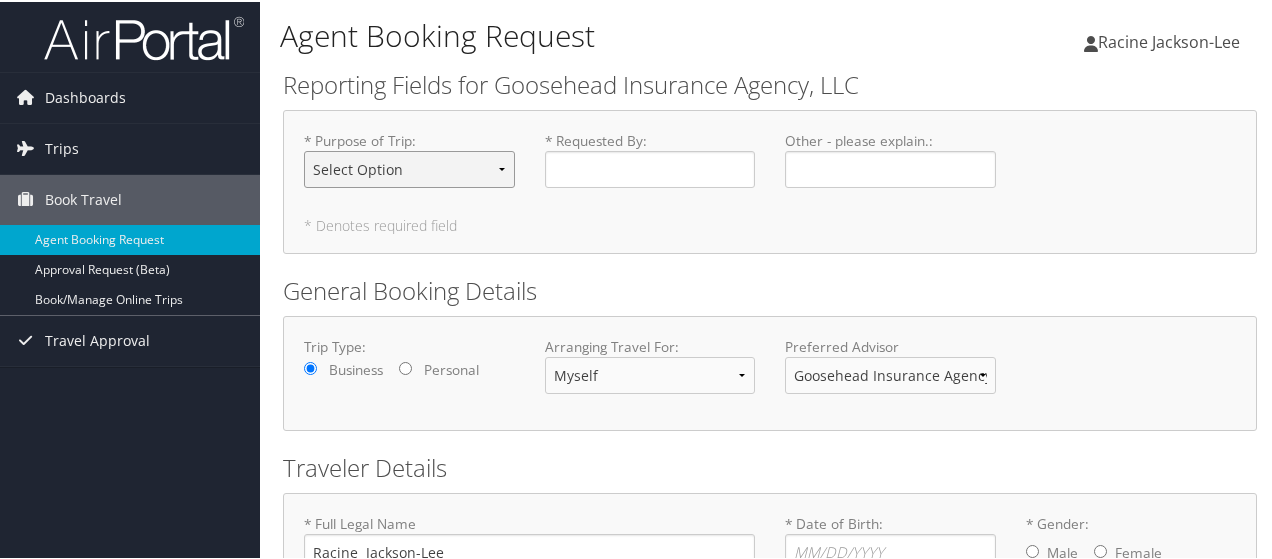 click on "Select Option Agency Site Visit - Support Campus Recruiting Visit Carrier Partner -Vendor Meeting Conference -Event Event Support -Planning Executive Interview Executive Meeting - Board Session Leadership Retreat -Strategy Session Office Visit - Legal-Tech/Facilities Office Visit - Remote Employee Office build-out-Facilities work Onboarding - New Hire Support Other Personal Travel Prospective Franchise Meeting Training - Development" at bounding box center [409, 167] 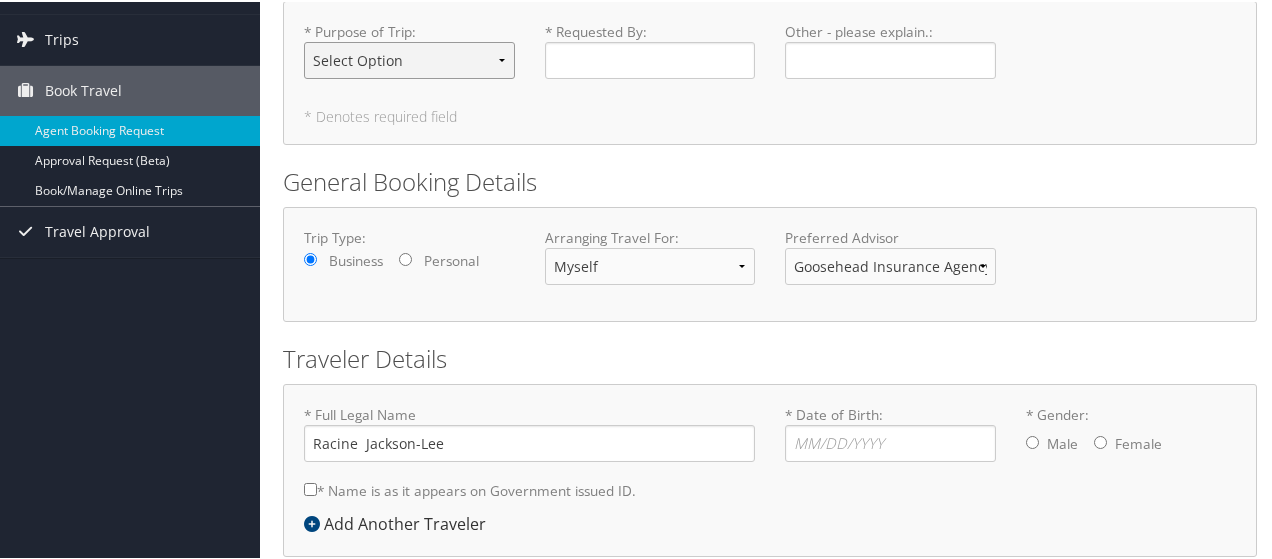 scroll, scrollTop: 100, scrollLeft: 0, axis: vertical 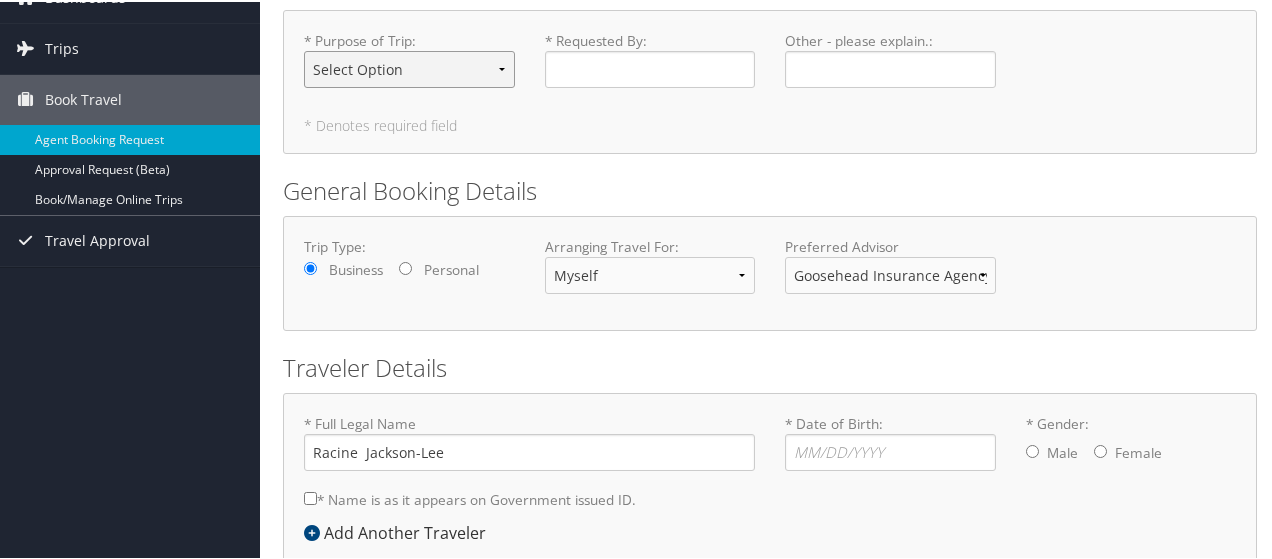 click on "Select Option Agency Site Visit - Support Campus Recruiting Visit Carrier Partner -Vendor Meeting Conference -Event Event Support -Planning Executive Interview Executive Meeting - Board Session Leadership Retreat -Strategy Session Office Visit - Legal-Tech/Facilities Office Visit - Remote Employee Office build-out-Facilities work Onboarding - New Hire Support Other Personal Travel Prospective Franchise Meeting Training - Development" at bounding box center [409, 67] 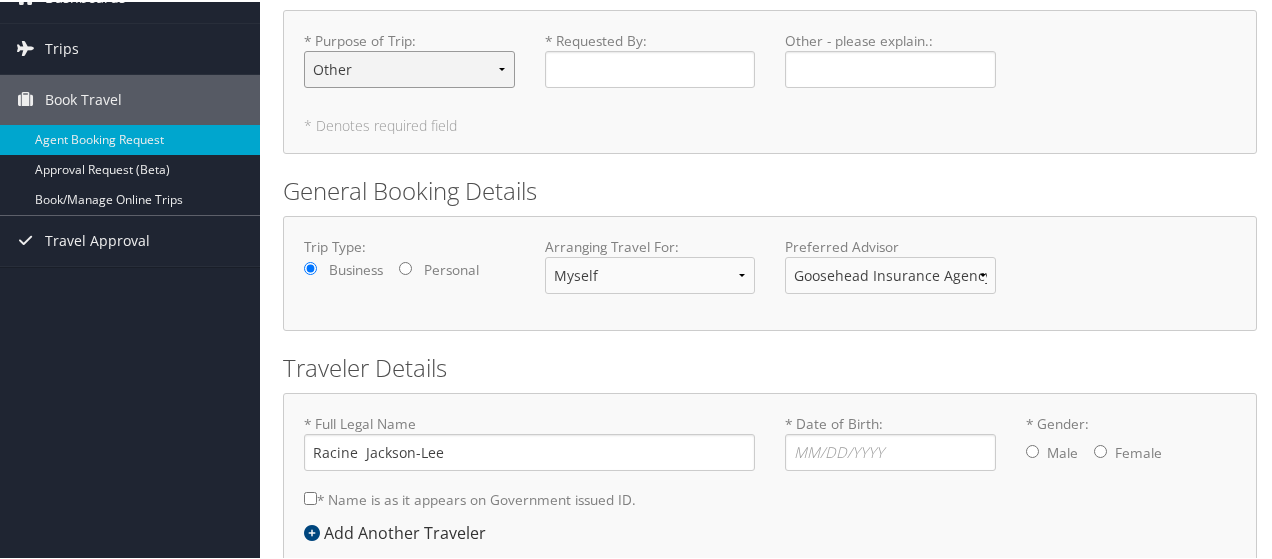 click on "Select Option Agency Site Visit - Support Campus Recruiting Visit Carrier Partner -Vendor Meeting Conference -Event Event Support -Planning Executive Interview Executive Meeting - Board Session Leadership Retreat -Strategy Session Office Visit - Legal-Tech/Facilities Office Visit - Remote Employee Office build-out-Facilities work Onboarding - New Hire Support Other Personal Travel Prospective Franchise Meeting Training - Development" at bounding box center [409, 67] 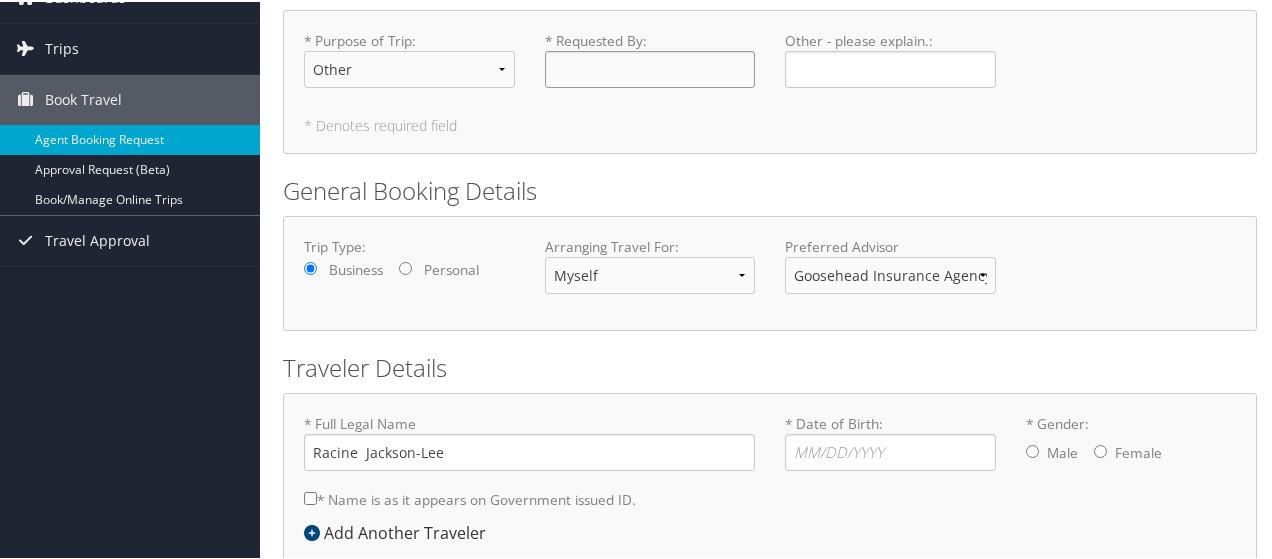 click on "*   Requested By : Required" at bounding box center (650, 67) 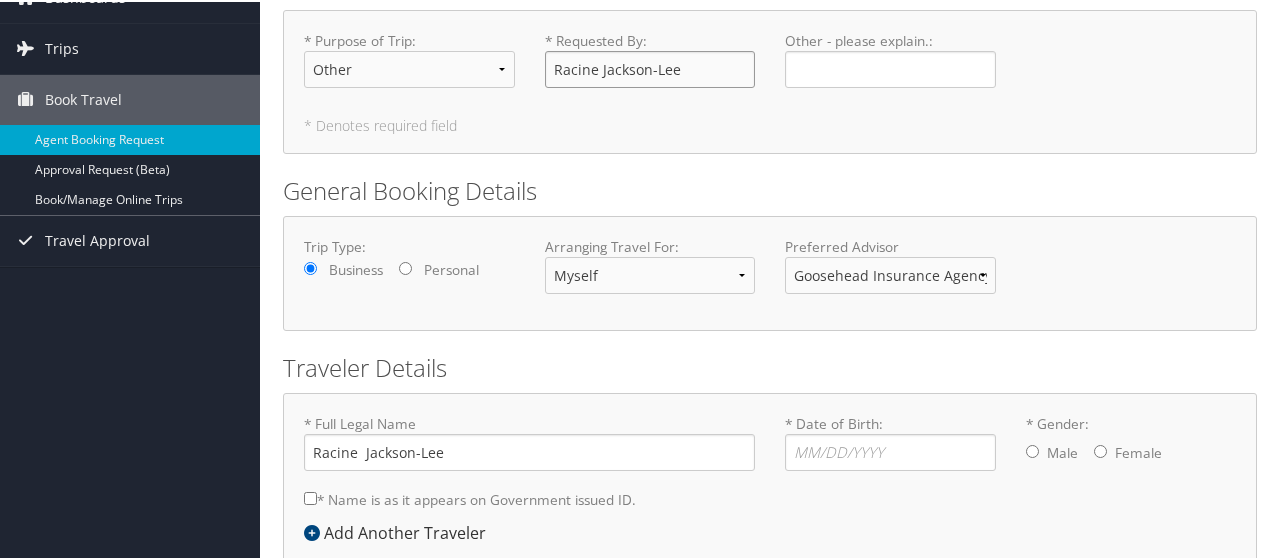 type on "Racine Jackson-Lee" 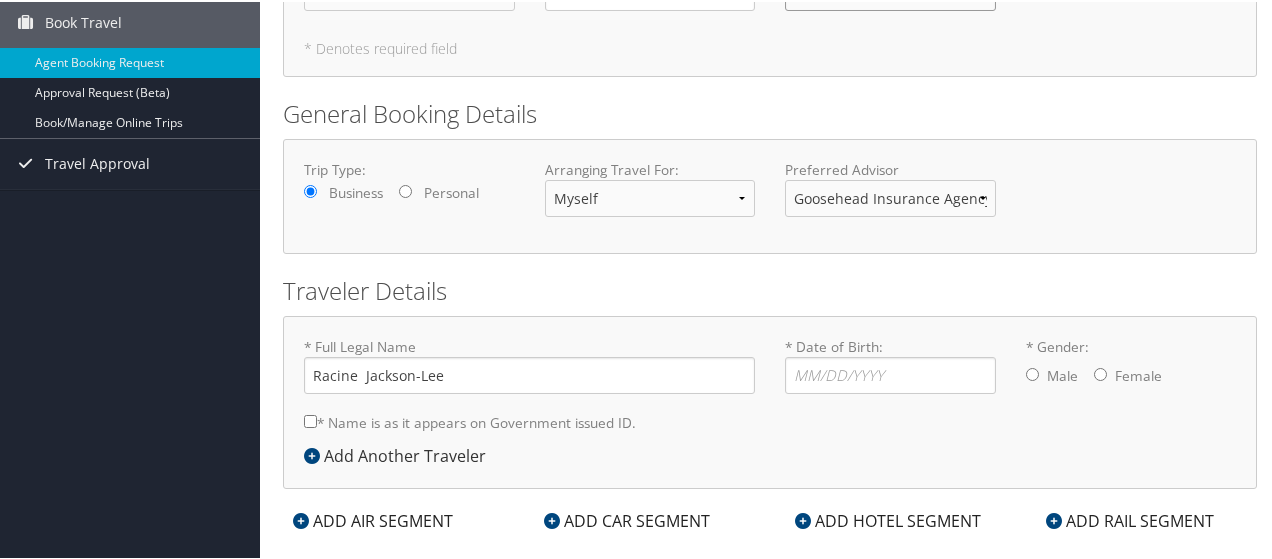 scroll, scrollTop: 200, scrollLeft: 0, axis: vertical 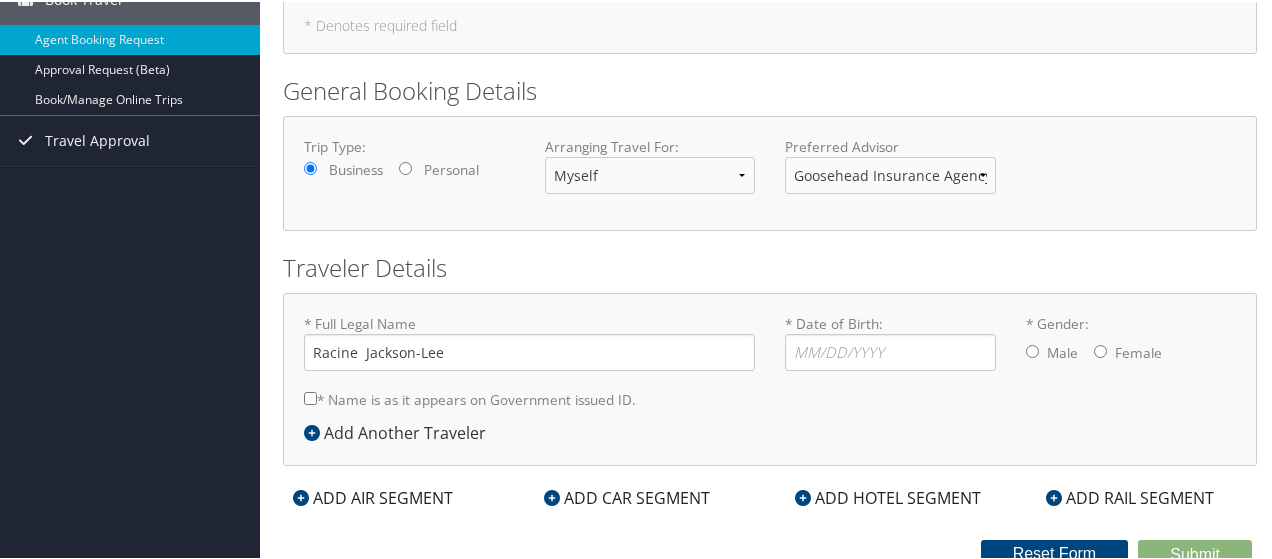type on "SanAntonio Health Fair" 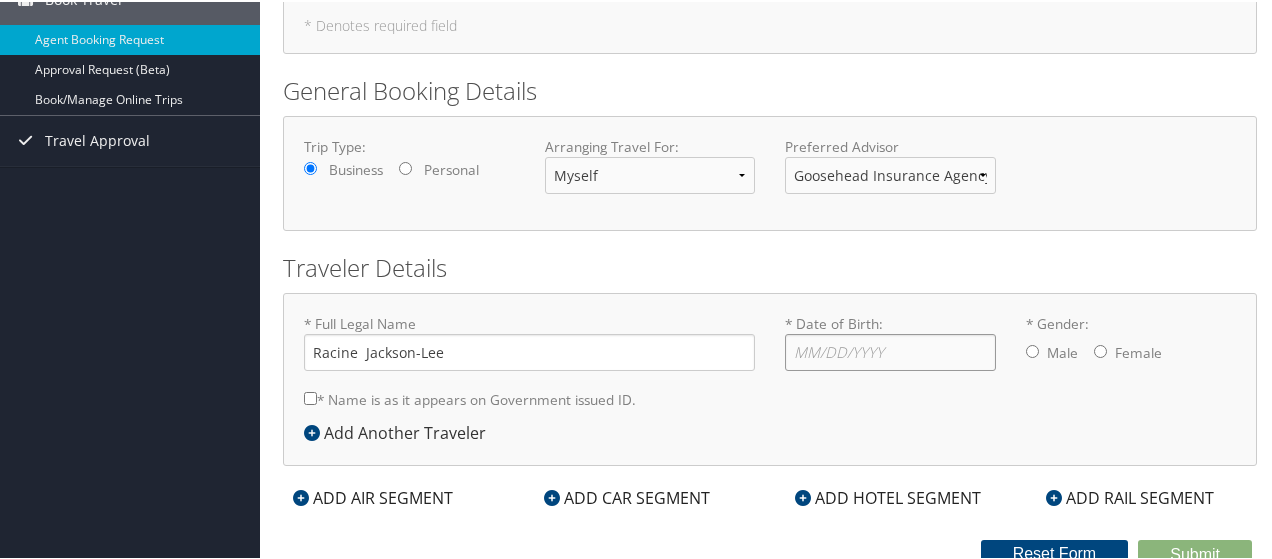 click on "* Date of Birth: Invalid Date" at bounding box center (890, 350) 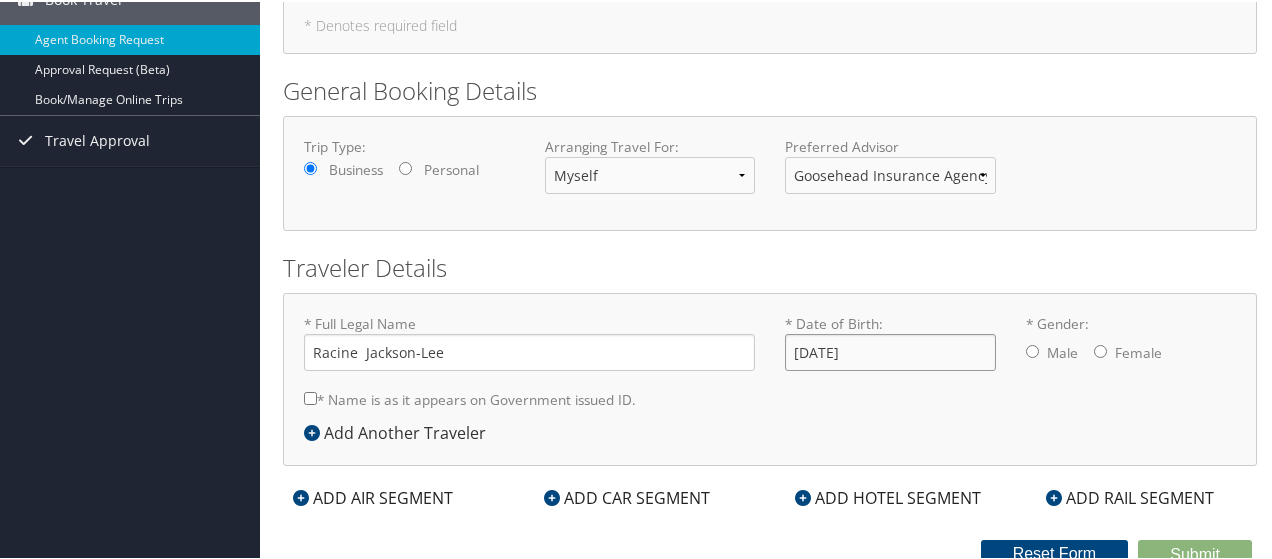 type on "11/09/1990" 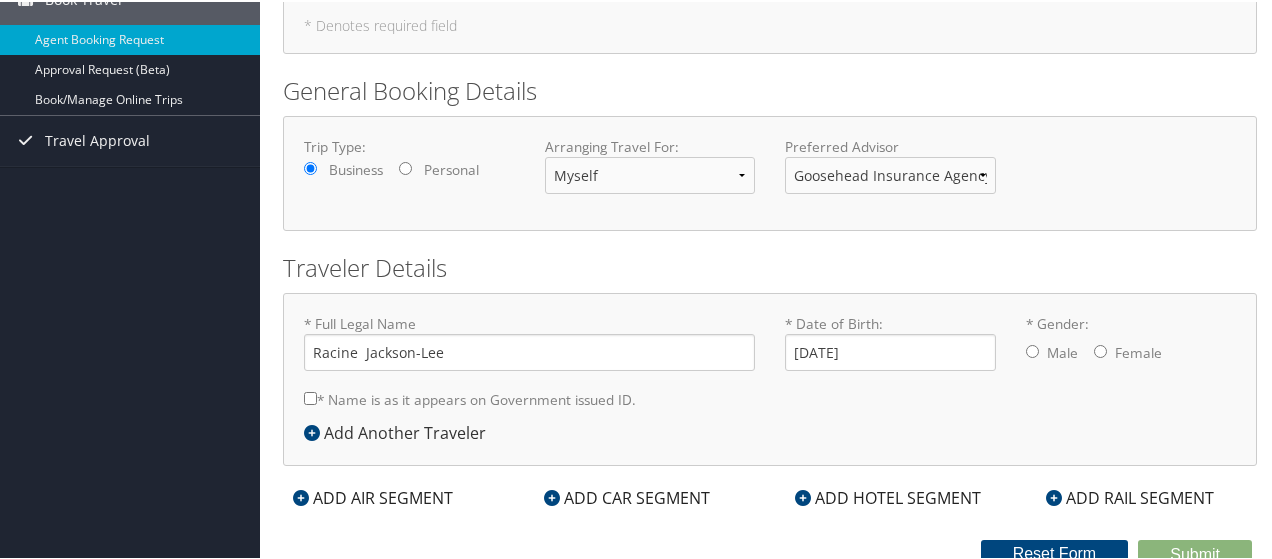 click on "Male Female" at bounding box center [1131, 352] 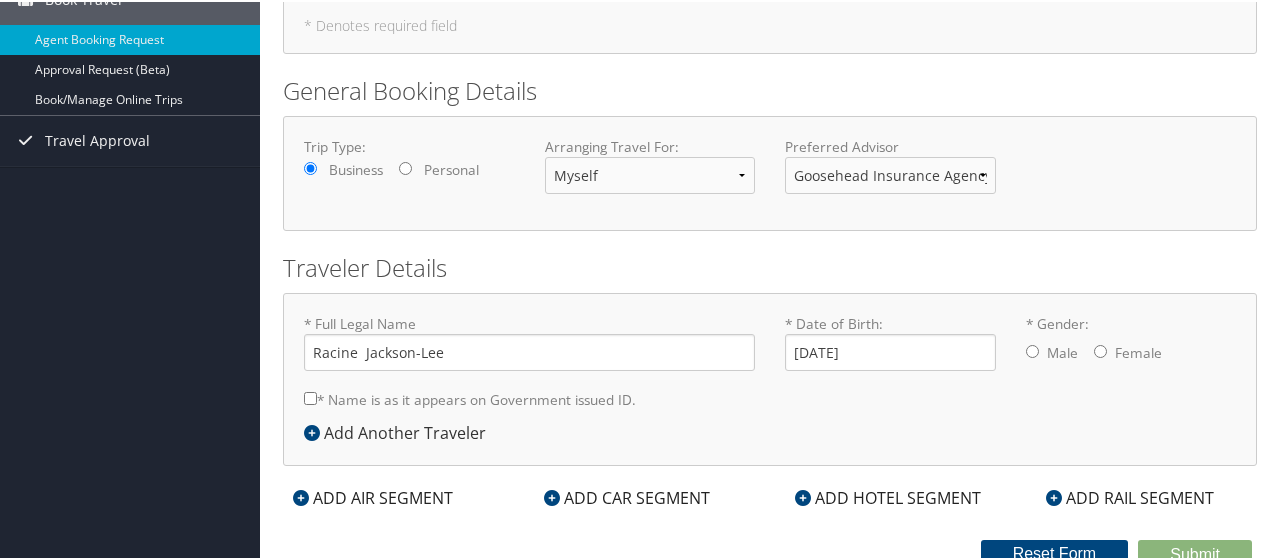 click on "* Gender:  Male Female" at bounding box center (1100, 349) 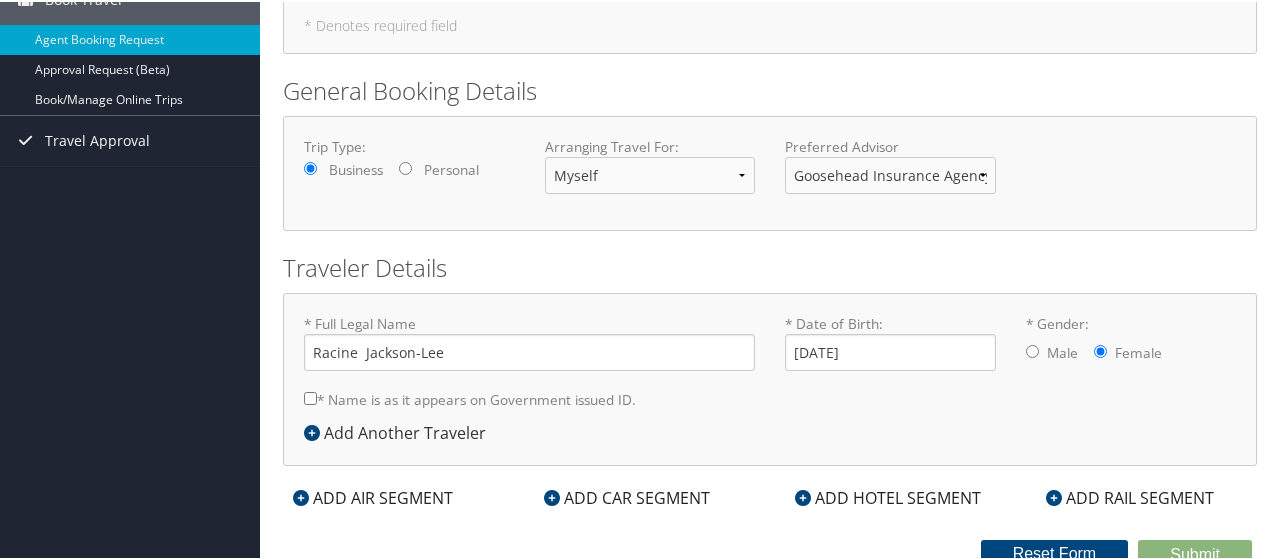 click on "* Name is as it appears on Government issued ID." at bounding box center (310, 396) 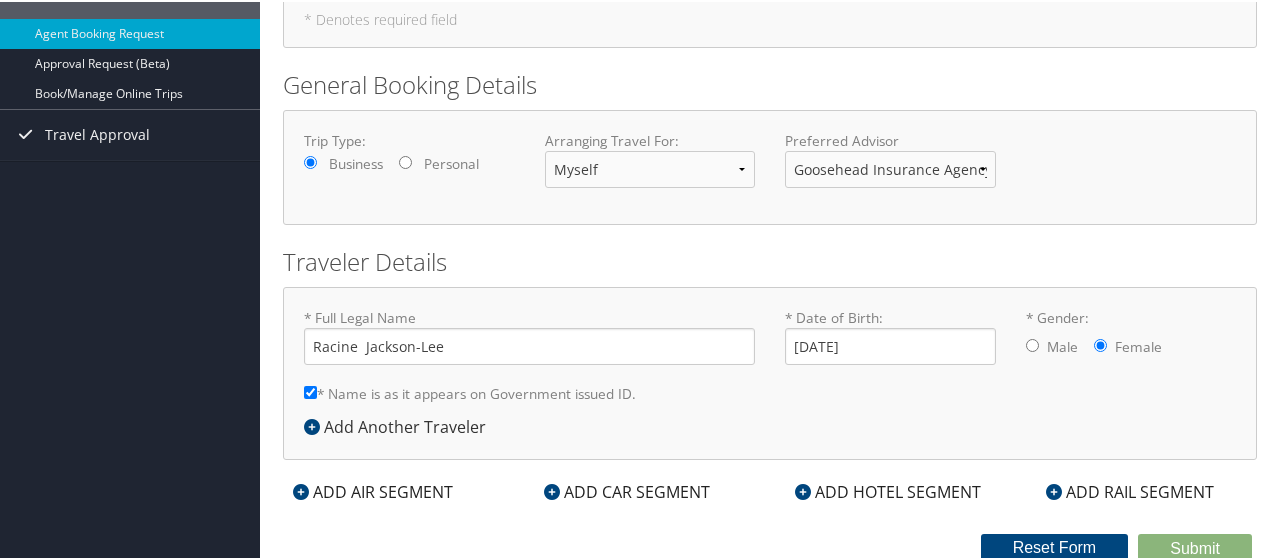 scroll, scrollTop: 209, scrollLeft: 0, axis: vertical 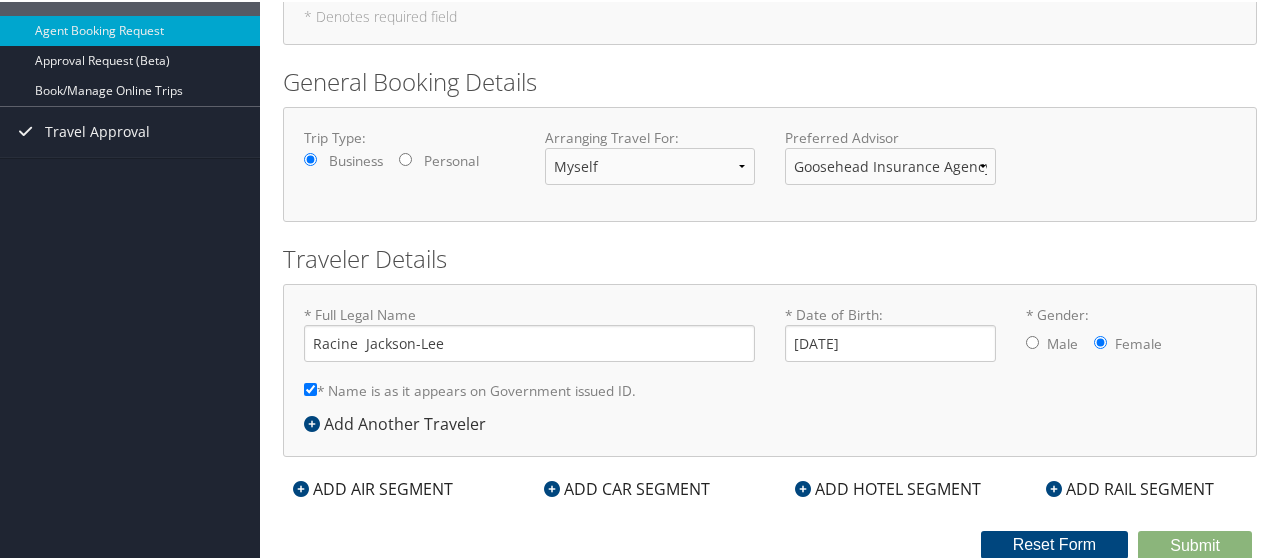 click at bounding box center [803, 487] 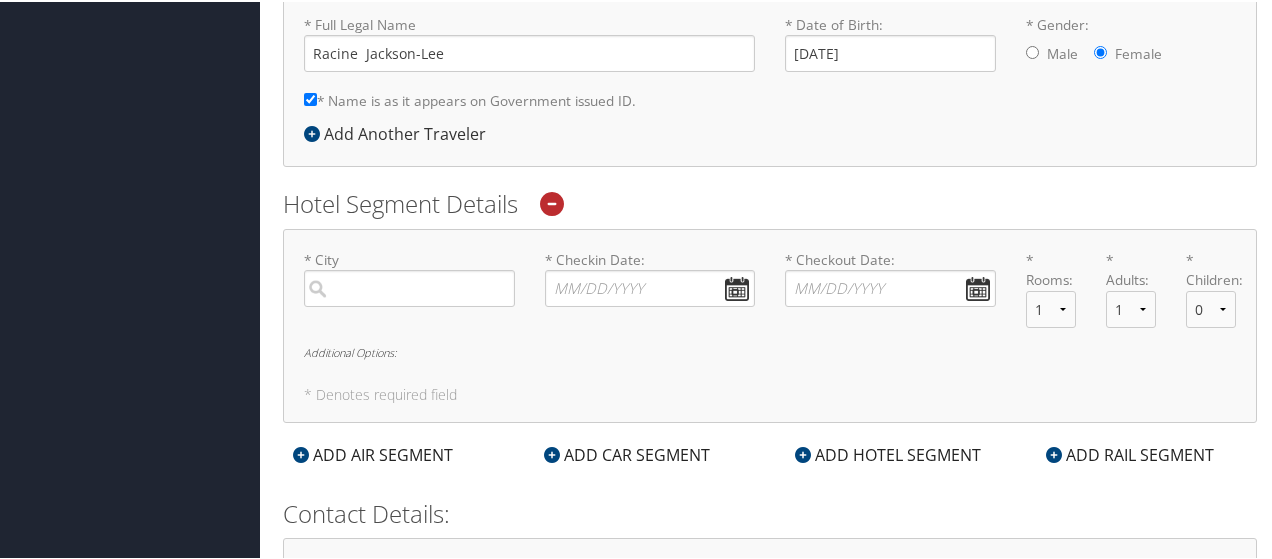 scroll, scrollTop: 509, scrollLeft: 0, axis: vertical 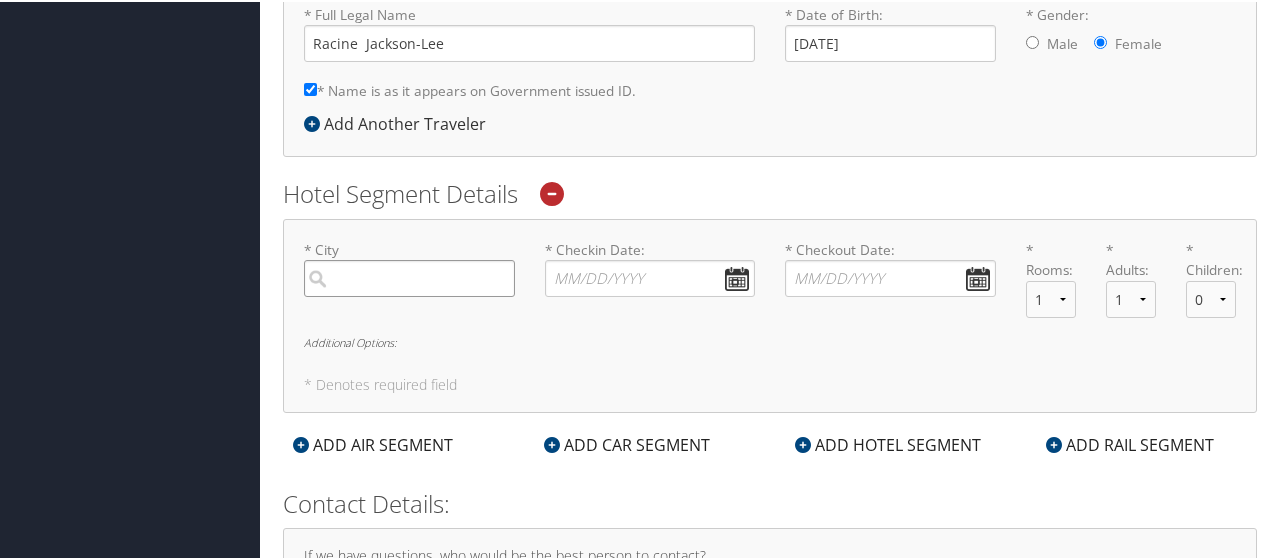 click at bounding box center (409, 276) 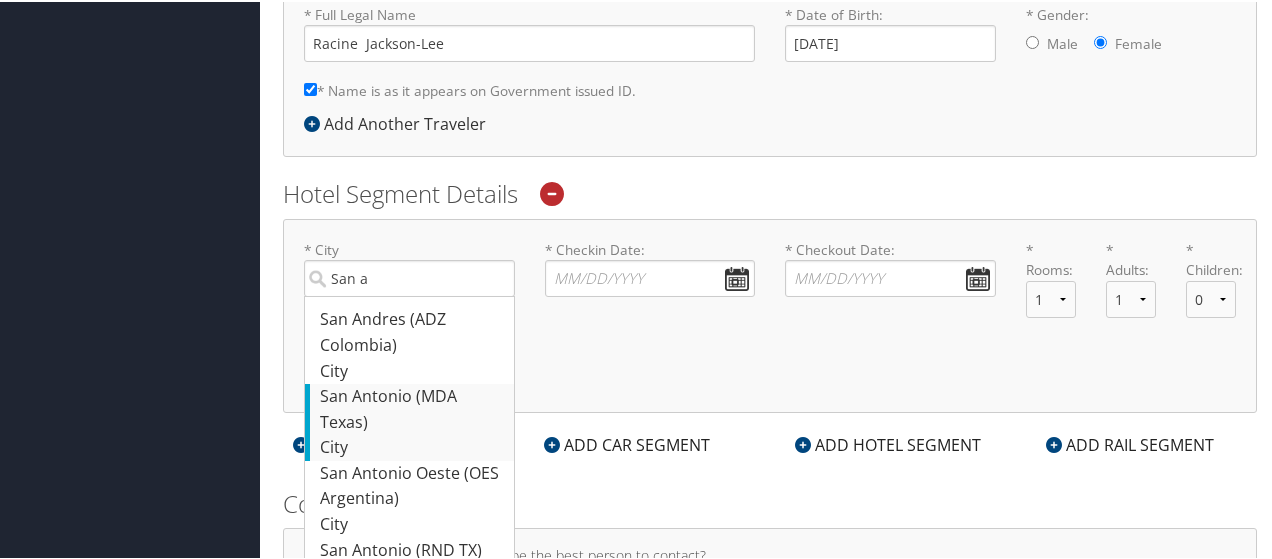 click on "San Antonio   (MDA Texas)" at bounding box center [412, 407] 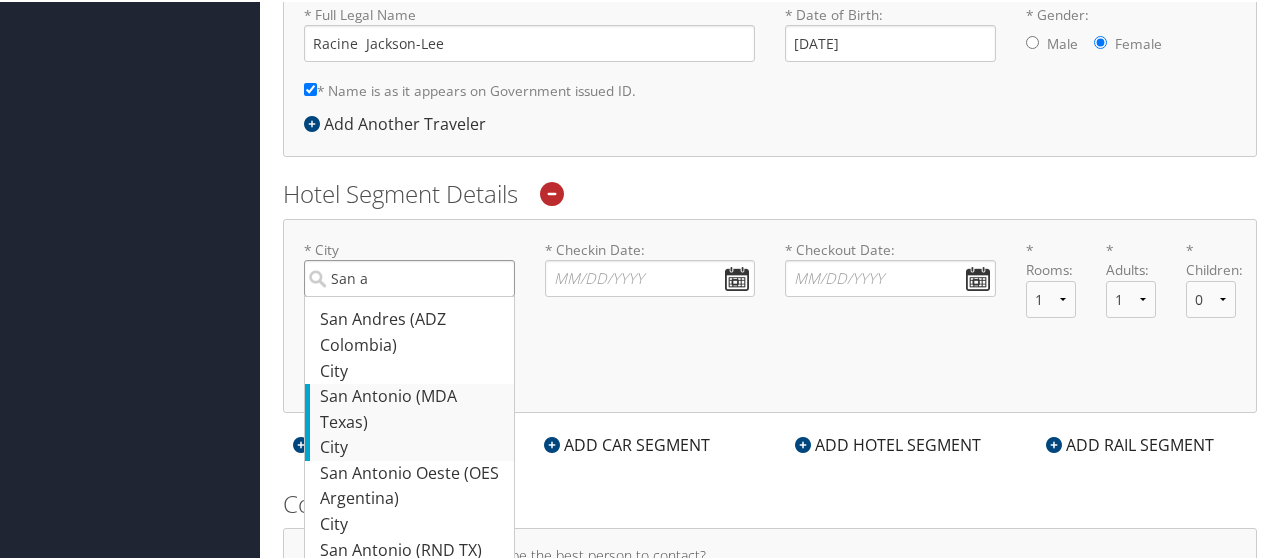 click on "San a" at bounding box center (409, 276) 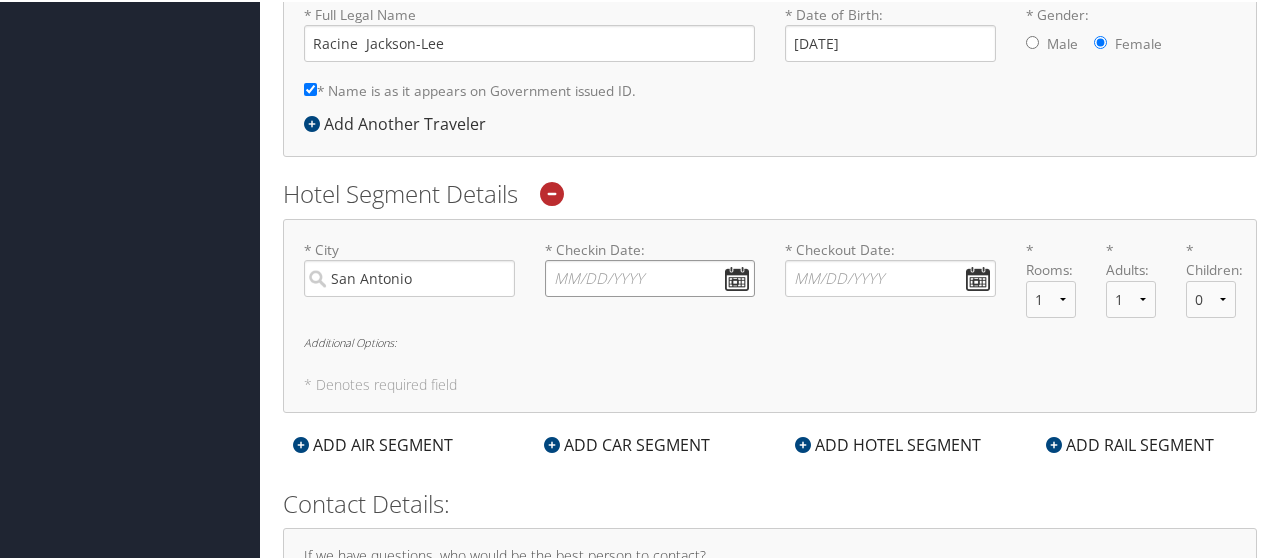 click on "* Checkin Date: Dates must be valid" at bounding box center (650, 276) 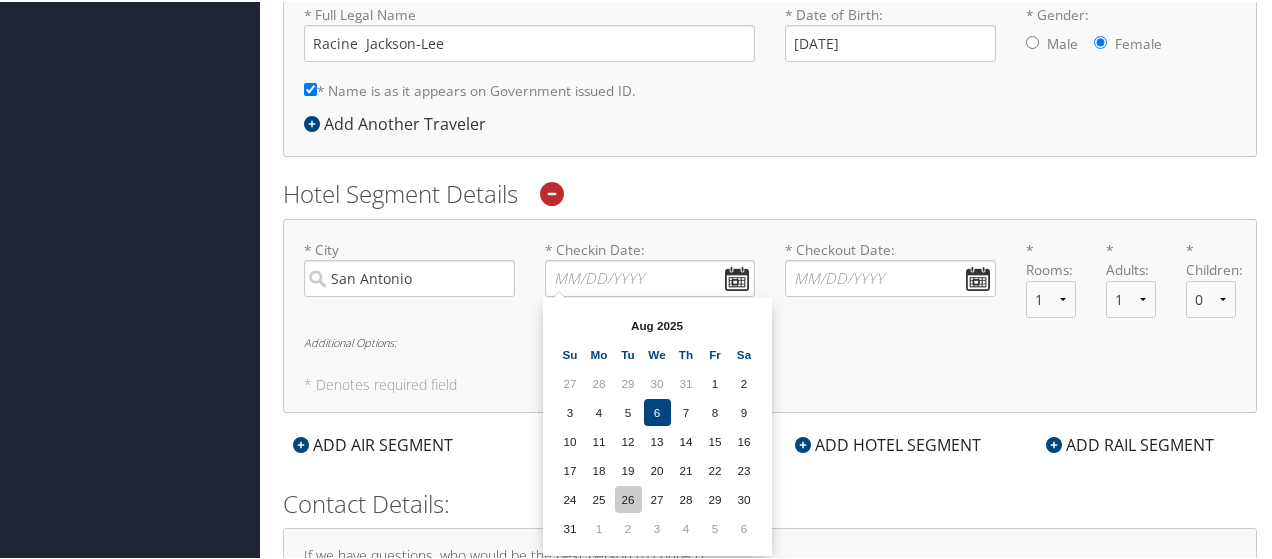 click on "26" at bounding box center (628, 497) 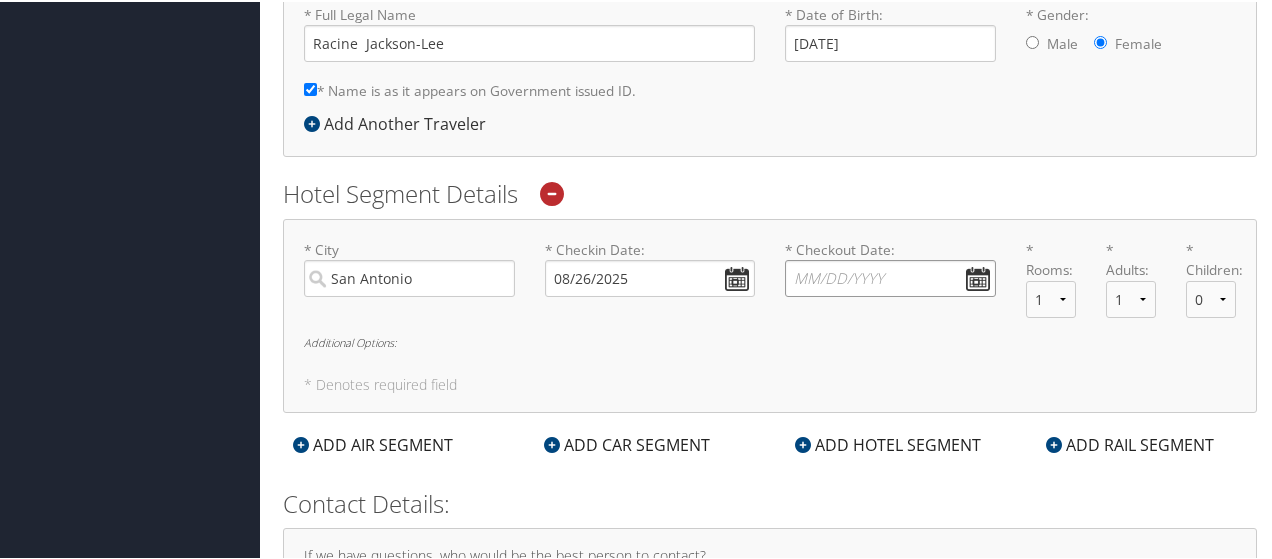 click on "* Checkout Date: Dates must be valid" at bounding box center (890, 276) 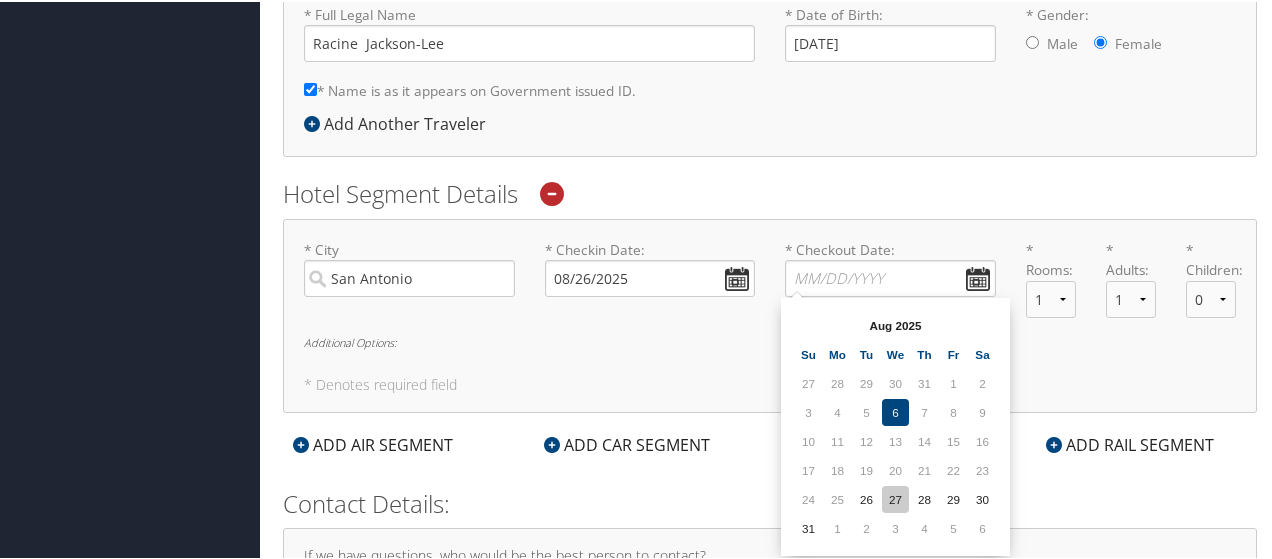 click on "27" at bounding box center [895, 497] 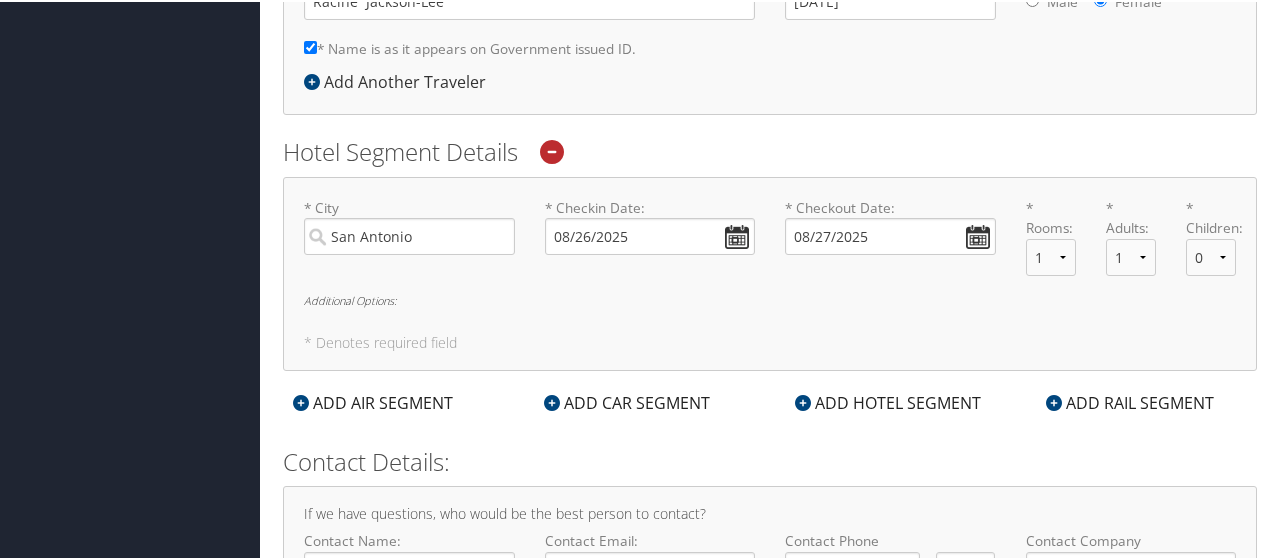 scroll, scrollTop: 609, scrollLeft: 0, axis: vertical 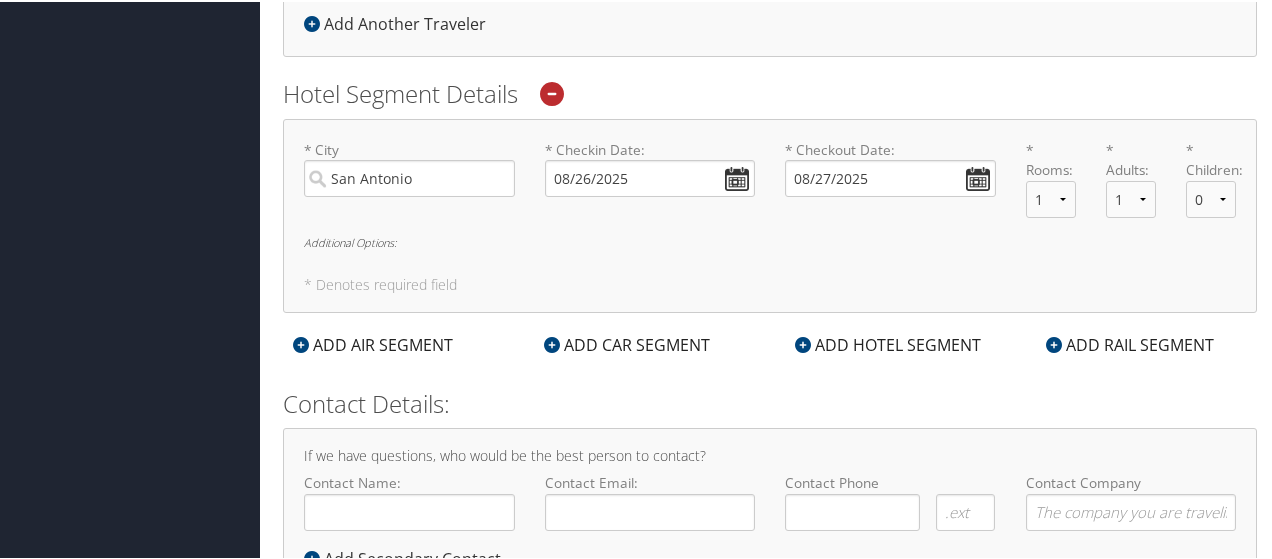 click on "Additional Options:" at bounding box center [770, 240] 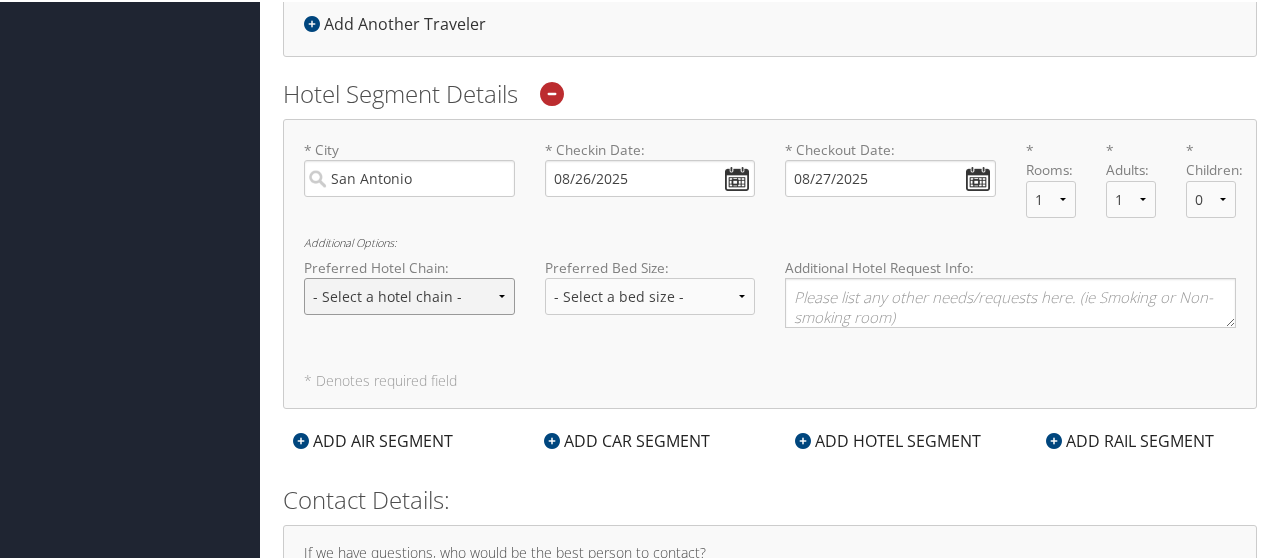 click on "- Select a hotel chain -   Hyatt   Mandarin Oriental   Hilton Hotels   Pullman Hotels   Marriott   Four Seasons   Townplace Suites   Utell" at bounding box center (409, 294) 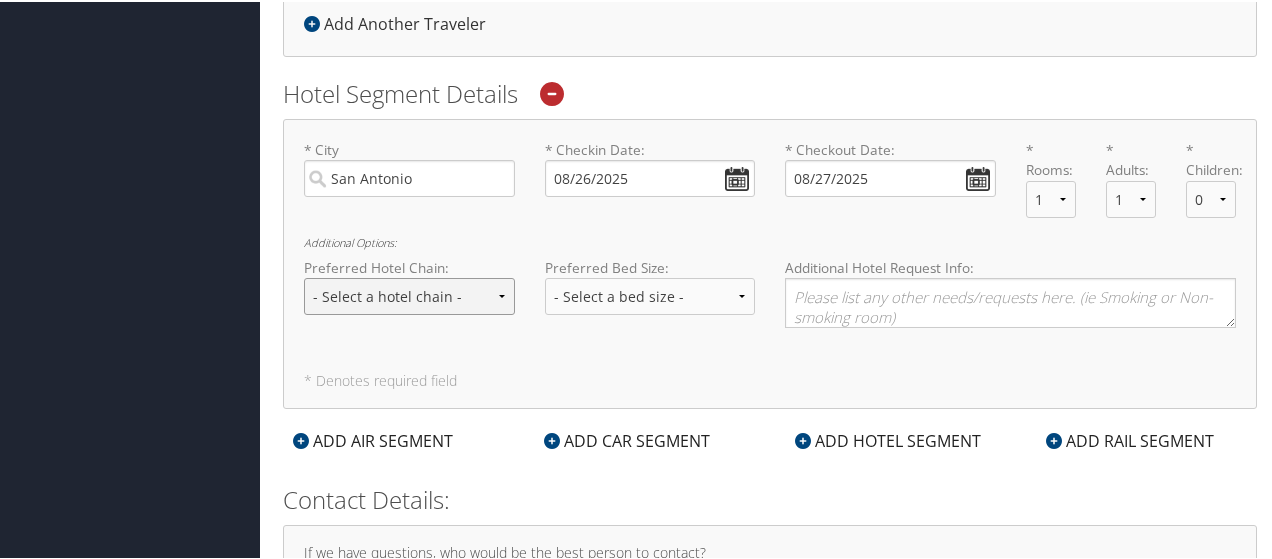 click on "- Select a hotel chain -   Hyatt   Mandarin Oriental   Hilton Hotels   Pullman Hotels   Marriott   Four Seasons   Townplace Suites   Utell" at bounding box center (409, 294) 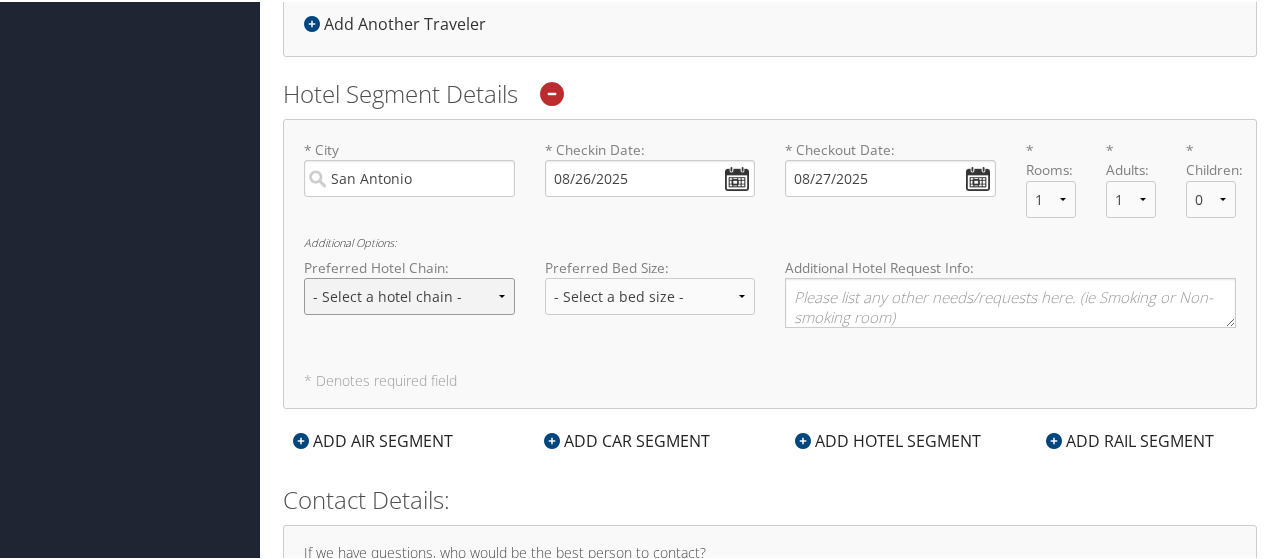 select on "Hilton Hotels (HL)" 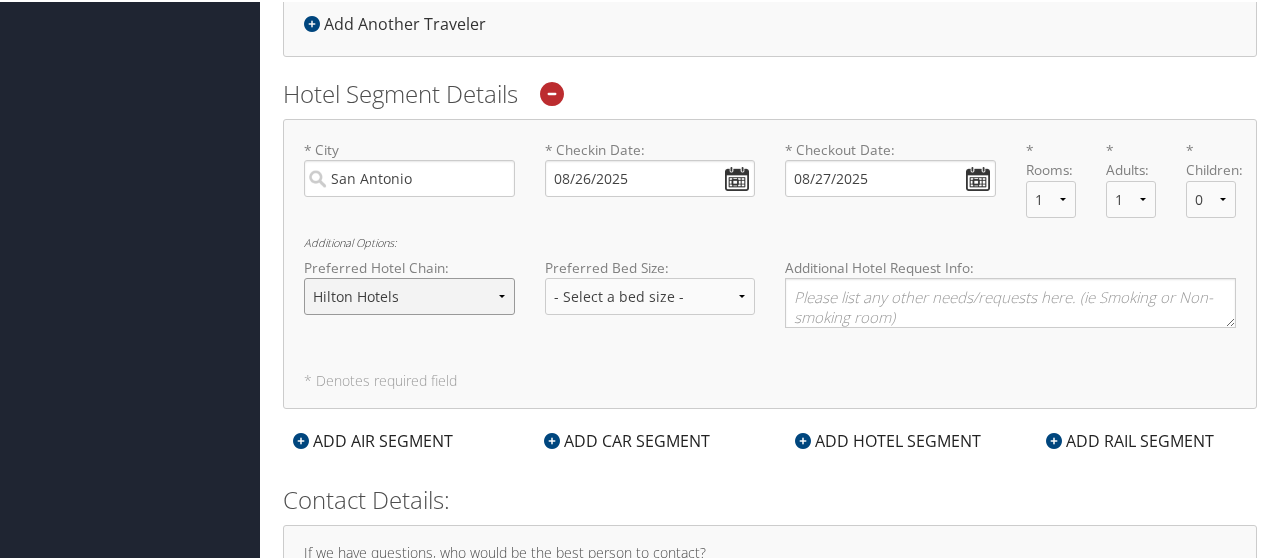 click on "- Select a hotel chain -   Hyatt   Mandarin Oriental   Hilton Hotels   Pullman Hotels   Marriott   Four Seasons   Townplace Suites   Utell" at bounding box center [409, 294] 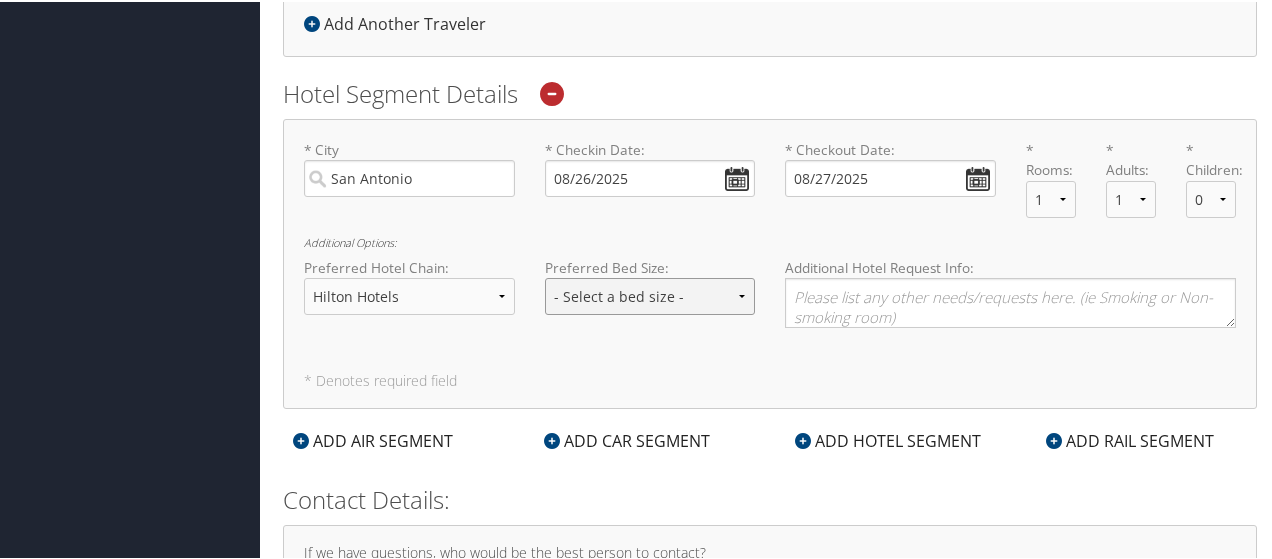 click on "- Select a bed size -  Twin Full Queen King" at bounding box center [650, 294] 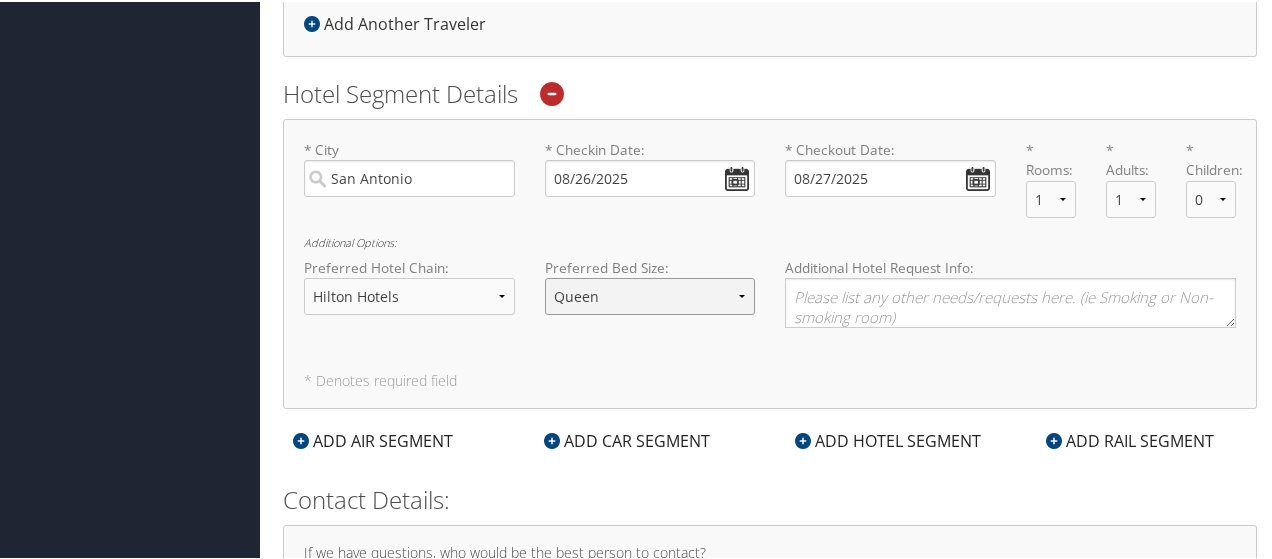 click on "- Select a bed size -  Twin Full Queen King" at bounding box center (650, 294) 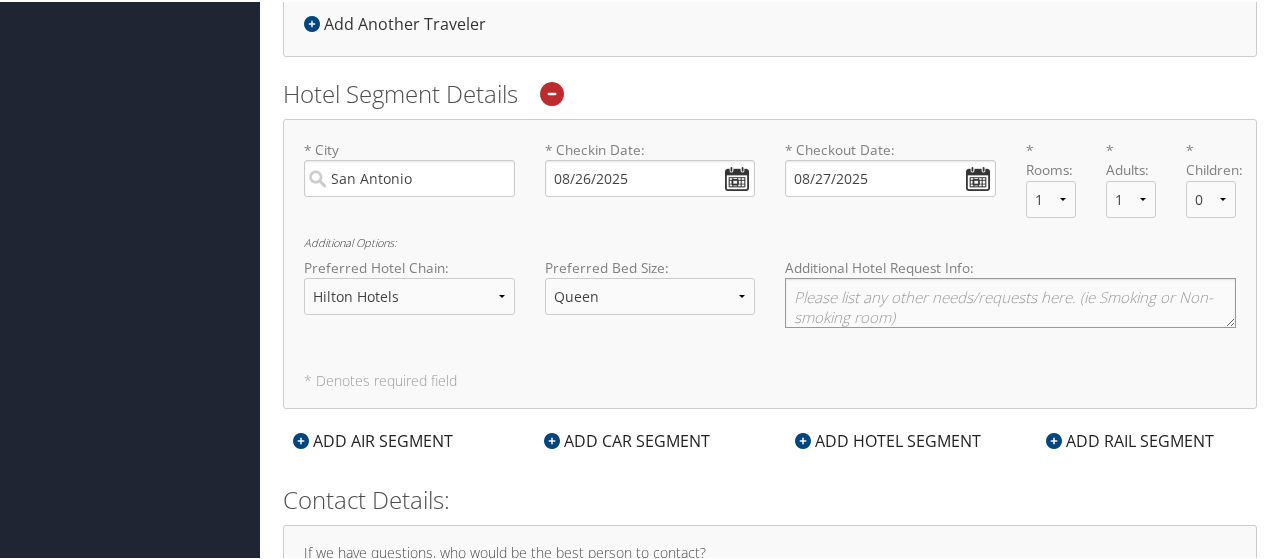 click at bounding box center (1010, 301) 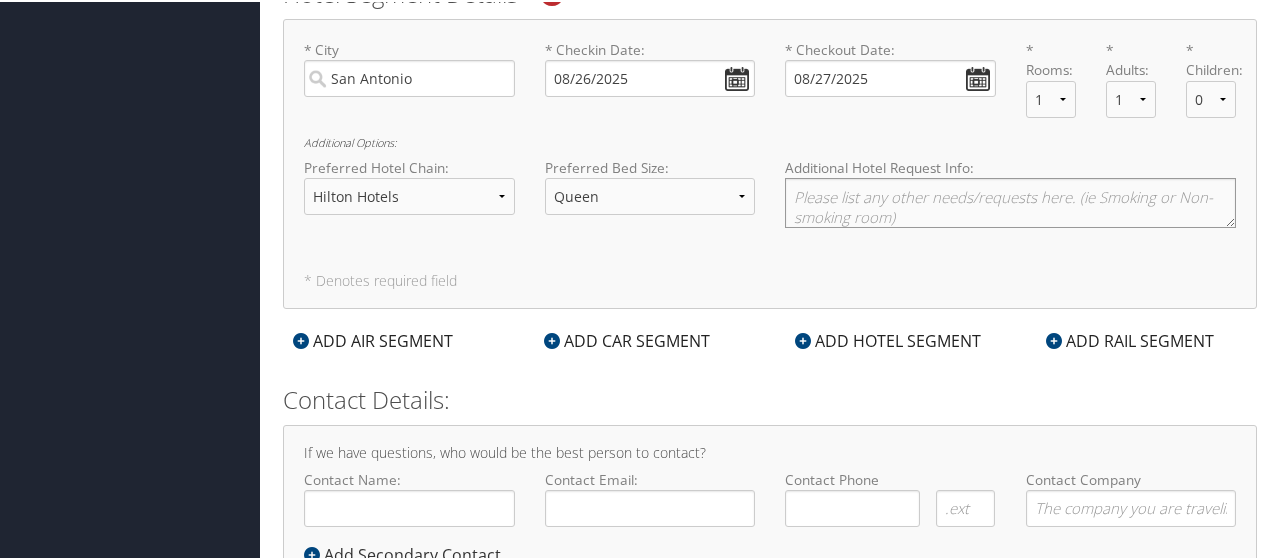 scroll, scrollTop: 786, scrollLeft: 0, axis: vertical 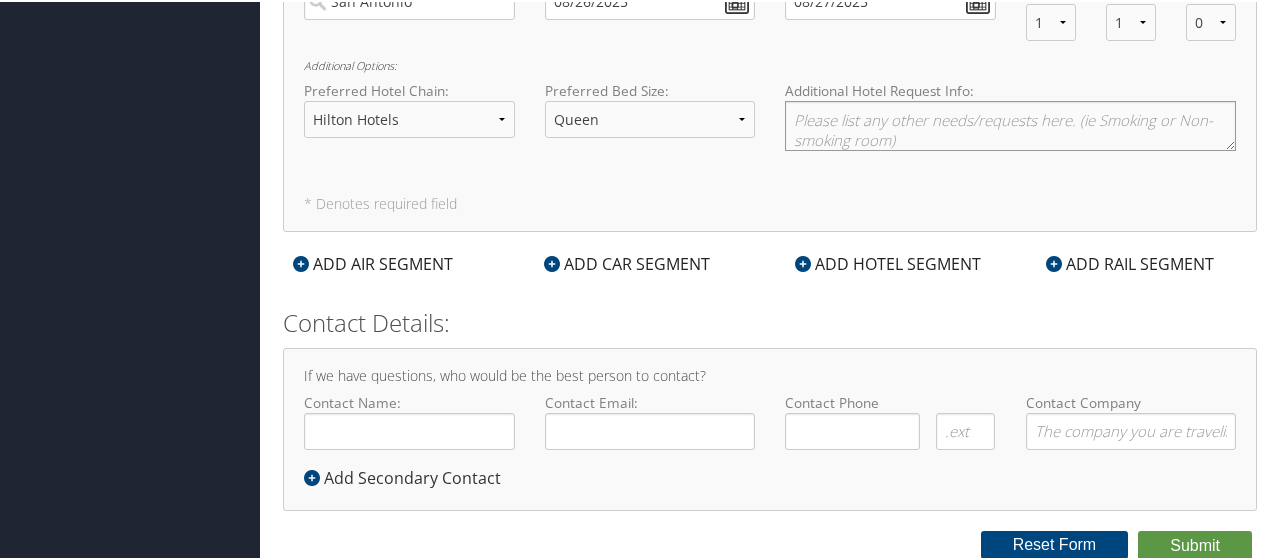 click at bounding box center (1010, 124) 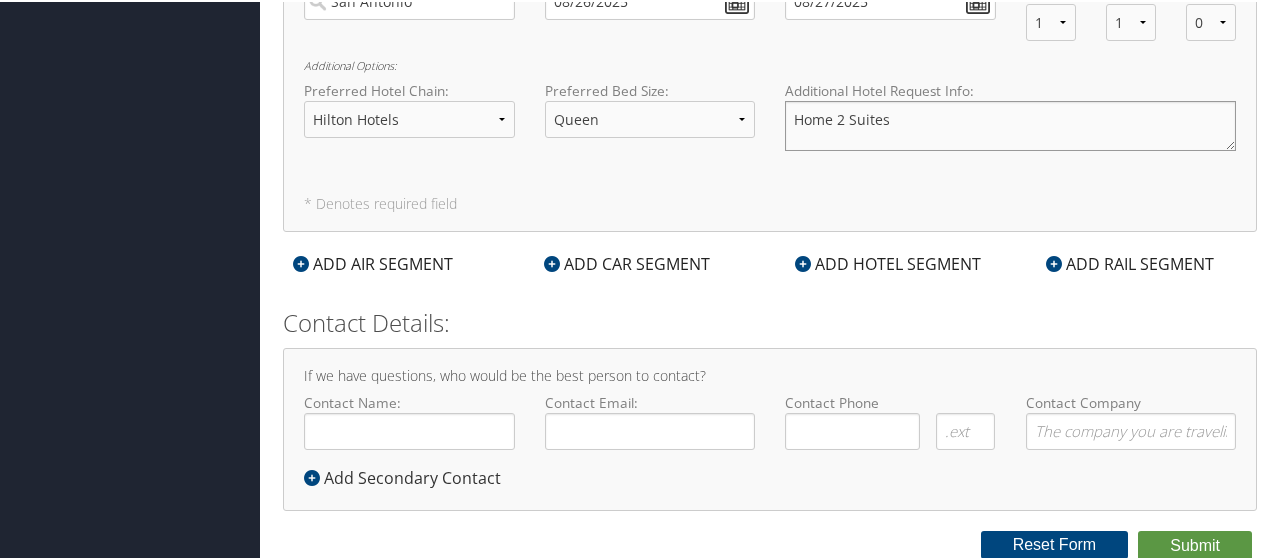 paste on "17303 Vance Jackson
San Antonio TX 78257 US" 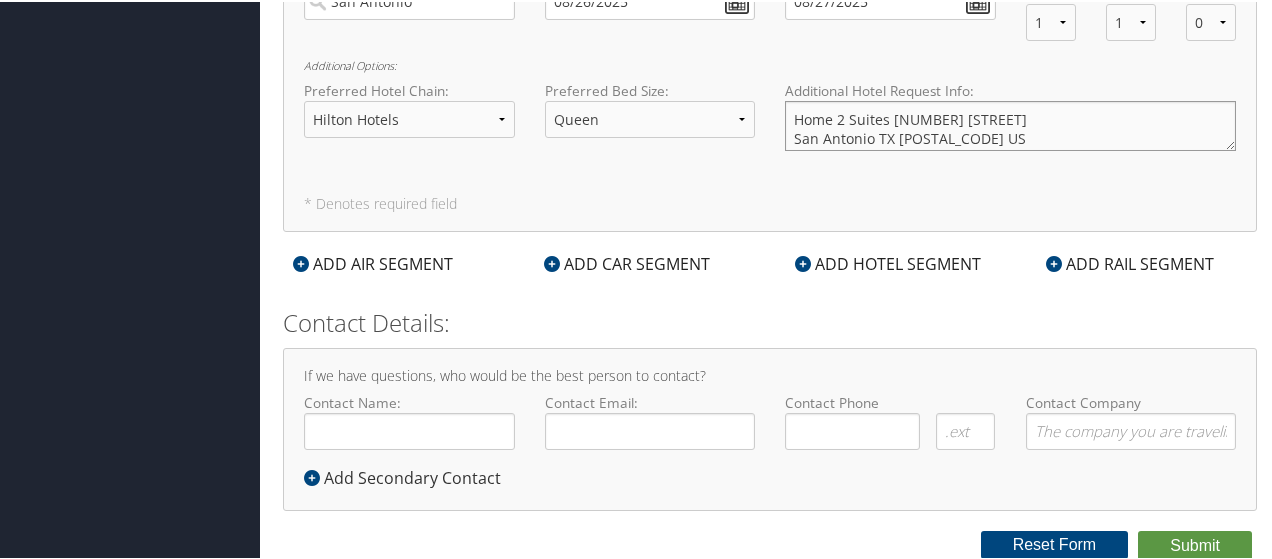 scroll, scrollTop: 17, scrollLeft: 0, axis: vertical 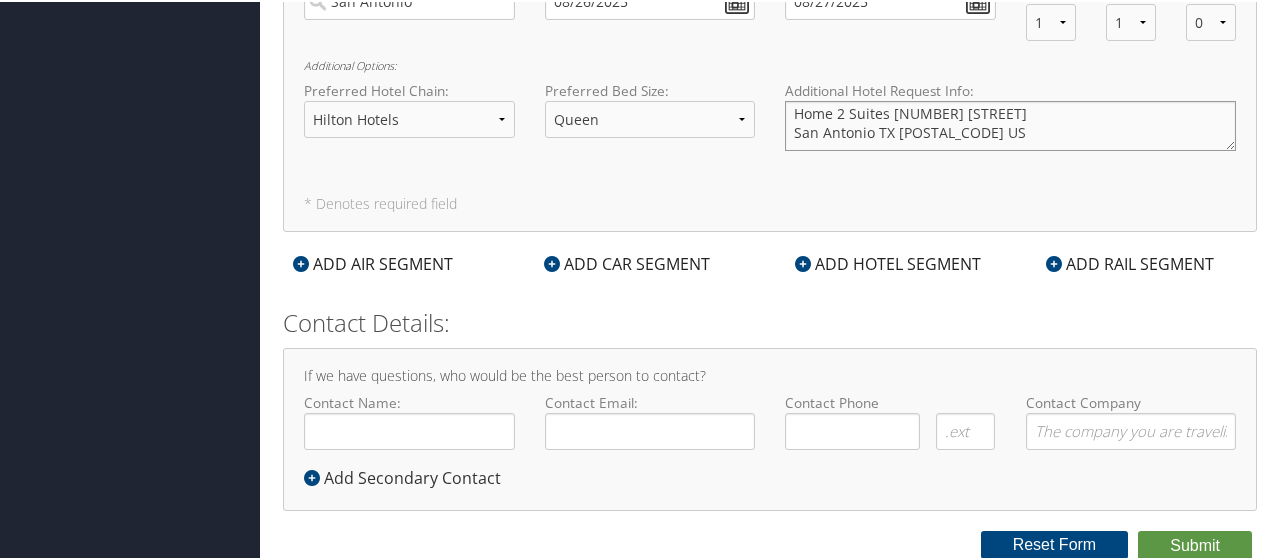click on "Home 2 Suites 17303 Vance Jackson
San Antonio TX 78257 US" at bounding box center (1010, 124) 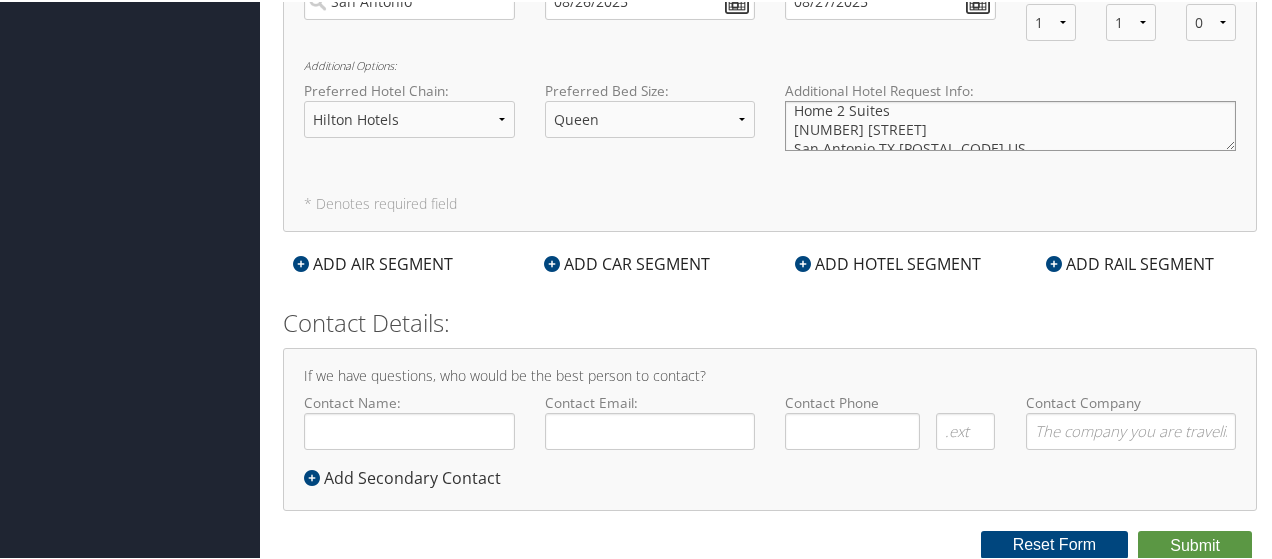 scroll, scrollTop: 0, scrollLeft: 0, axis: both 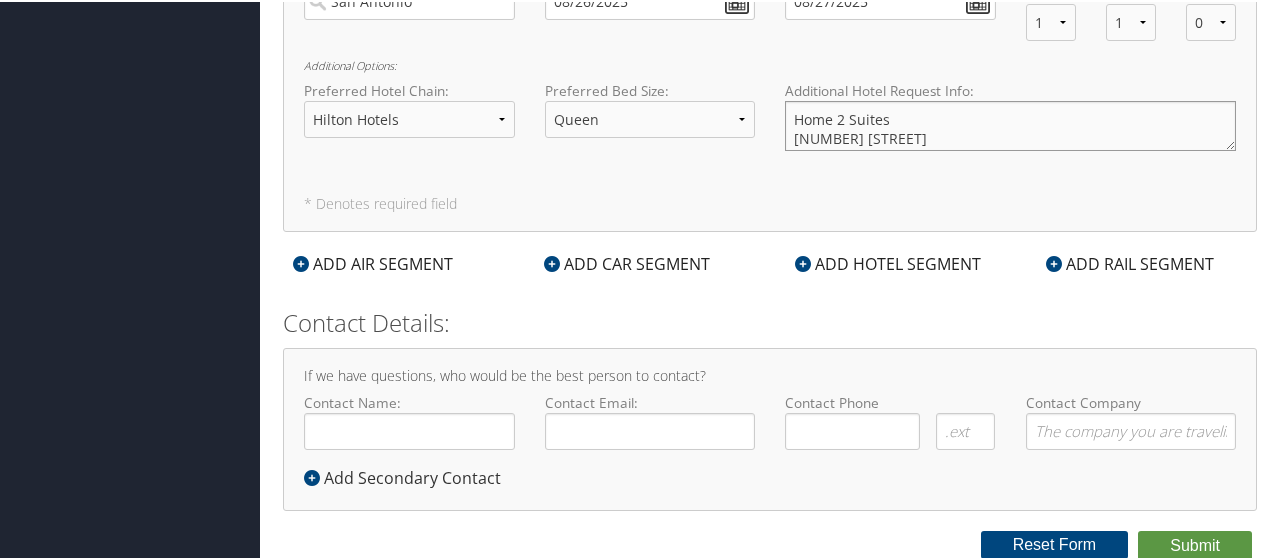 drag, startPoint x: 1230, startPoint y: 179, endPoint x: 1231, endPoint y: 209, distance: 30.016663 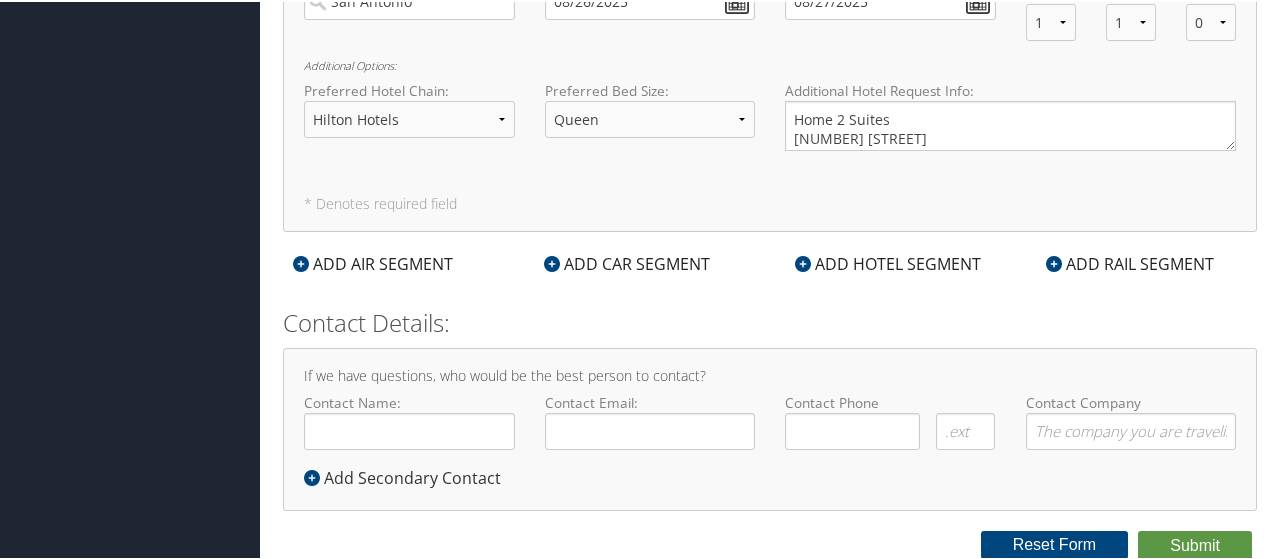 click on "* City San Antonio Required * Checkin Date: 08/26/2025 Dates must be valid * Checkout Date: 08/27/2025 Dates must be valid * Rooms:  1   2   3   4   5  * Adults:  1   2   3   4   5  * Children:  0   1   2   3   4   5    Additional Options: Preferred Hotel Chain:  - Select a hotel chain -   Hyatt   Mandarin Oriental   Hilton Hotels   Pullman Hotels   Marriott   Four Seasons   Townplace Suites   Utell  Preferred Bed Size:  - Select a bed size -  Twin Full Queen King Additional Hotel Request Info:  Home 2 Suites
17303 Vance Jackson
San Antonio TX 78257 US
* Denotes required field" at bounding box center (770, 85) 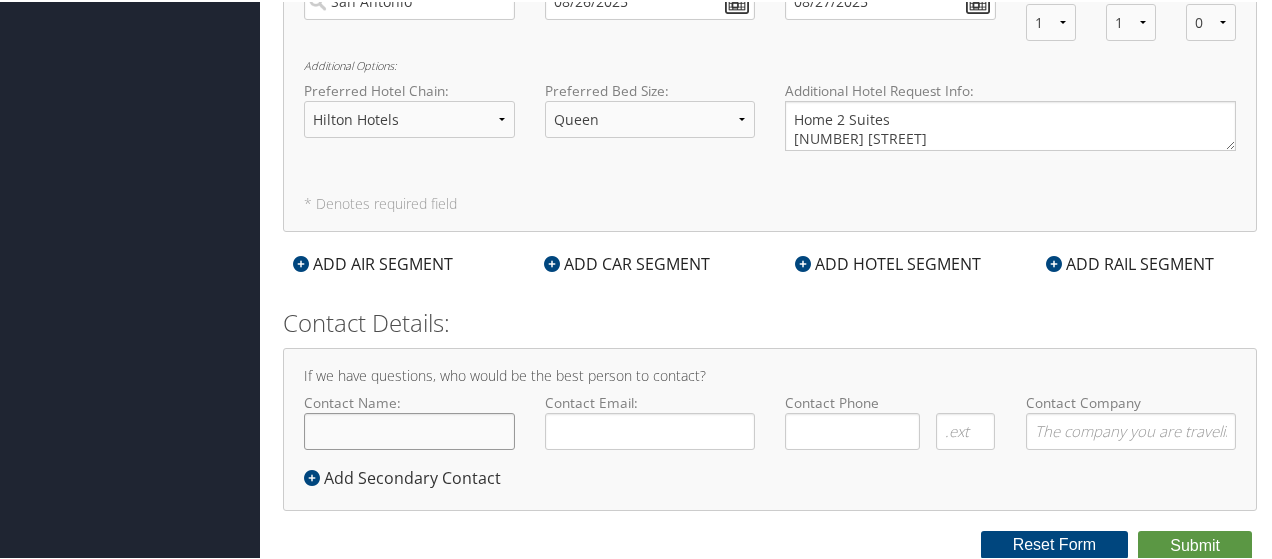 click on "Contact Name:" 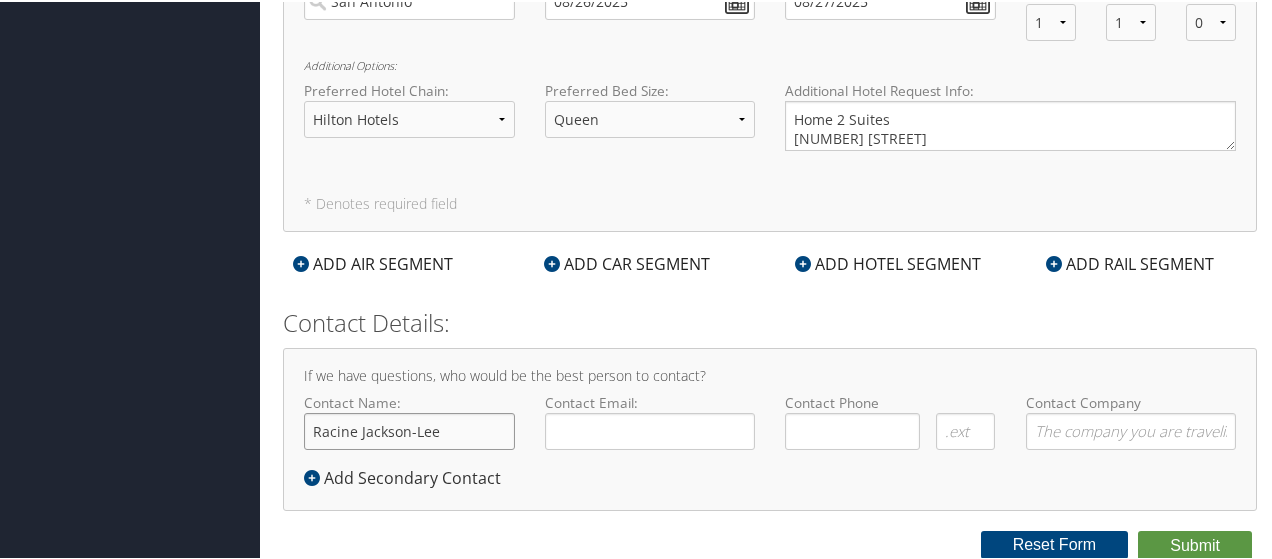 type on "Racine Jackson-Lee" 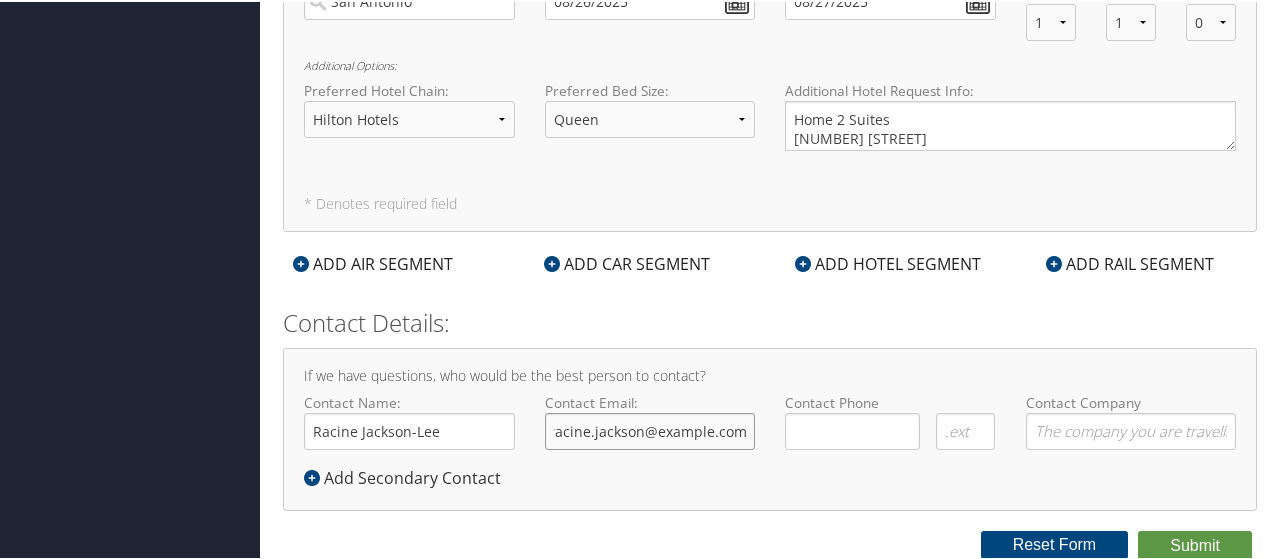 scroll, scrollTop: 0, scrollLeft: 18, axis: horizontal 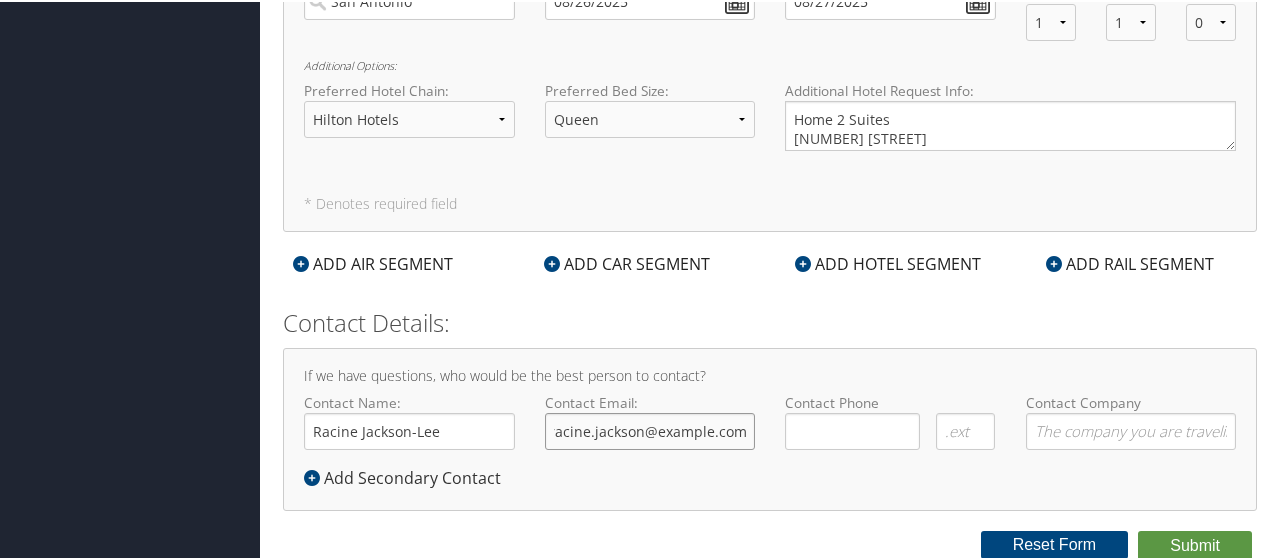 type on "racine.jackson@goosehead.com" 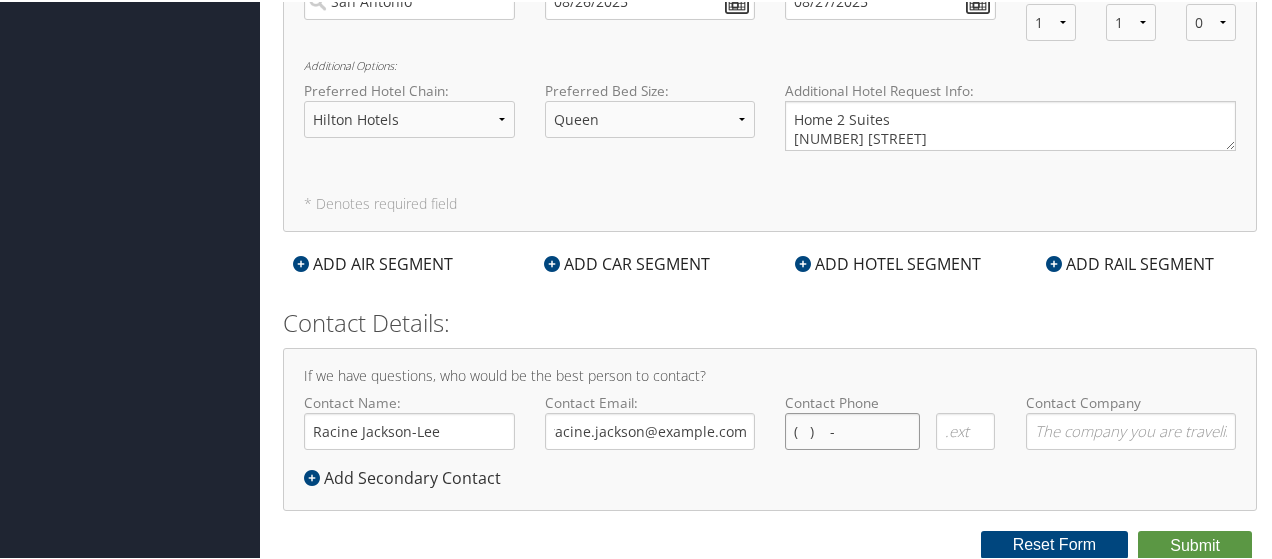 scroll, scrollTop: 0, scrollLeft: 0, axis: both 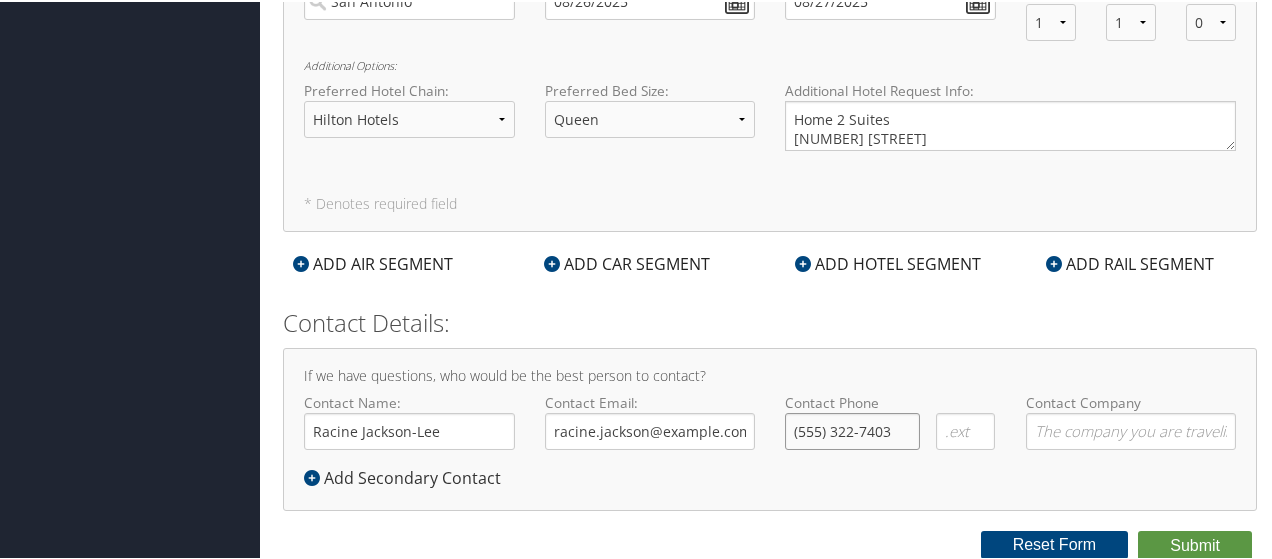type on "(972) 322-7403" 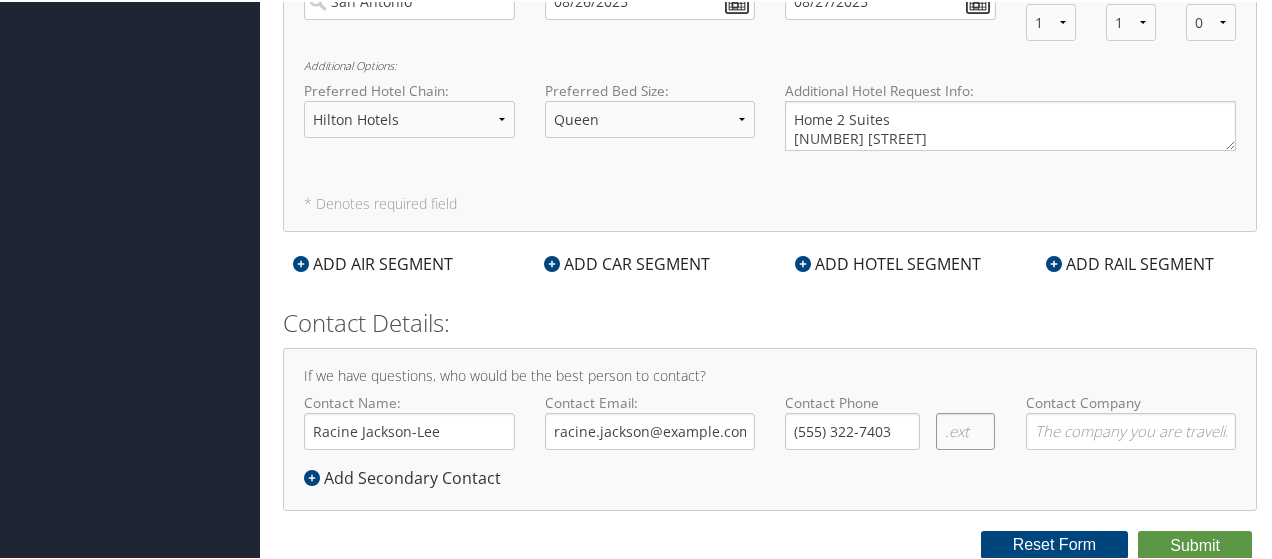type on "G" 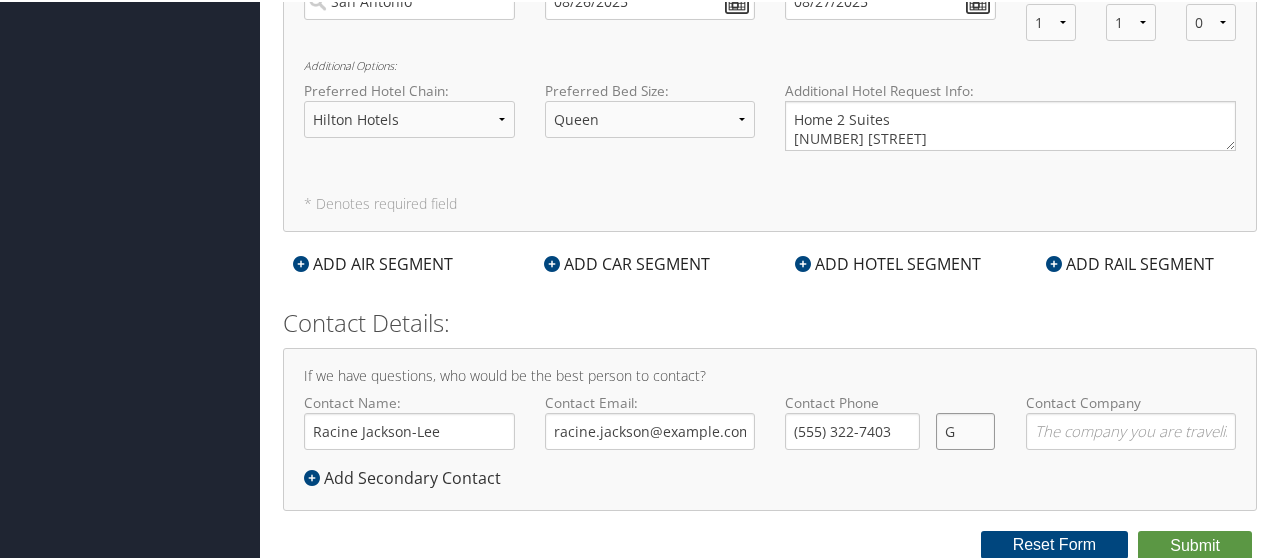 type 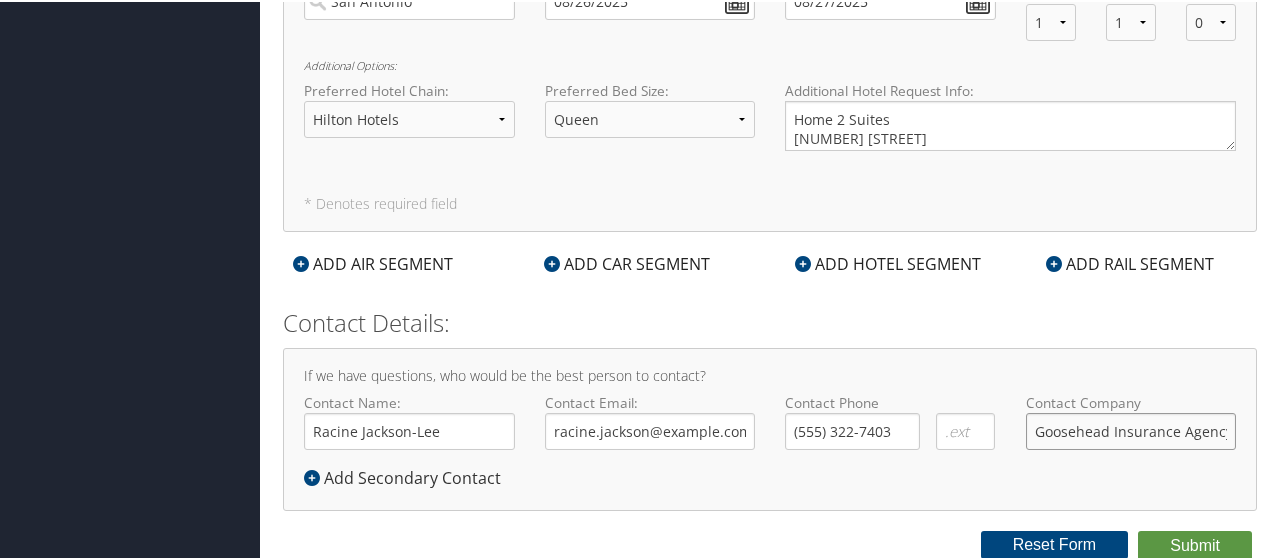 scroll, scrollTop: 0, scrollLeft: 2, axis: horizontal 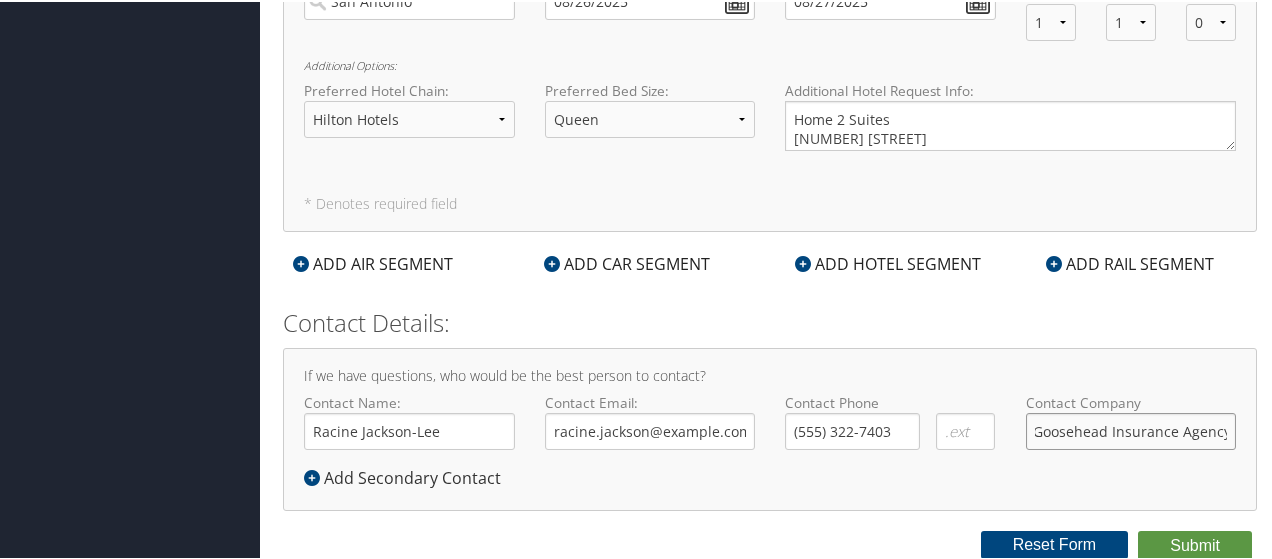 type on "Goosehead Insurance Agency" 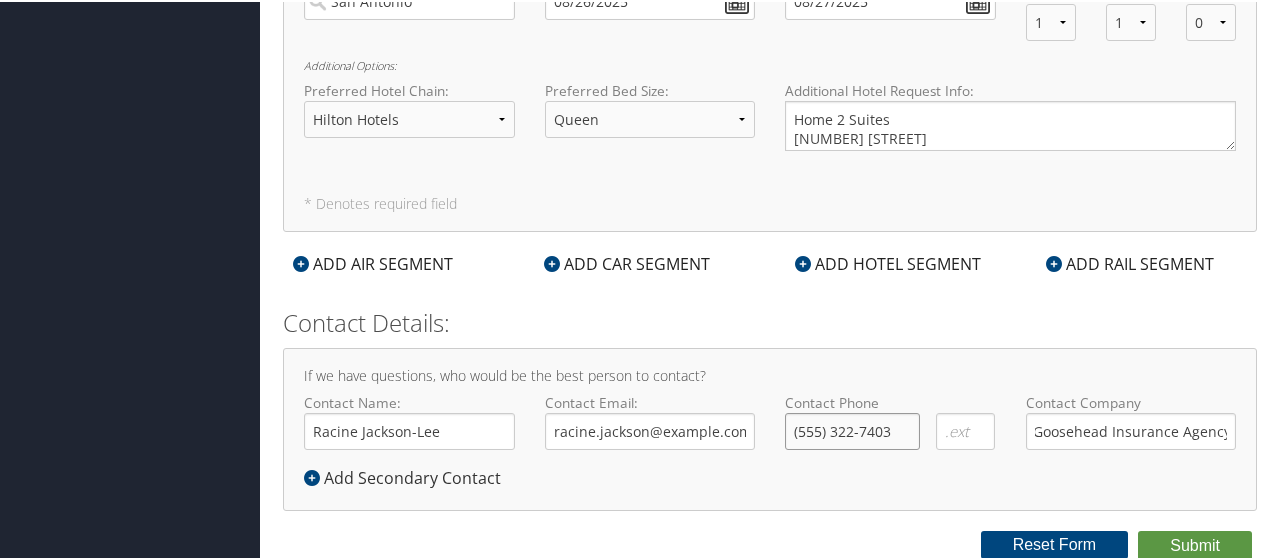 scroll, scrollTop: 0, scrollLeft: 0, axis: both 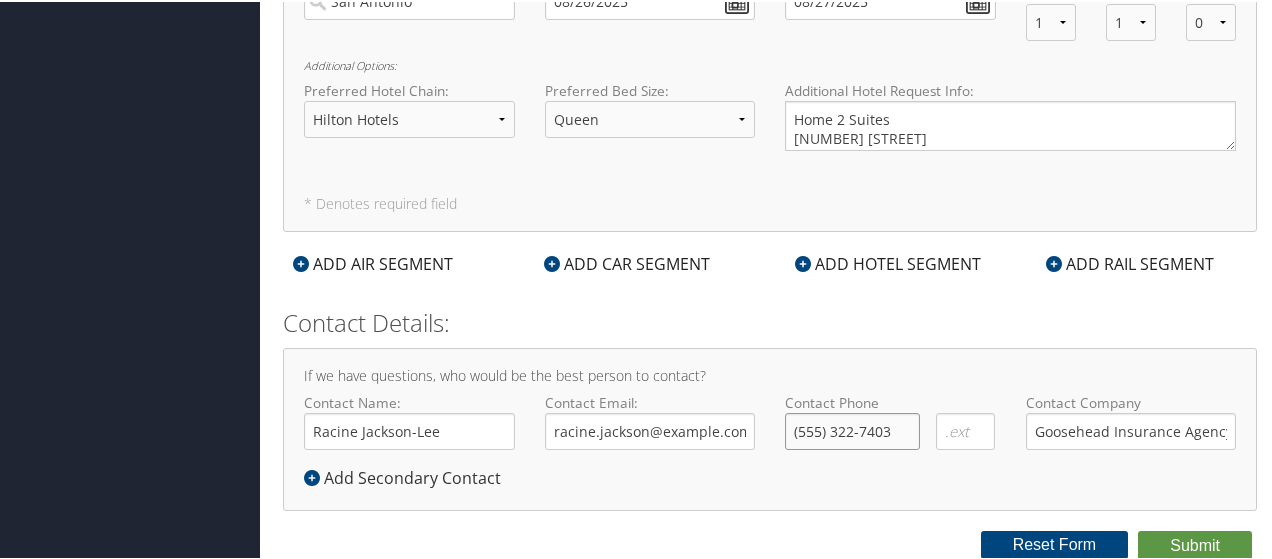 drag, startPoint x: 890, startPoint y: 431, endPoint x: 592, endPoint y: 427, distance: 298.02686 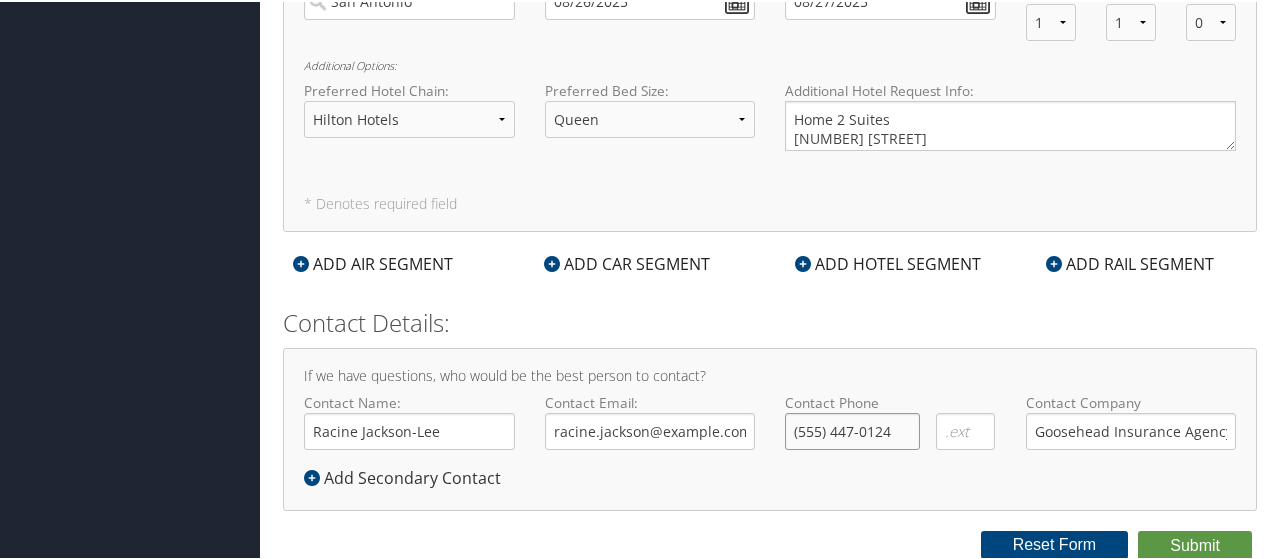 type on "(214) 447-0124" 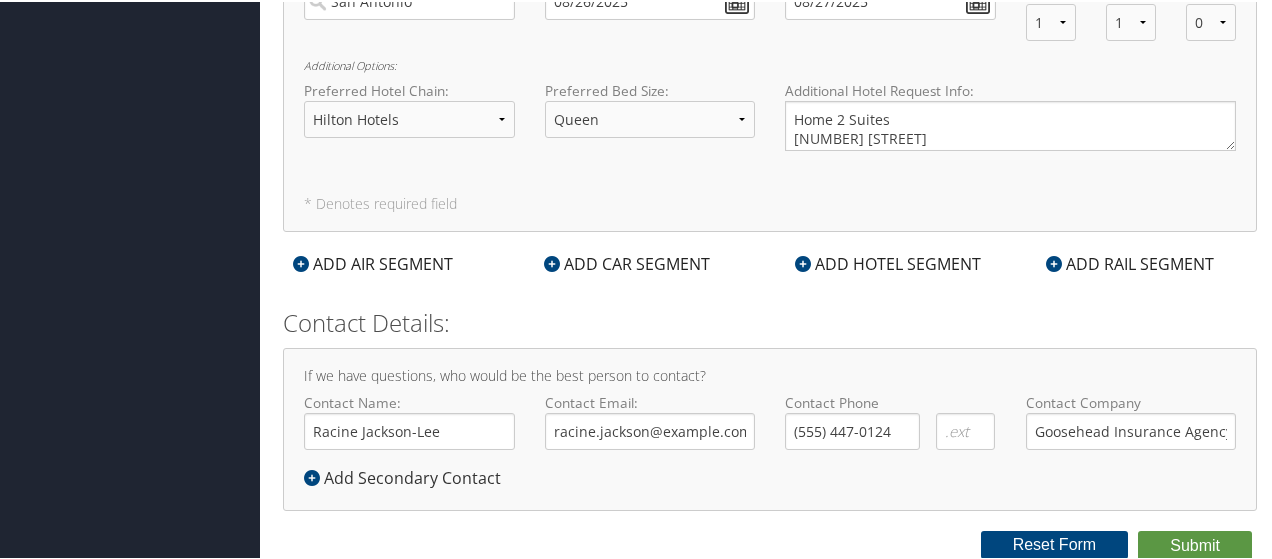 click at bounding box center (312, 476) 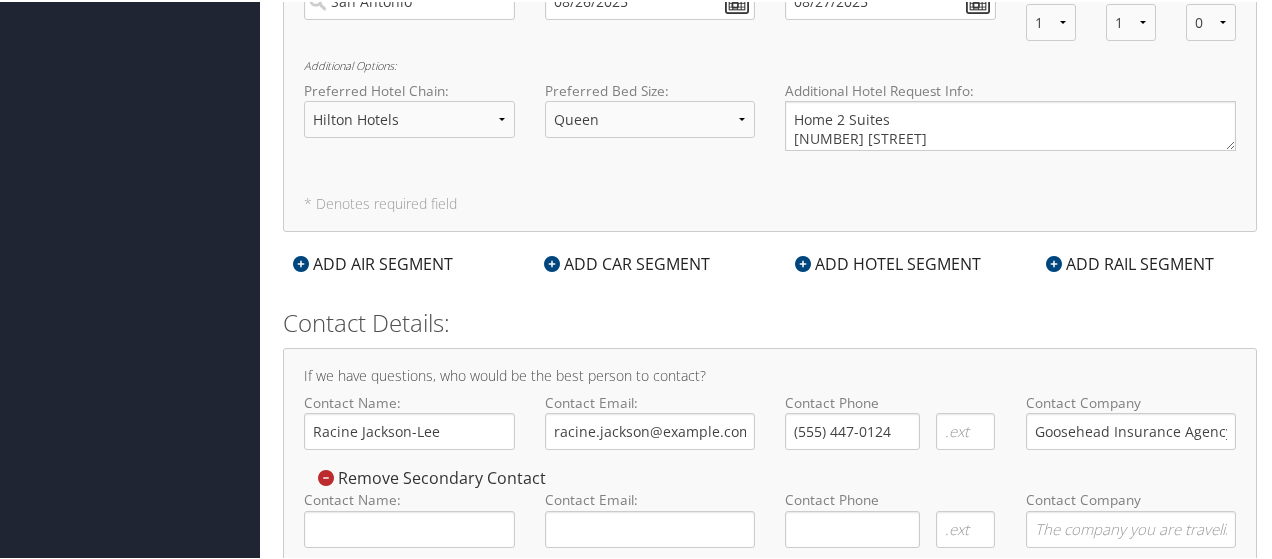 scroll, scrollTop: 859, scrollLeft: 0, axis: vertical 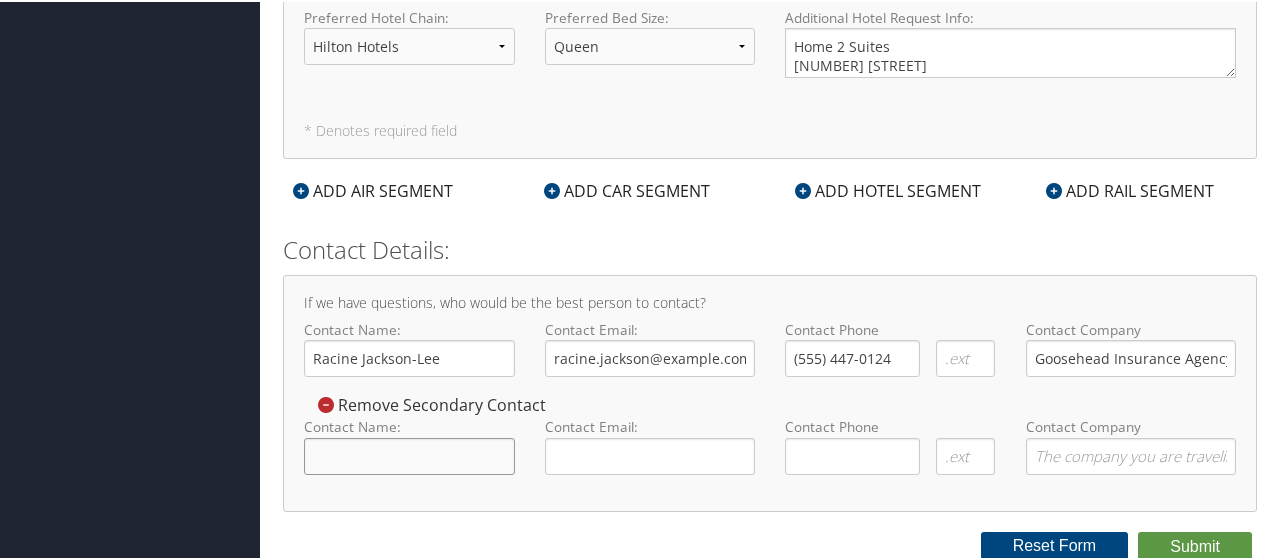 click on "Contact Name:" 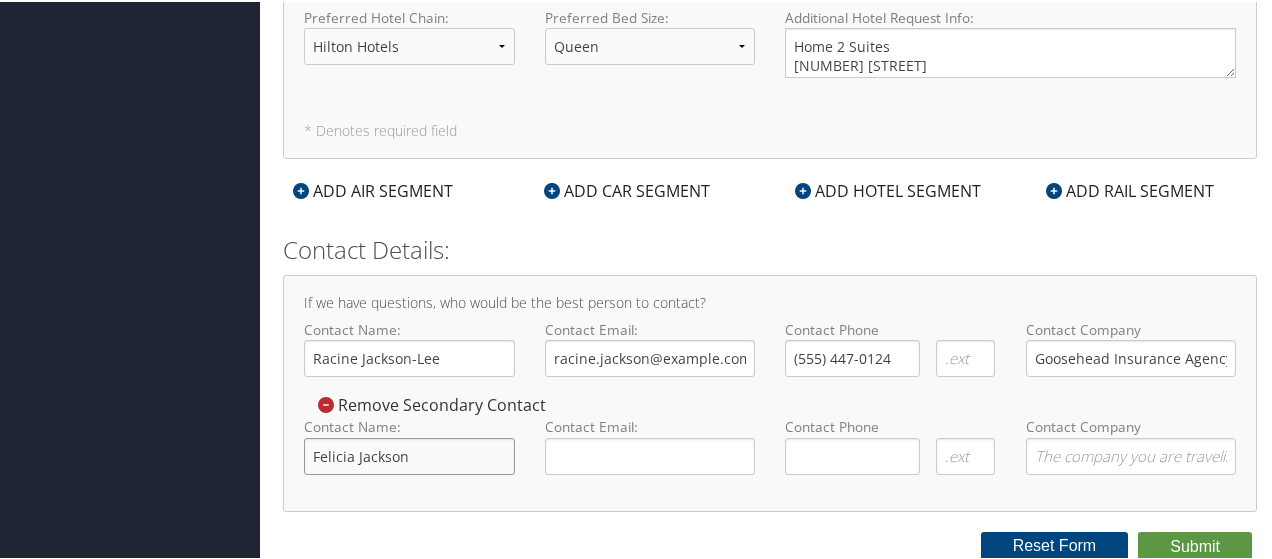 type on "Felicia Jackson" 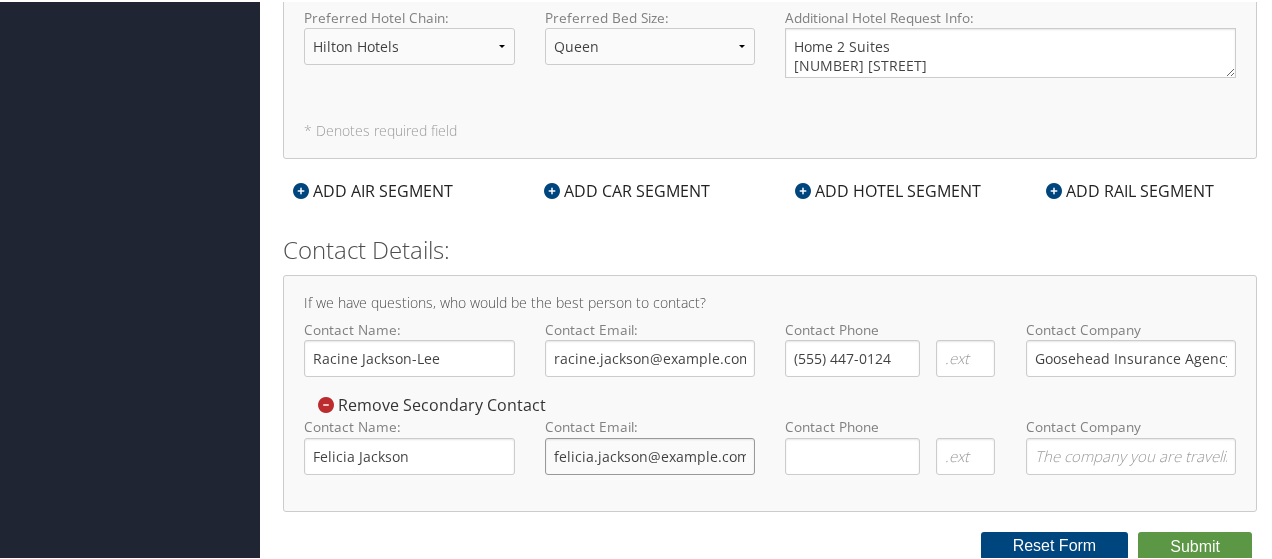 scroll, scrollTop: 0, scrollLeft: 15, axis: horizontal 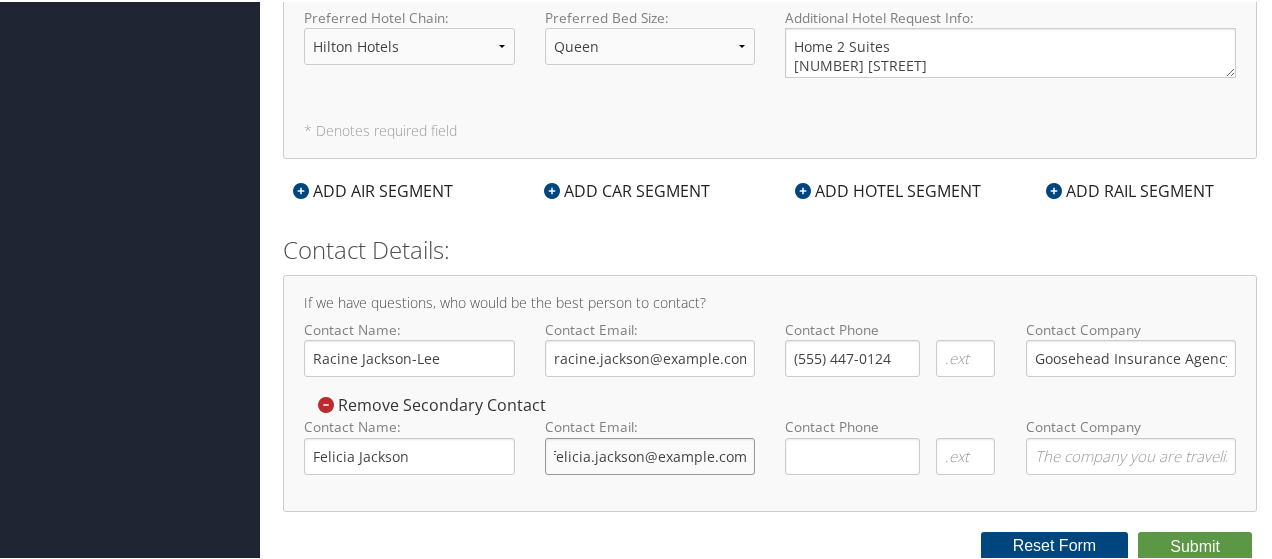 type on "felicia.jackson@goosehead.com" 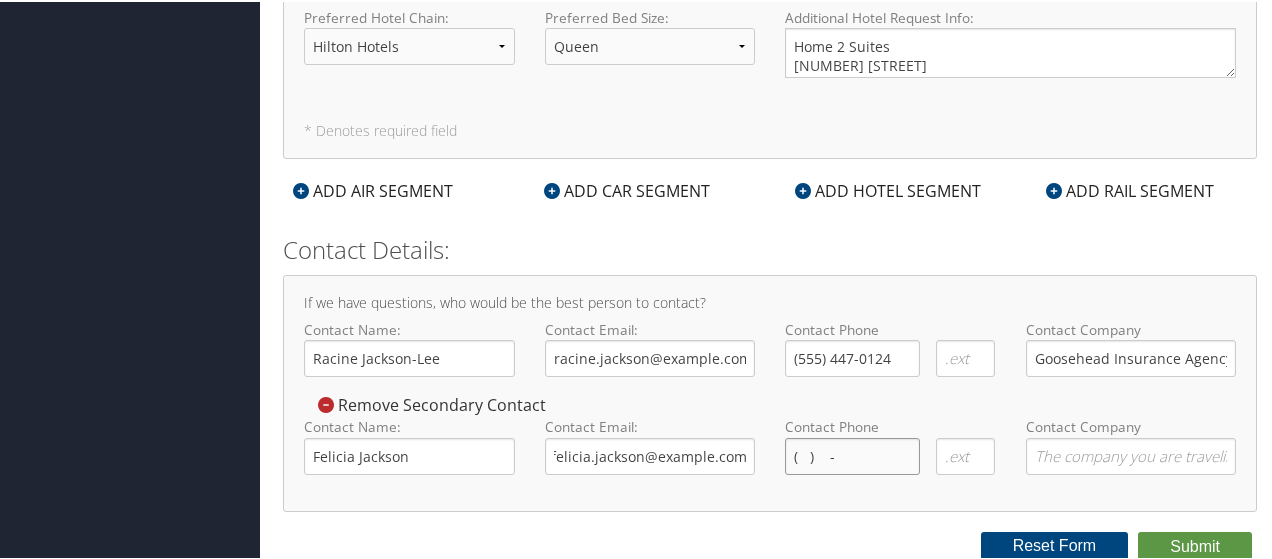 scroll, scrollTop: 0, scrollLeft: 0, axis: both 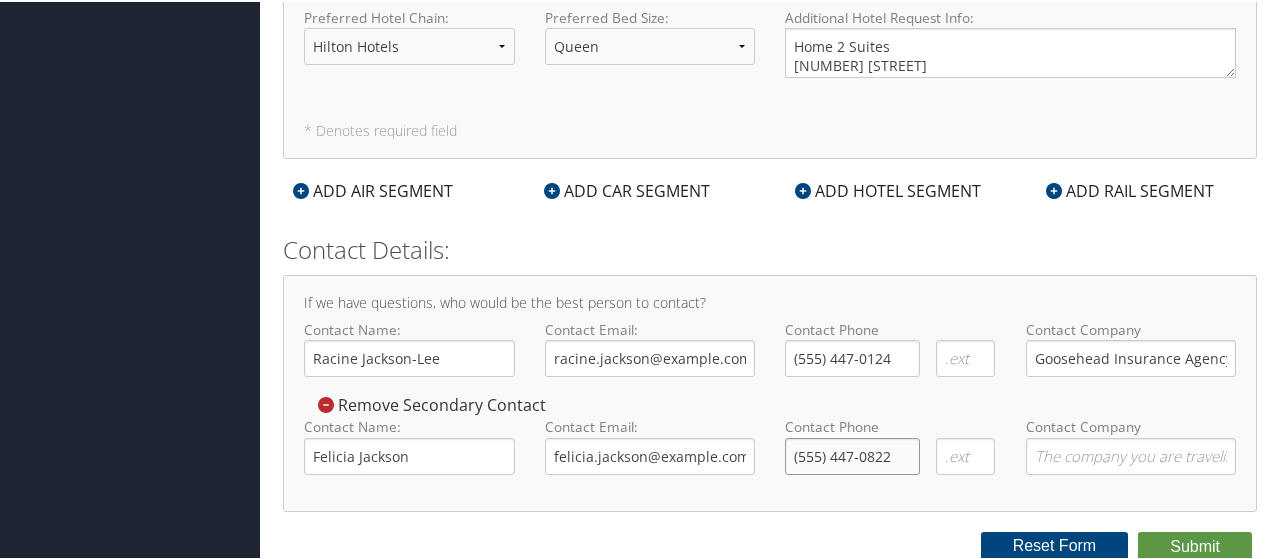 type on "(214) 447-0822" 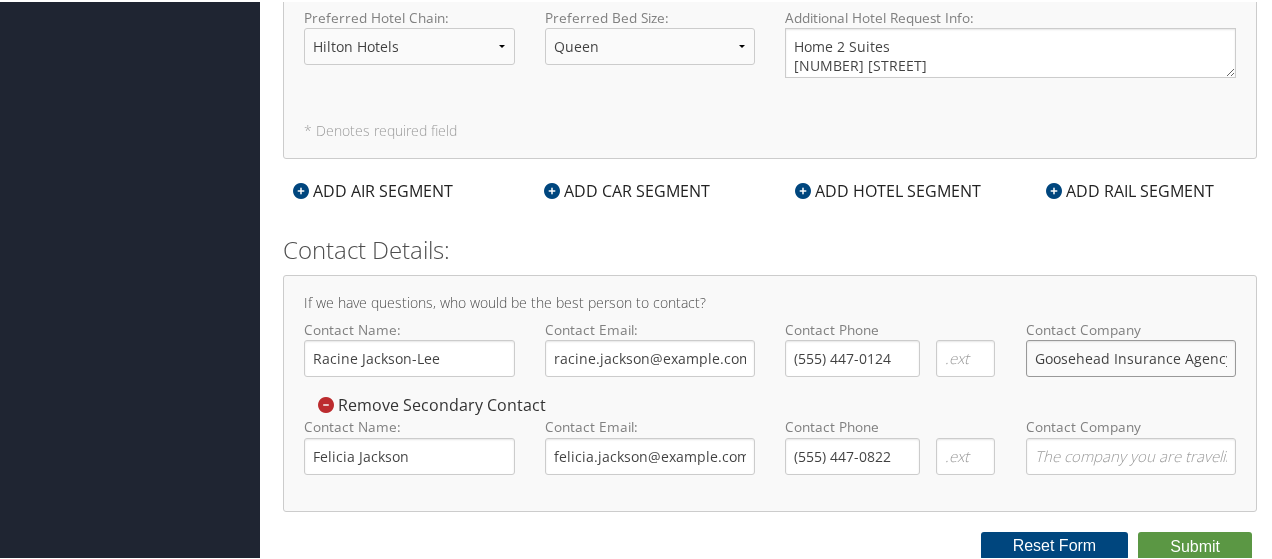 click on "Goosehead Insurance Agency" 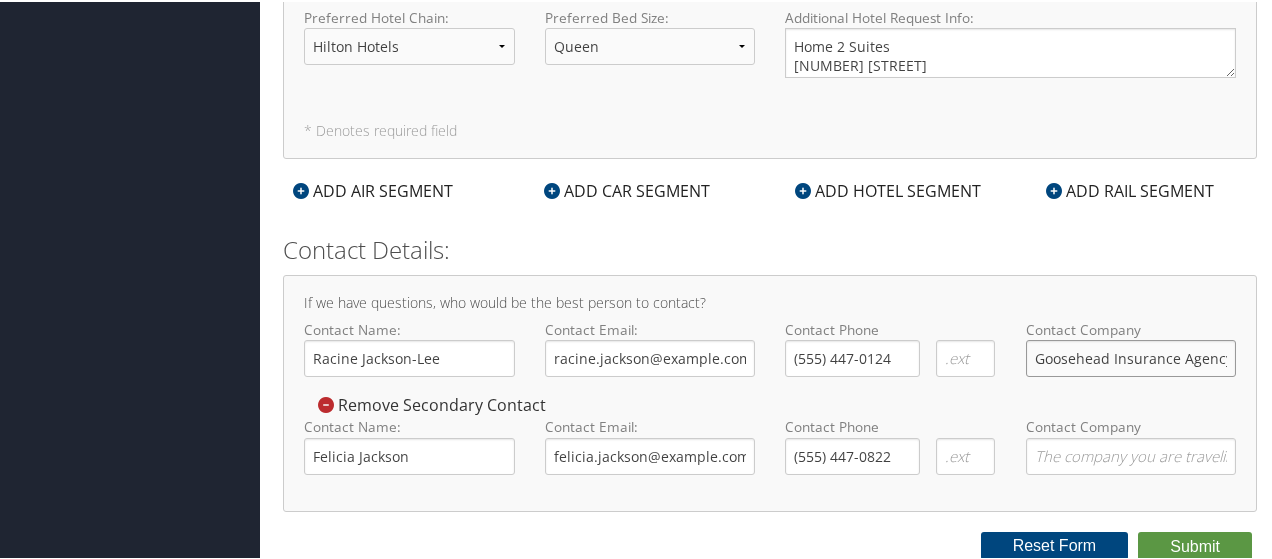 click on "Goosehead Insurance Agency" 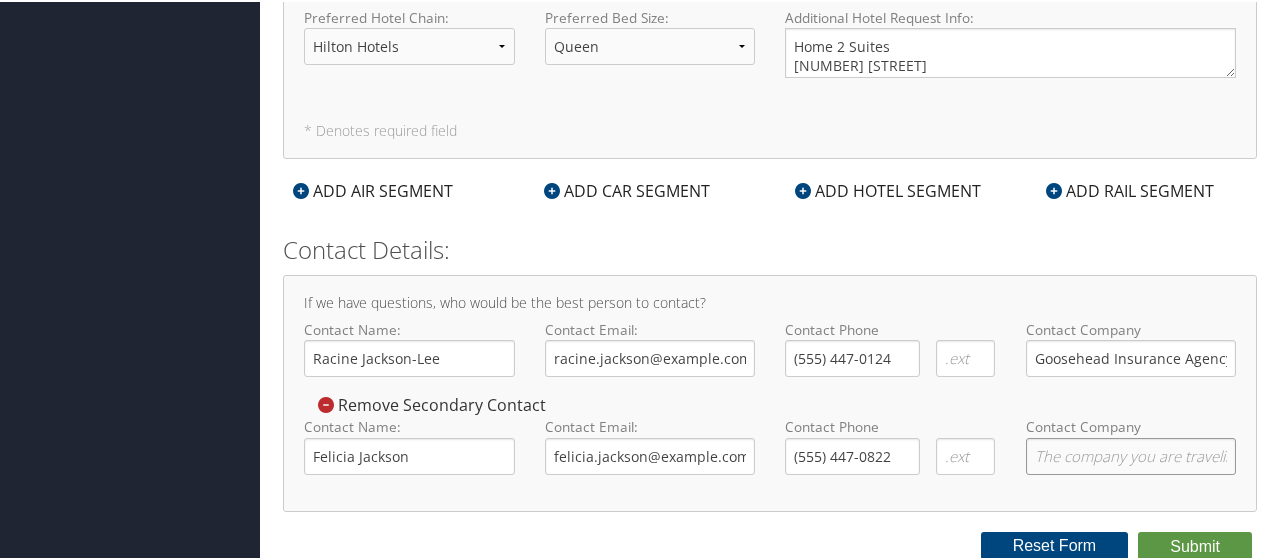 click on "Contact Company" 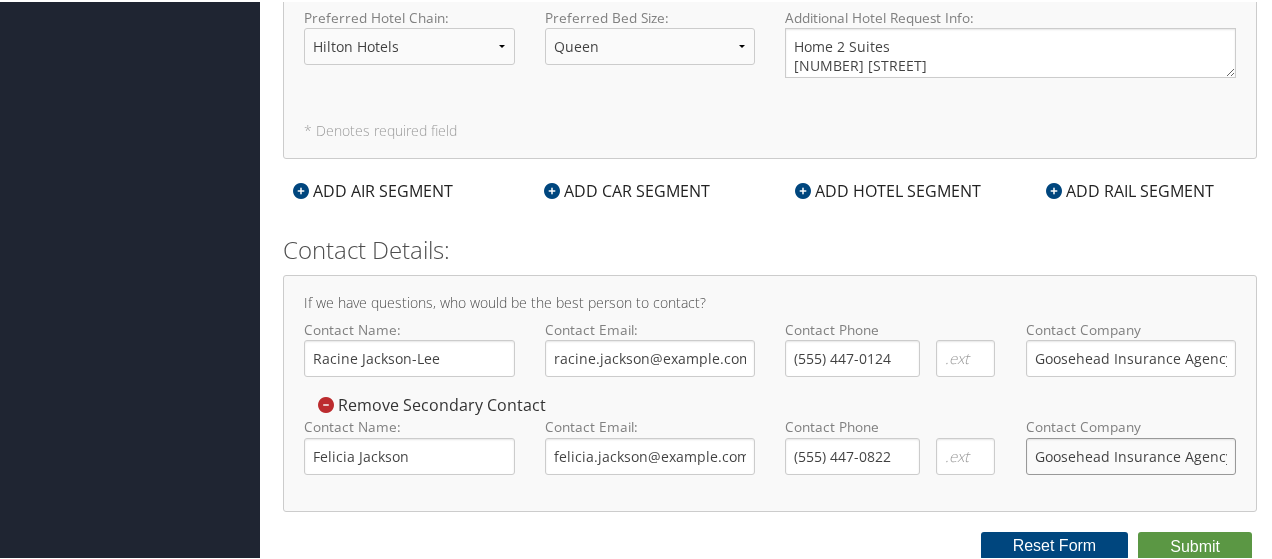 scroll, scrollTop: 0, scrollLeft: 2, axis: horizontal 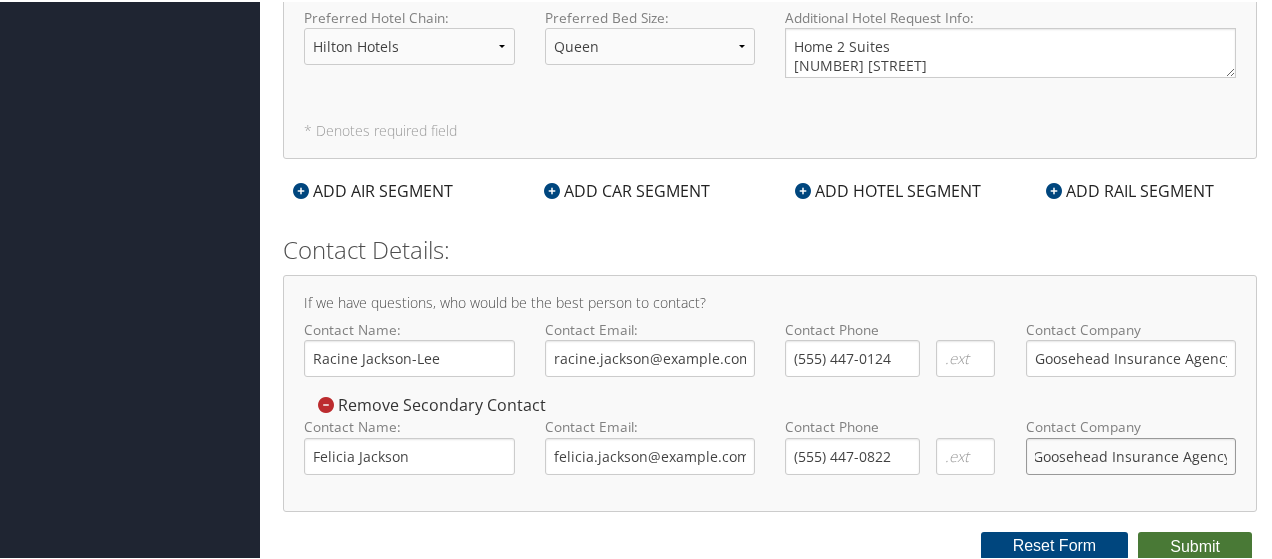 type on "Goosehead Insurance Agency" 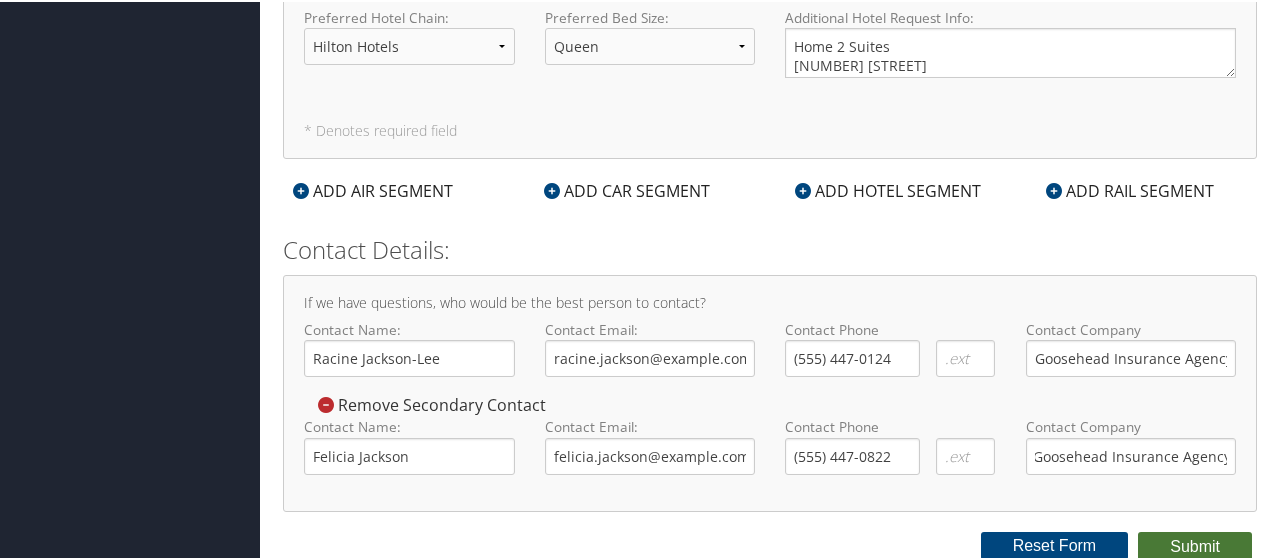 click on "Submit" at bounding box center (1195, 545) 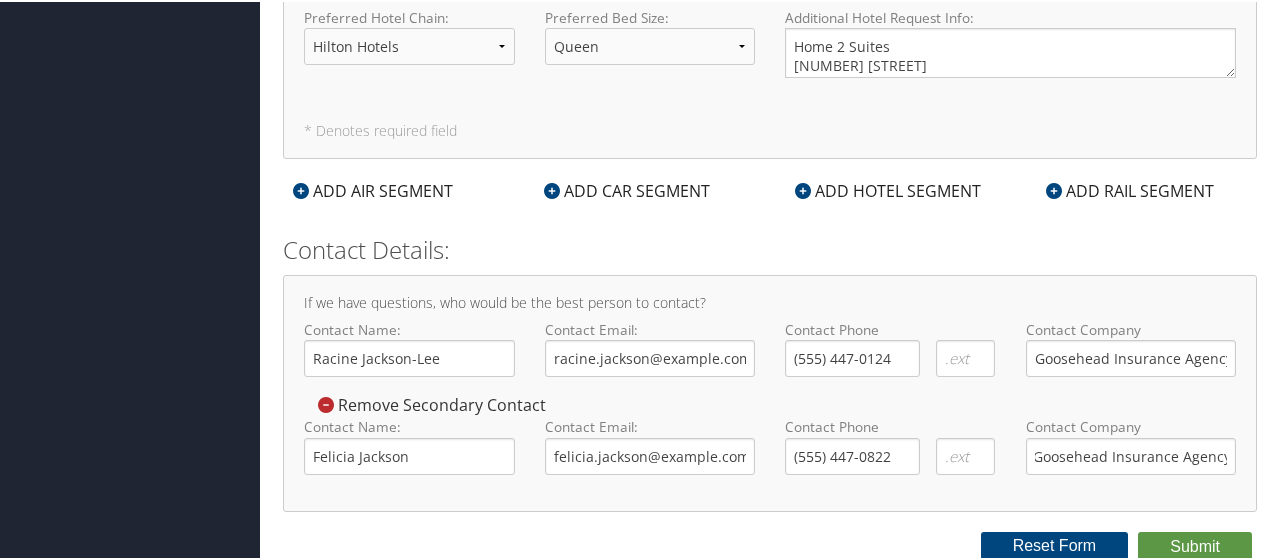 scroll, scrollTop: 0, scrollLeft: 0, axis: both 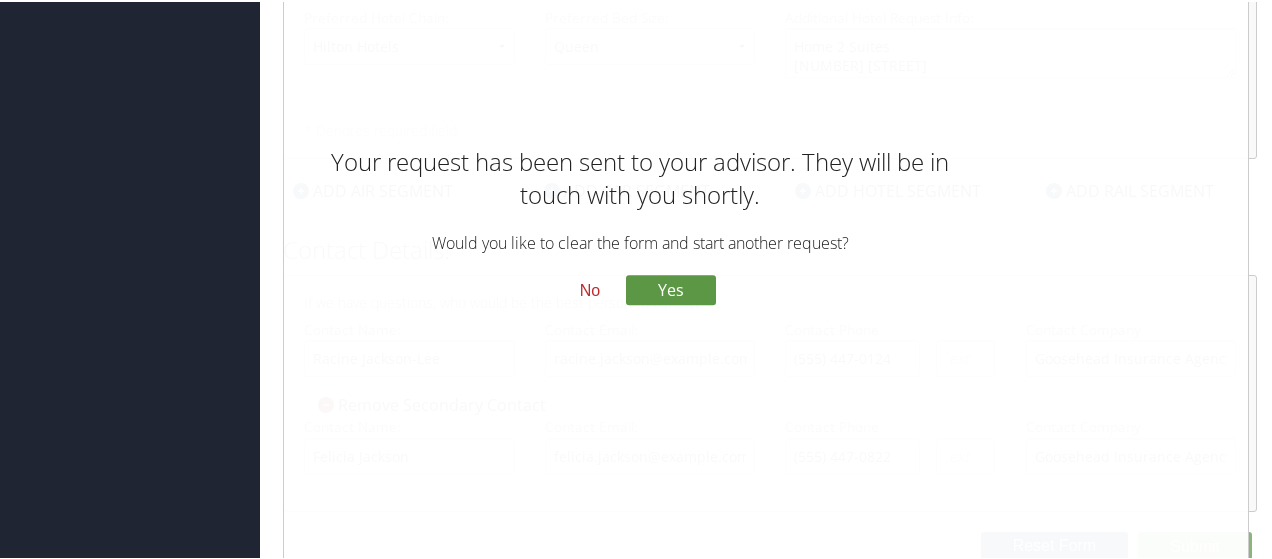 click on "No" at bounding box center [590, 290] 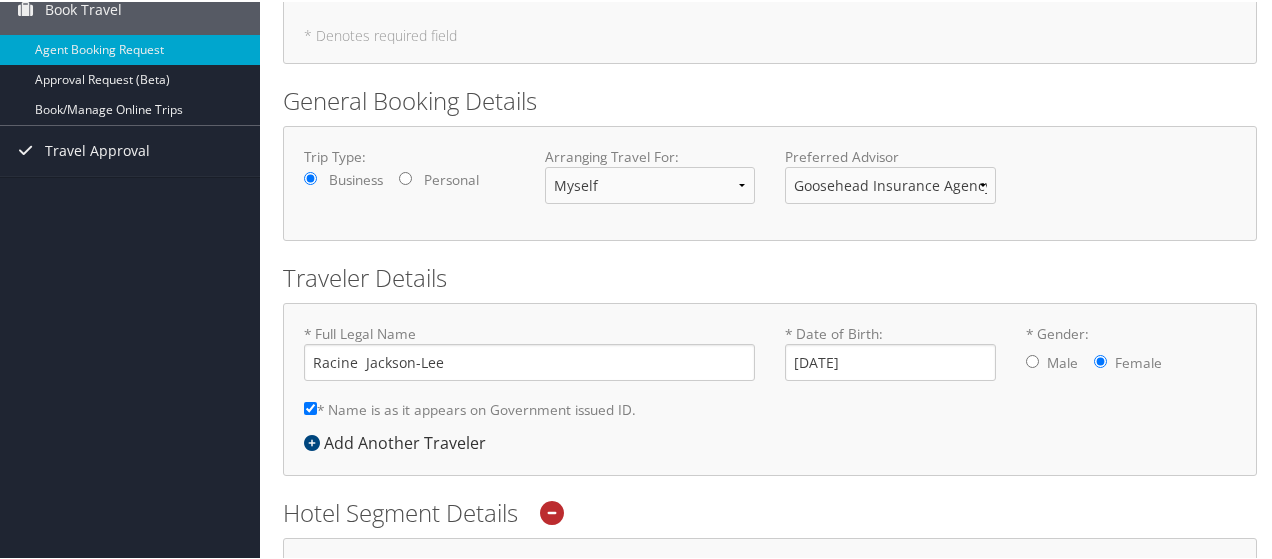 scroll, scrollTop: 200, scrollLeft: 0, axis: vertical 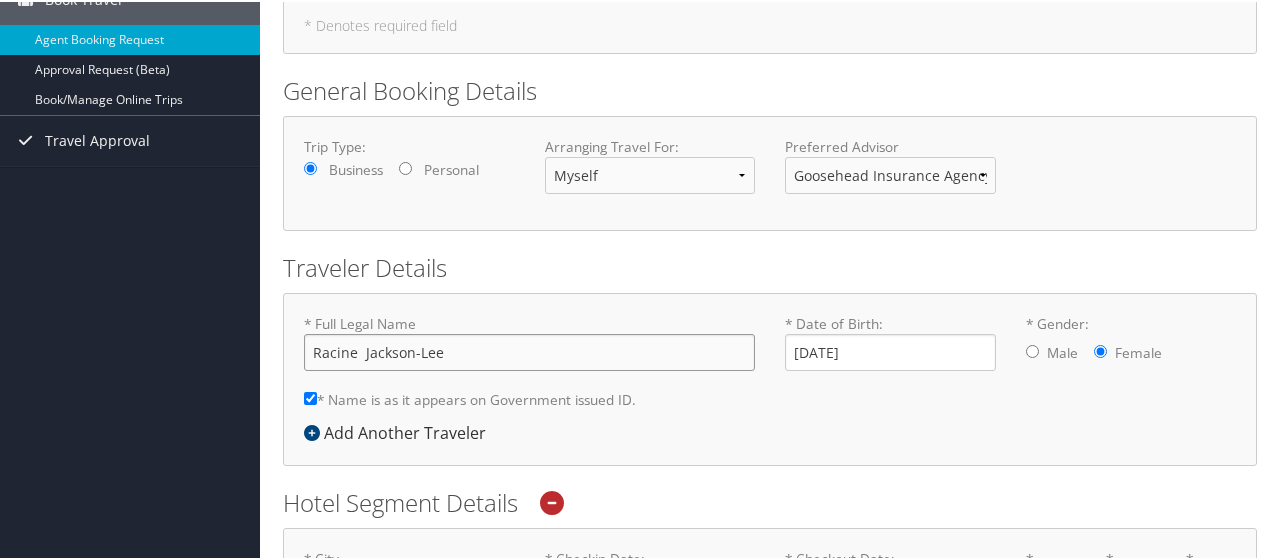 click on "Racine  Jackson-Lee" at bounding box center (529, 350) 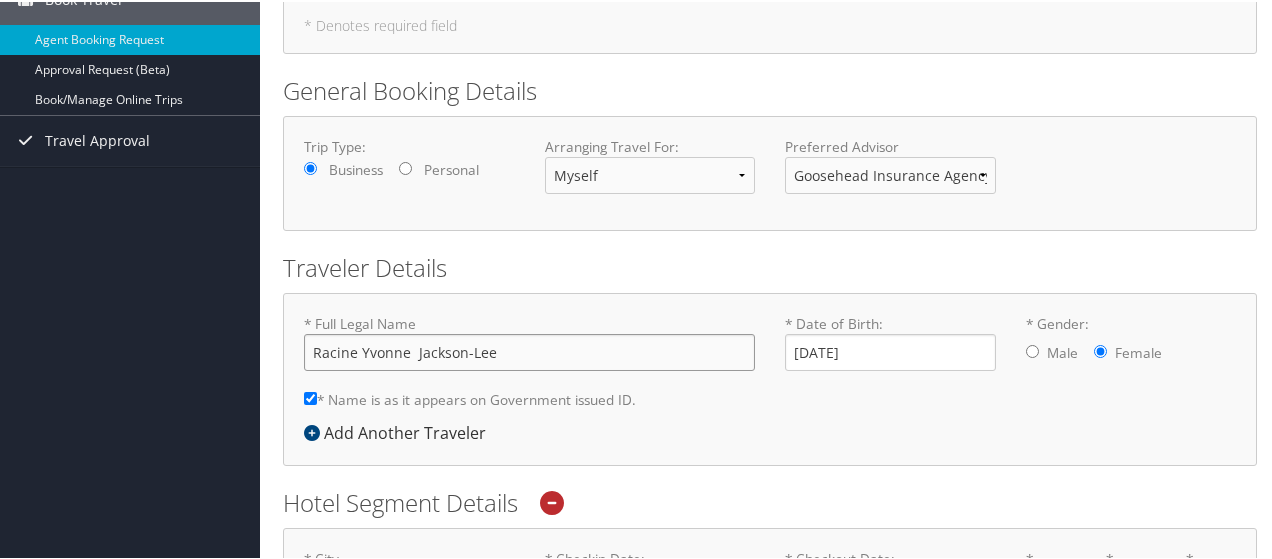 type on "Racine Yvonne  Jackson-Lee" 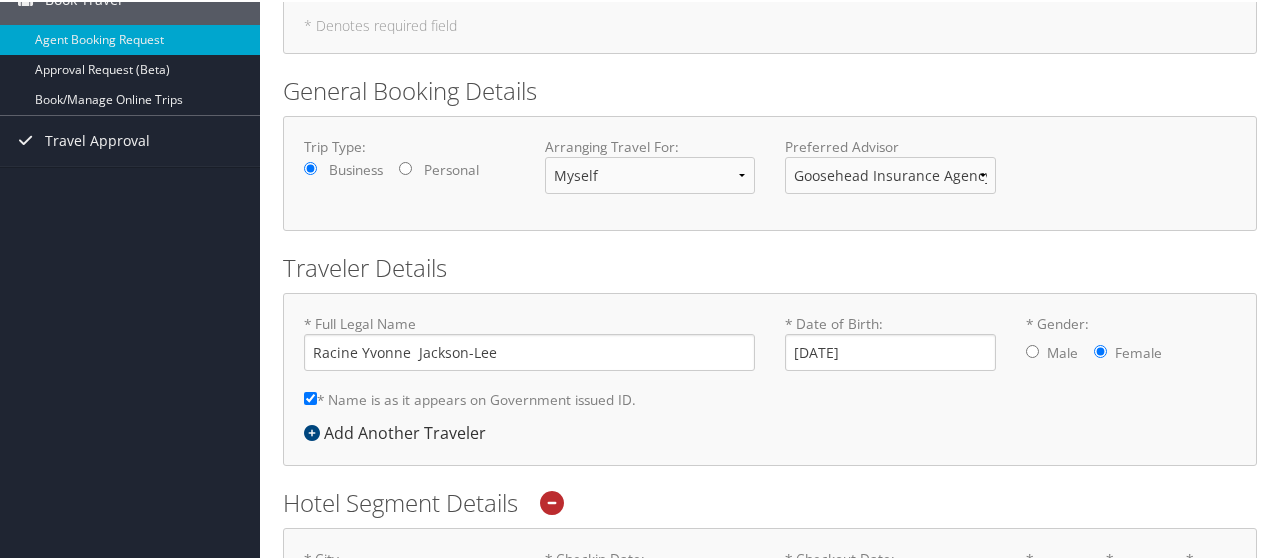 click on "* Full Legal Name Racine Yvonne  Jackson-Lee * Name is as it appears on Government issued ID. Required * Date of Birth: 11/09/1990 Invalid Date * Gender:  Male Female    Add Another Traveler" at bounding box center [770, 377] 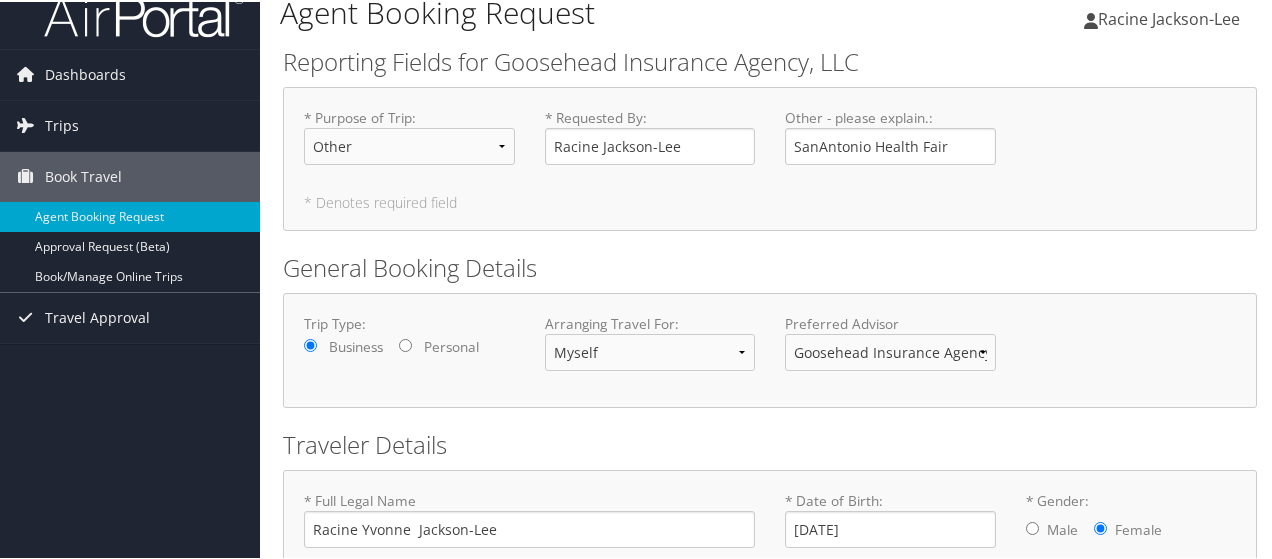 scroll, scrollTop: 0, scrollLeft: 0, axis: both 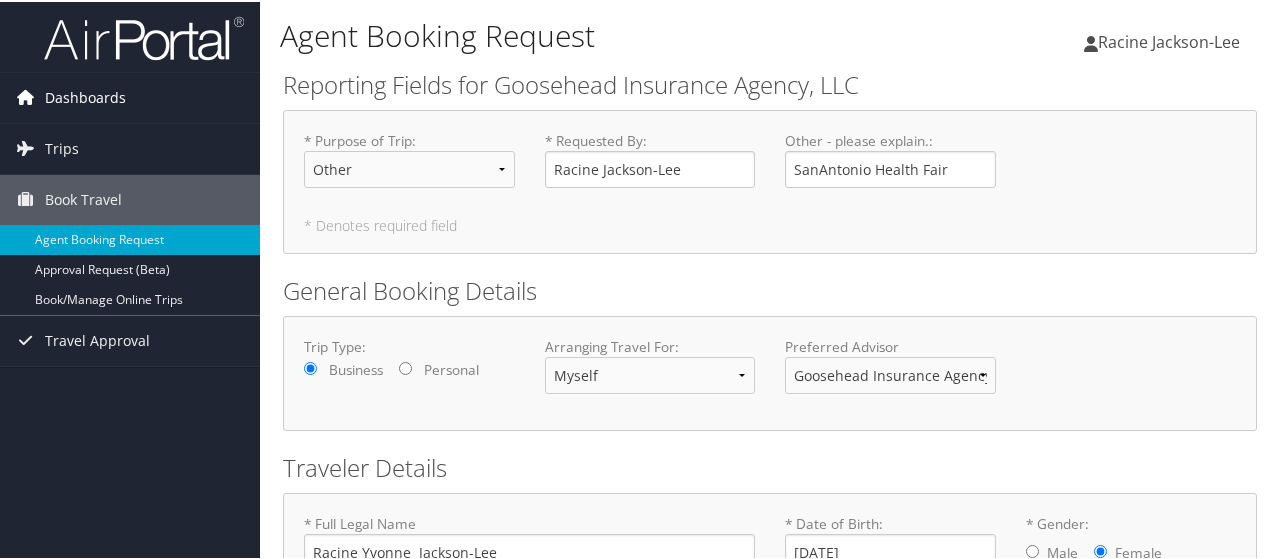 click on "Dashboards" at bounding box center [85, 96] 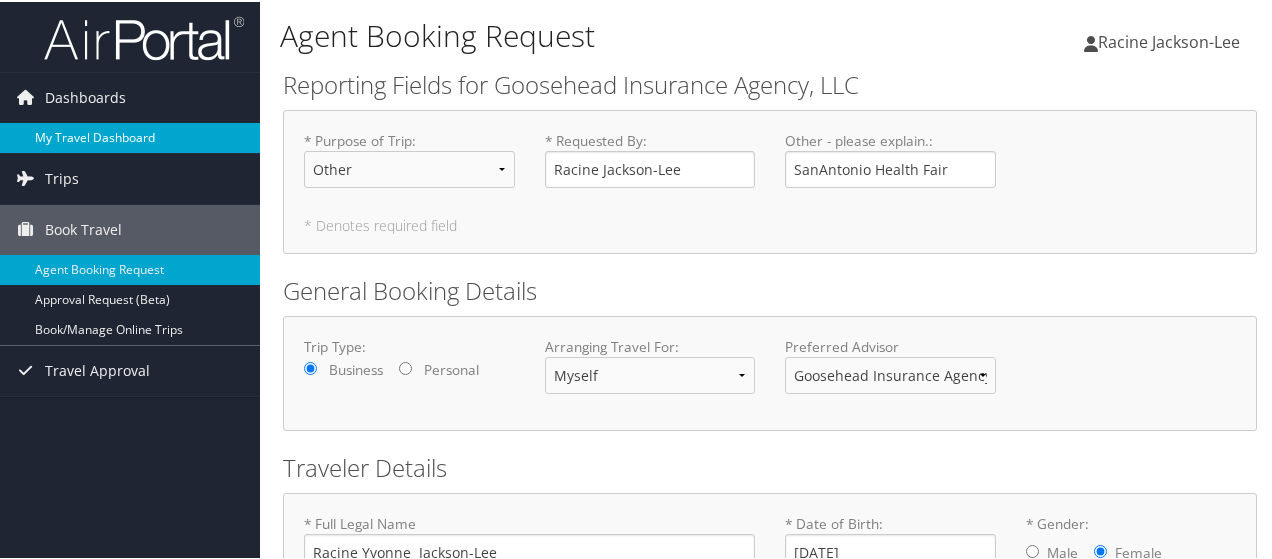 click on "My Travel Dashboard" at bounding box center [130, 136] 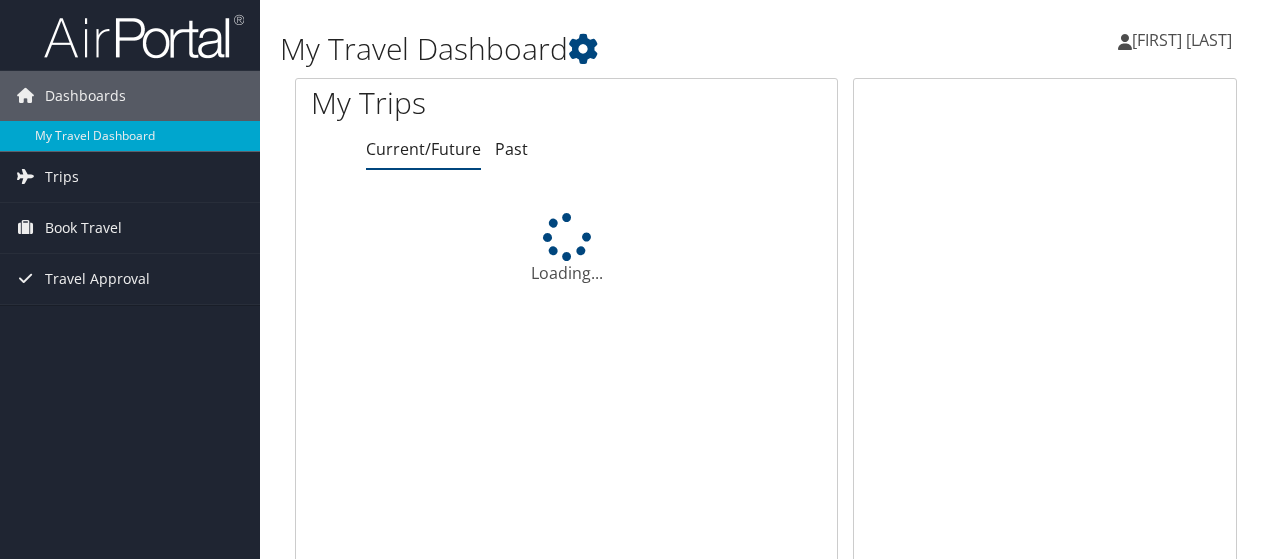 click on "[FIRST] [LAST]" at bounding box center [1182, 40] 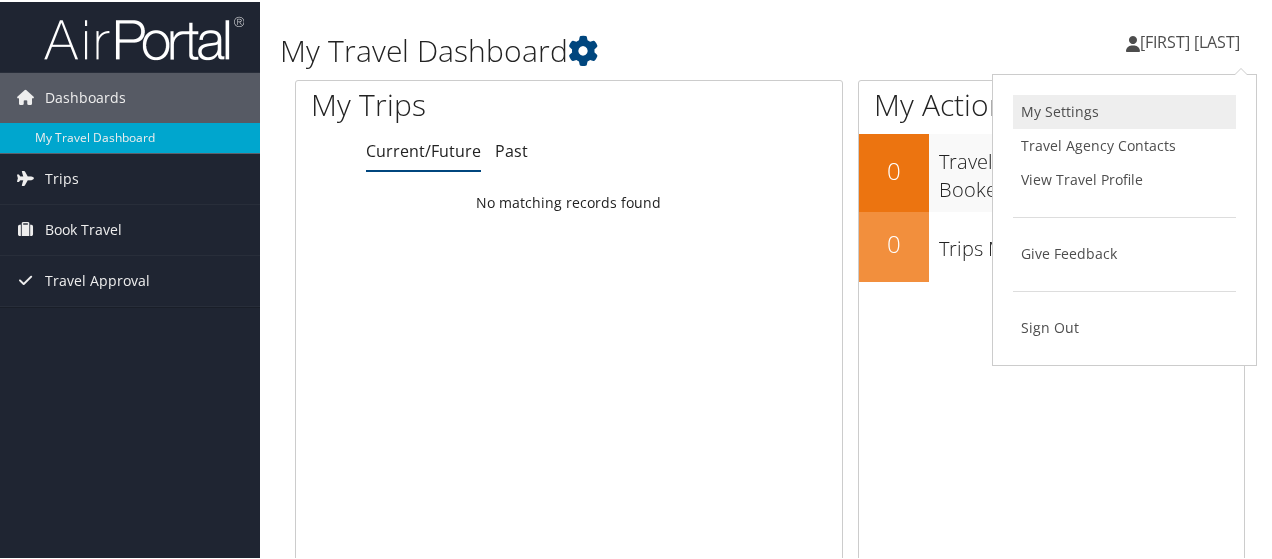 click on "My Settings" at bounding box center (1124, 110) 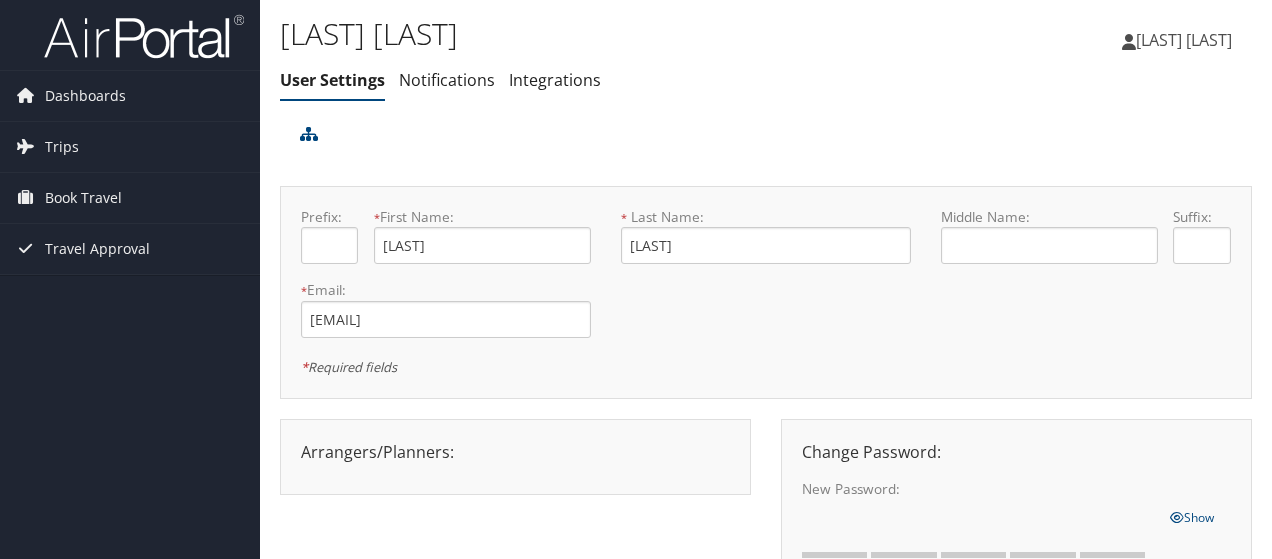 scroll, scrollTop: 0, scrollLeft: 0, axis: both 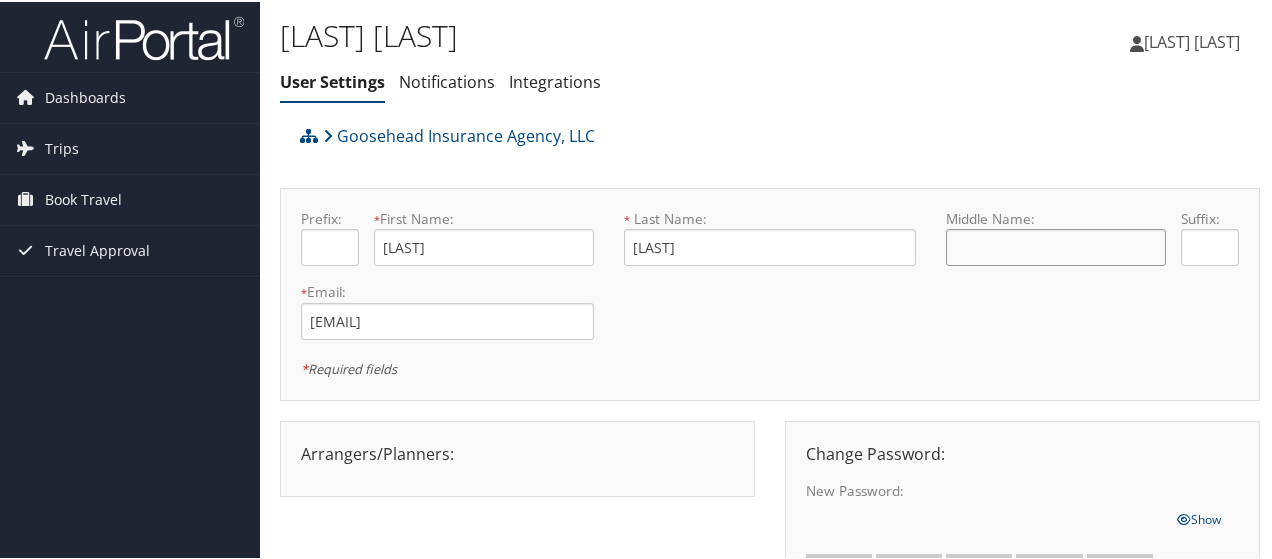 click at bounding box center (1055, 245) 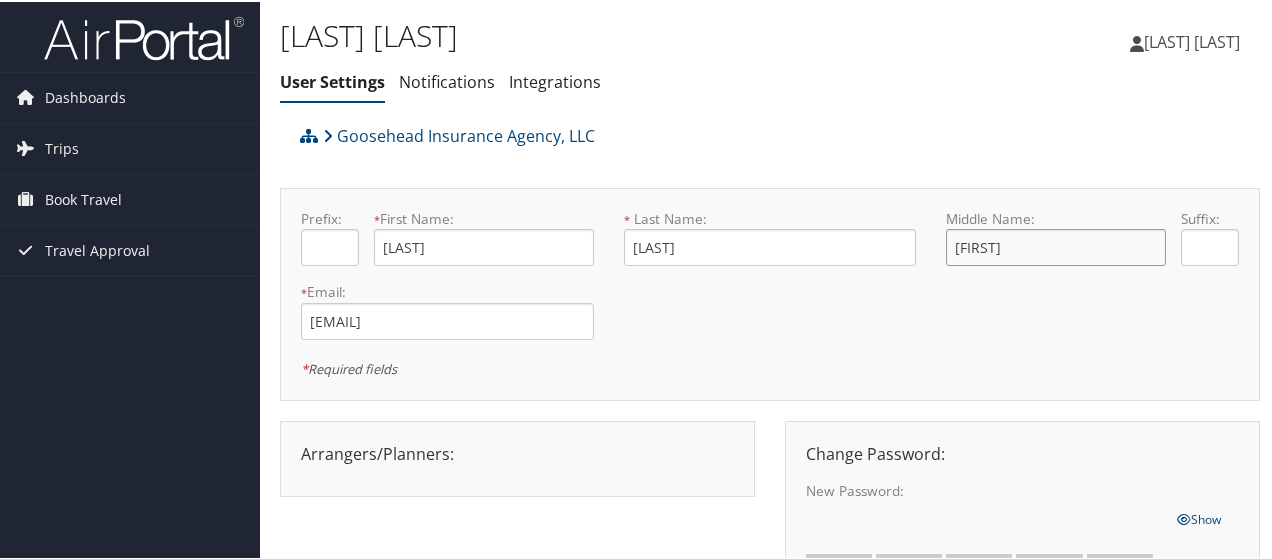 click on "[FIRST]" at bounding box center (1055, 245) 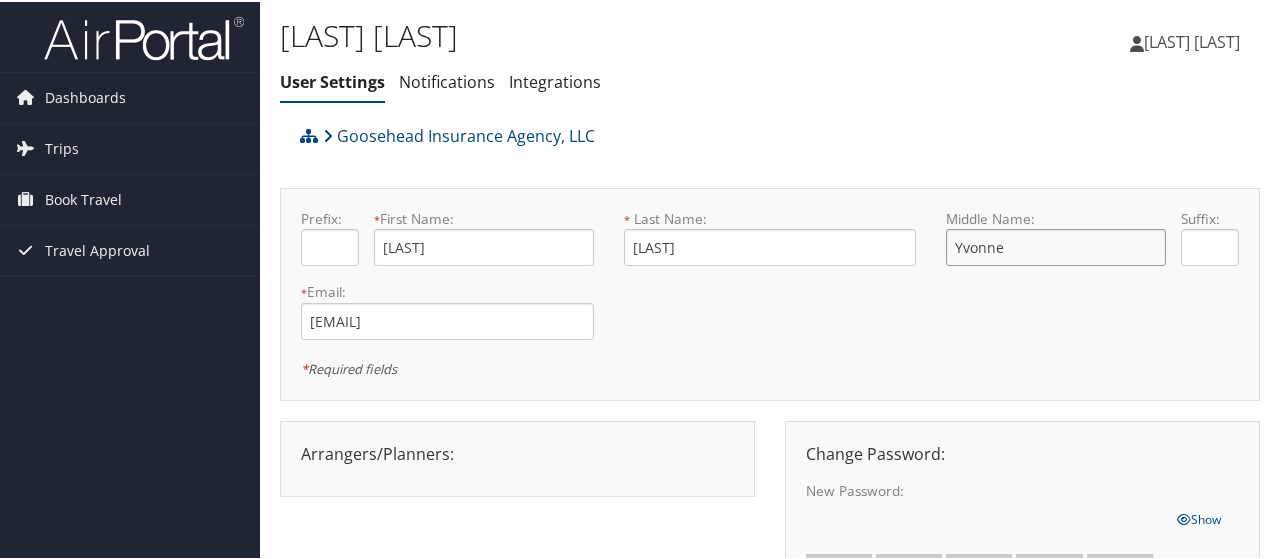 scroll, scrollTop: 0, scrollLeft: 0, axis: both 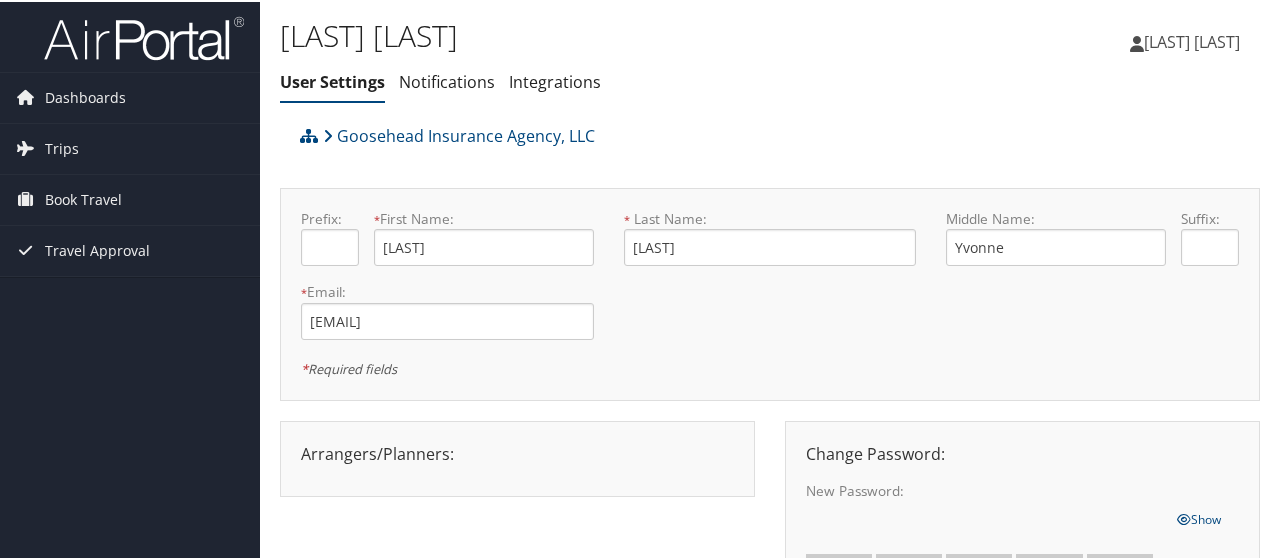 click on "Prefix:
*  First Name:
Racine
This field is required
*
Last Name:
Jackson-Lee
This field is required
Middle Name:
Yvonne
Suffix:
*  Email:
racine.jackson@goosehead.com
This field is required
Mobile Phone:
+1 (972) 322-7403
*" at bounding box center (770, 292) 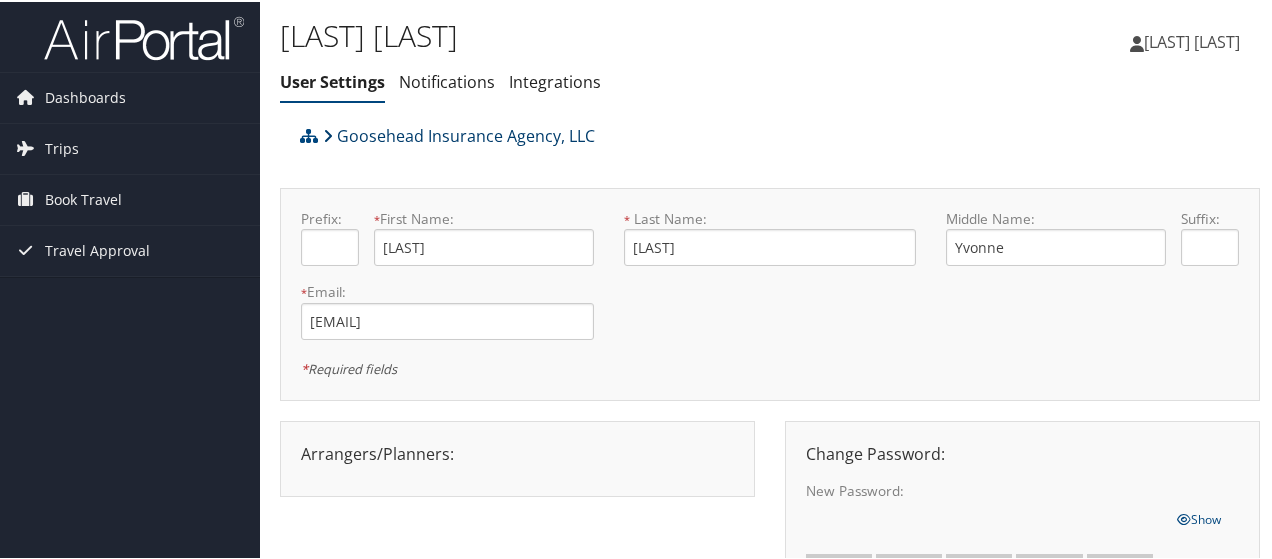 click at bounding box center (328, 134) 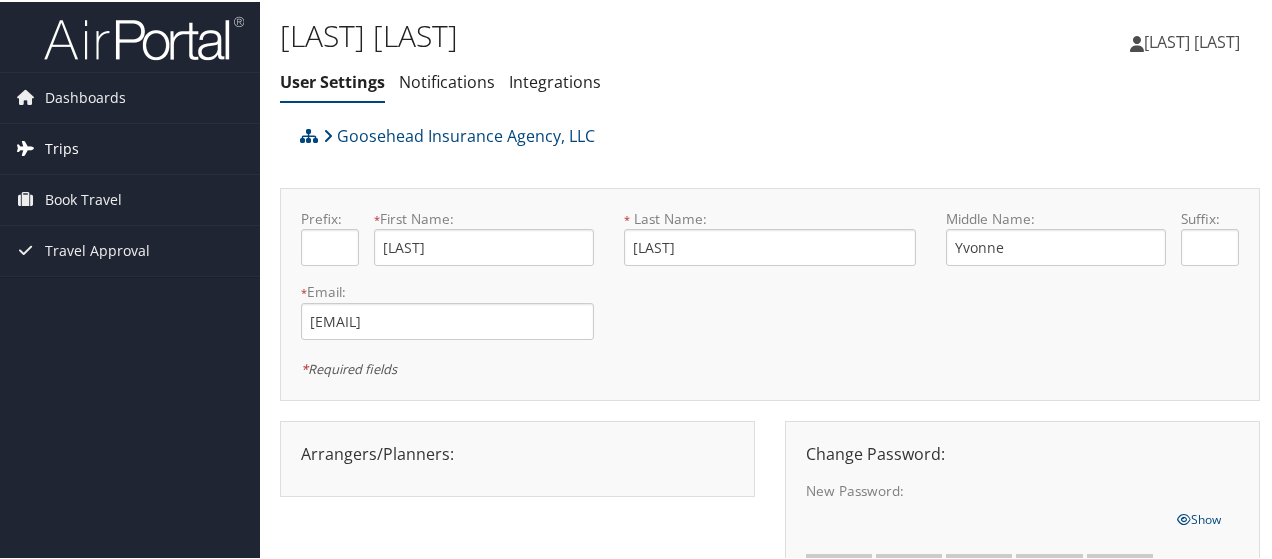 click on "Trips" at bounding box center (62, 147) 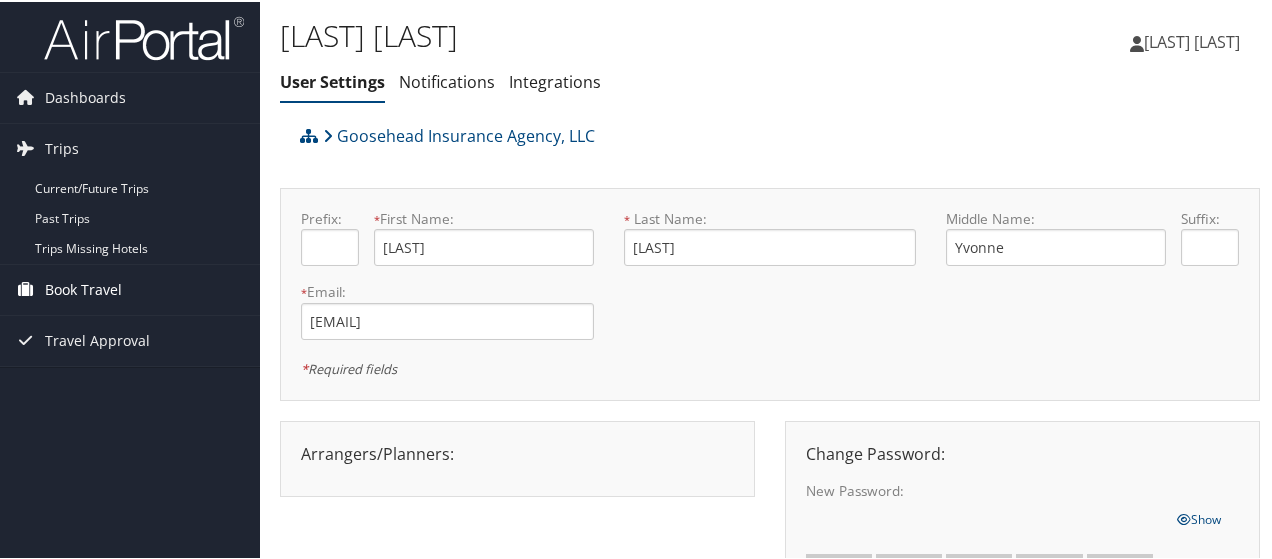 click on "Book Travel" at bounding box center [83, 288] 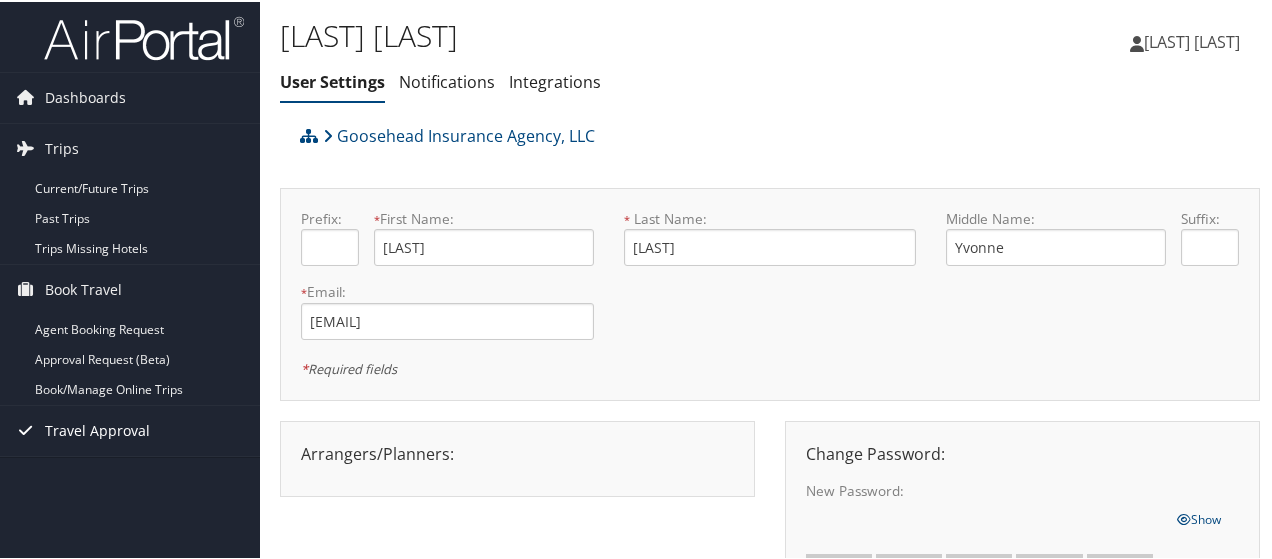 click on "Travel Approval" at bounding box center [97, 429] 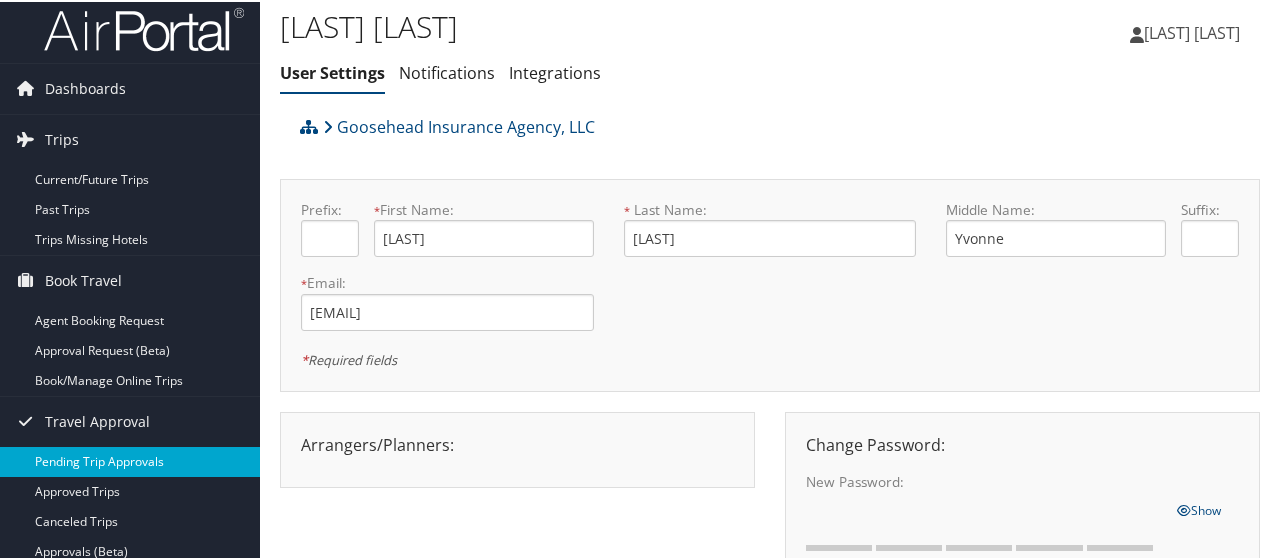 scroll, scrollTop: 0, scrollLeft: 0, axis: both 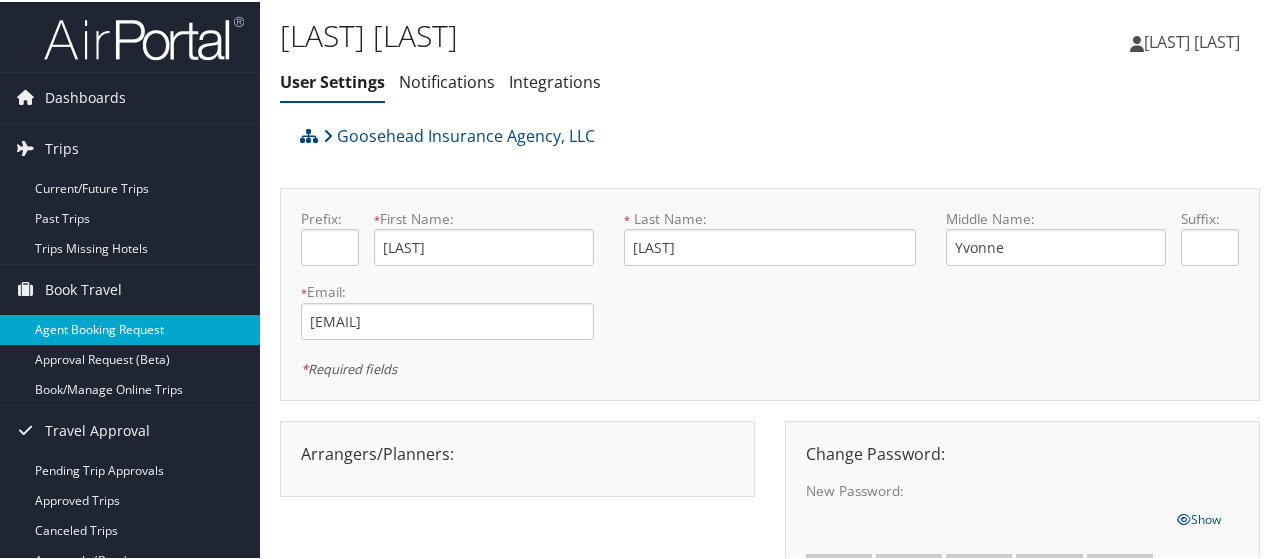 click on "Agent Booking Request" at bounding box center (130, 328) 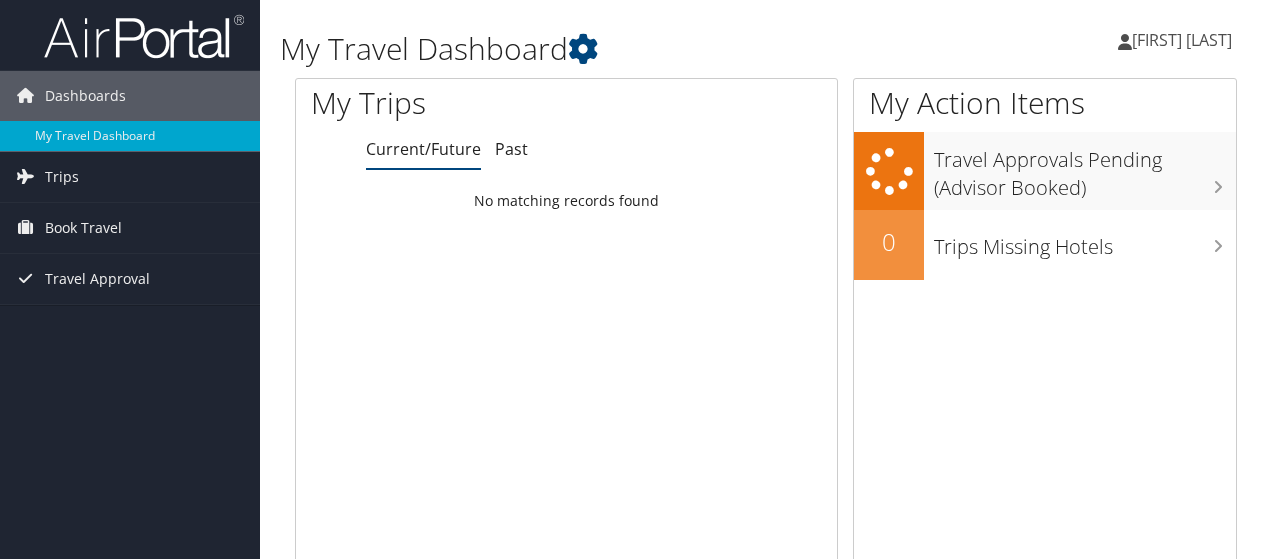 scroll, scrollTop: 0, scrollLeft: 0, axis: both 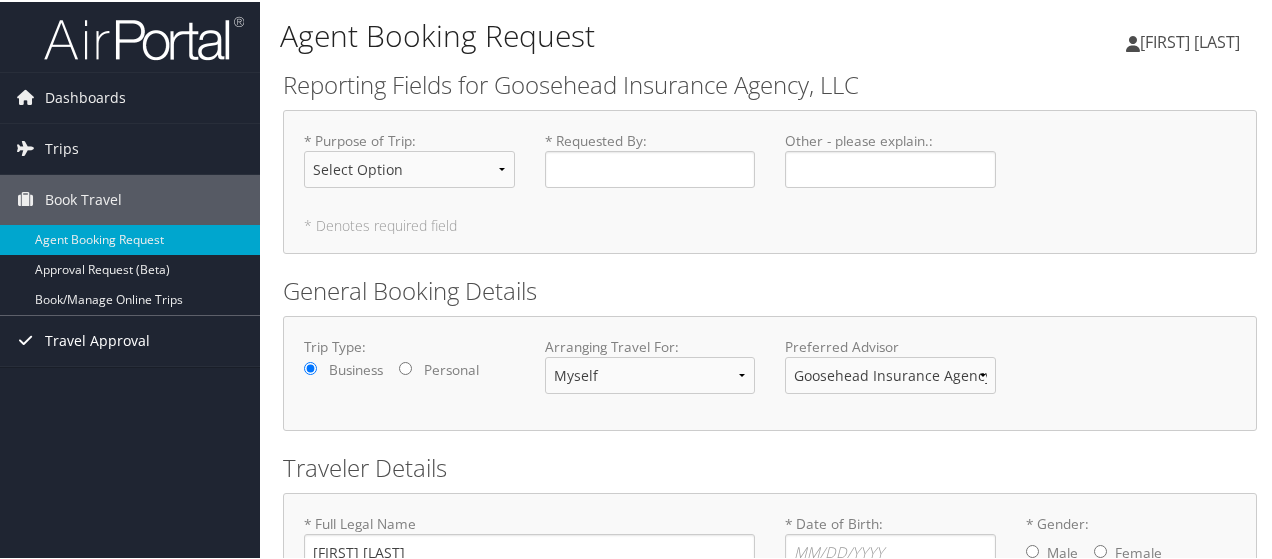click on "Travel Approval" at bounding box center [97, 339] 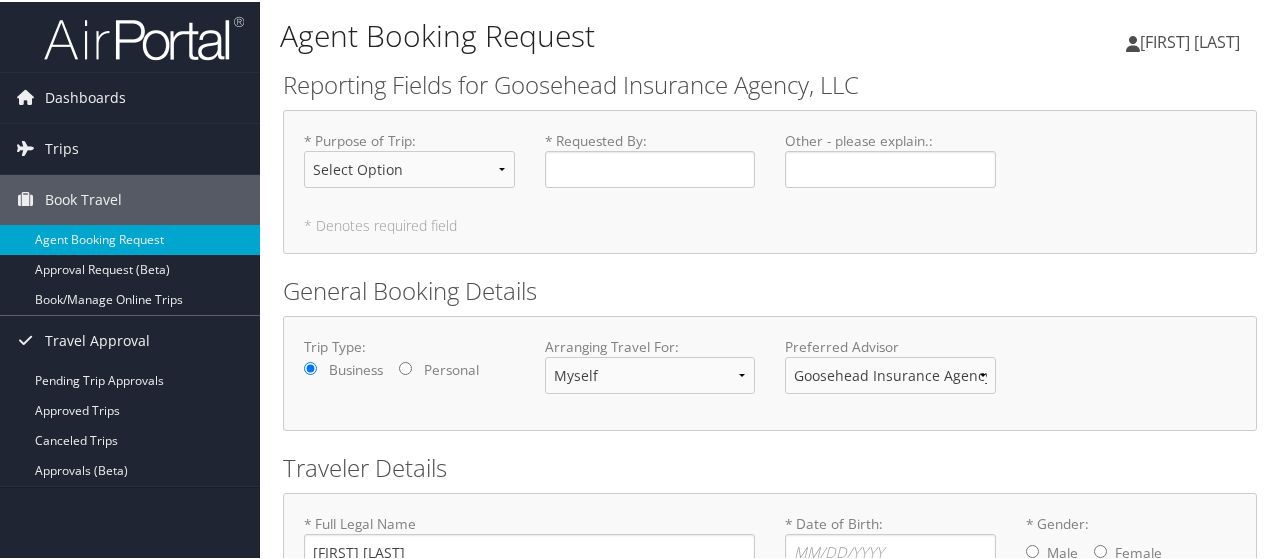click at bounding box center [144, 36] 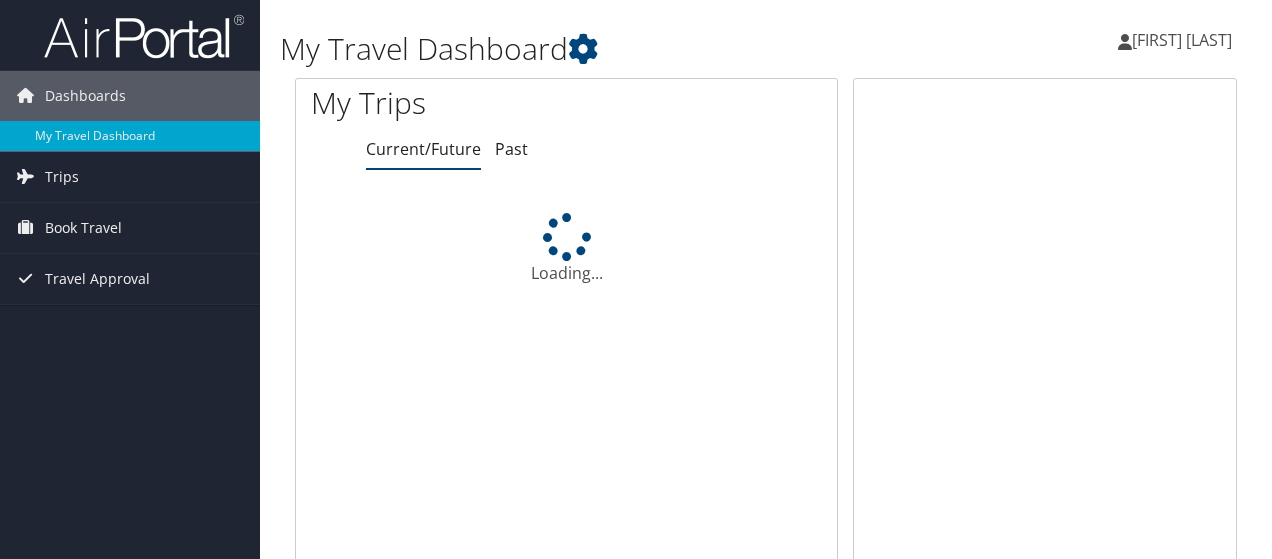 scroll, scrollTop: 0, scrollLeft: 0, axis: both 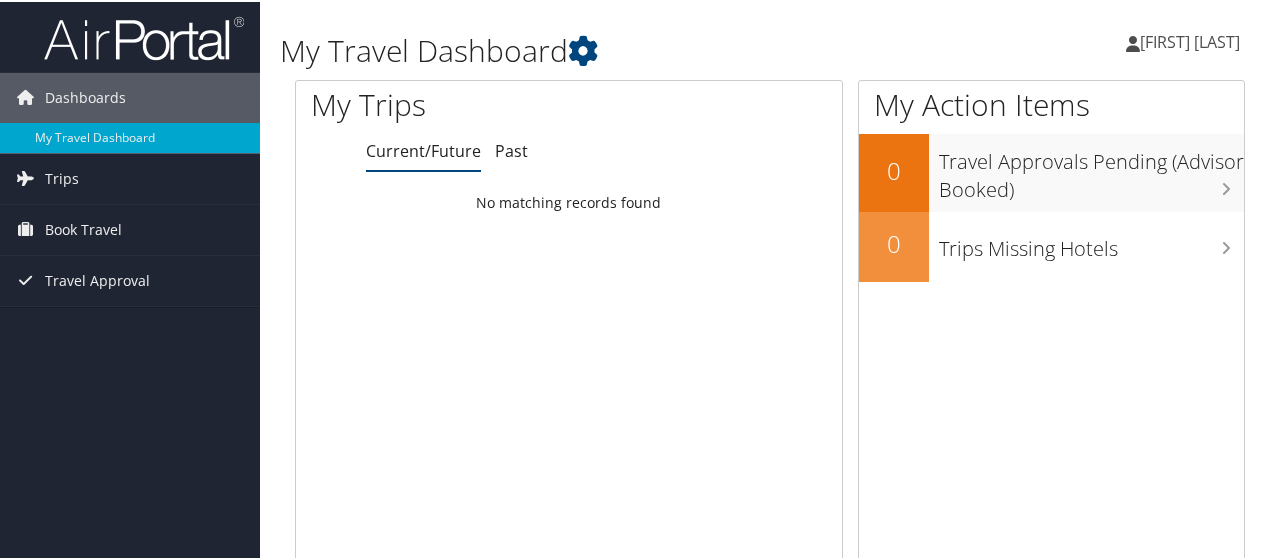 click on "My Travel Dashboard" at bounding box center [606, 49] 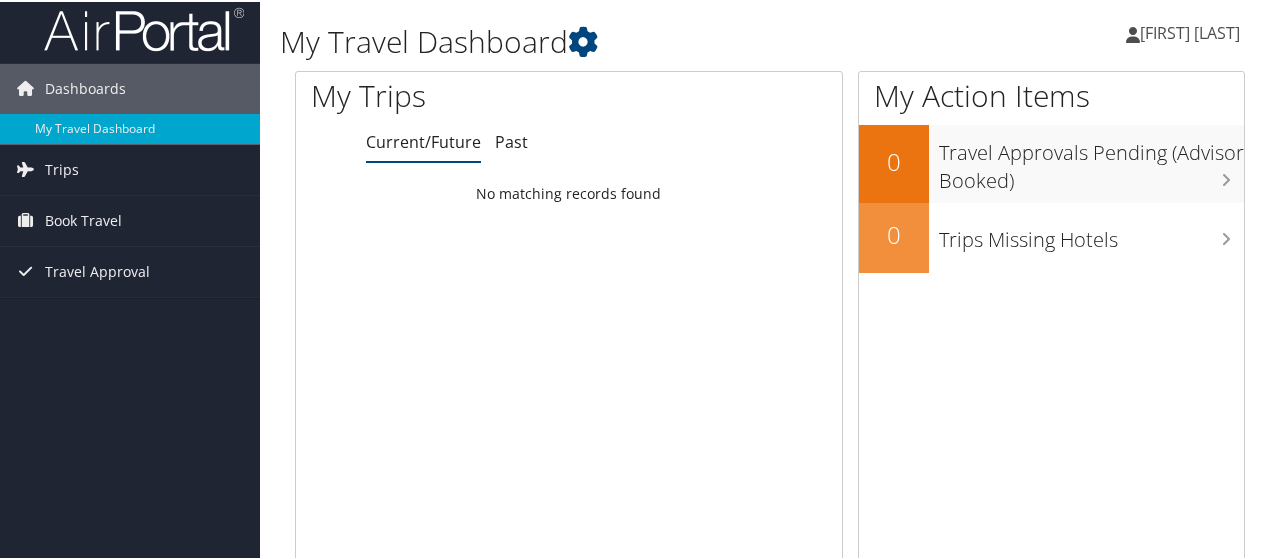 scroll, scrollTop: 0, scrollLeft: 0, axis: both 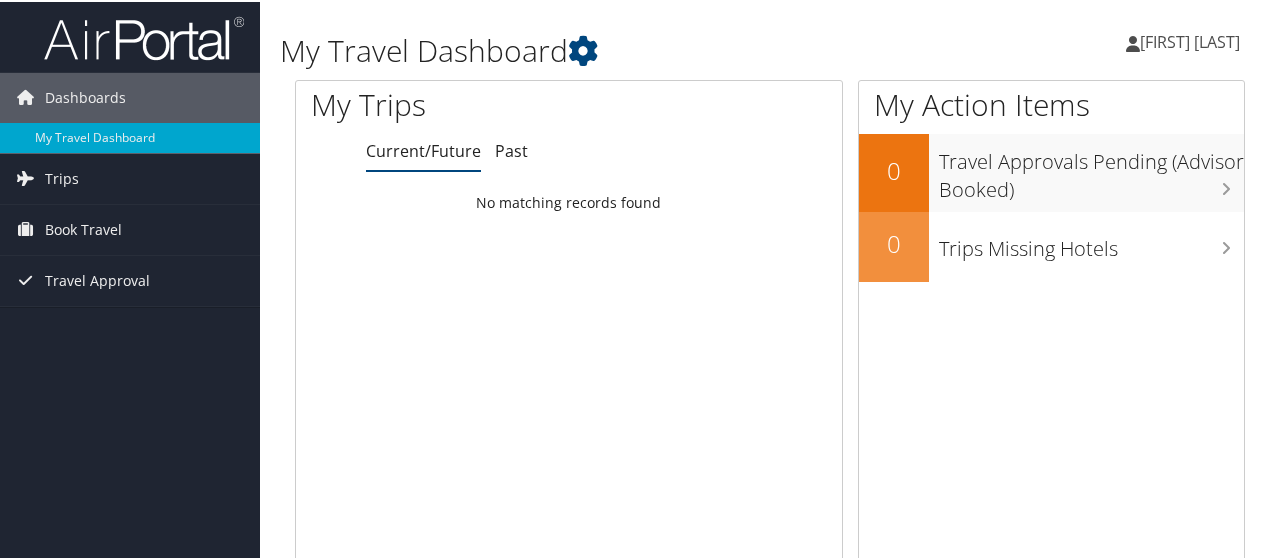 click on "[FIRST] [LAST]" at bounding box center [1193, 40] 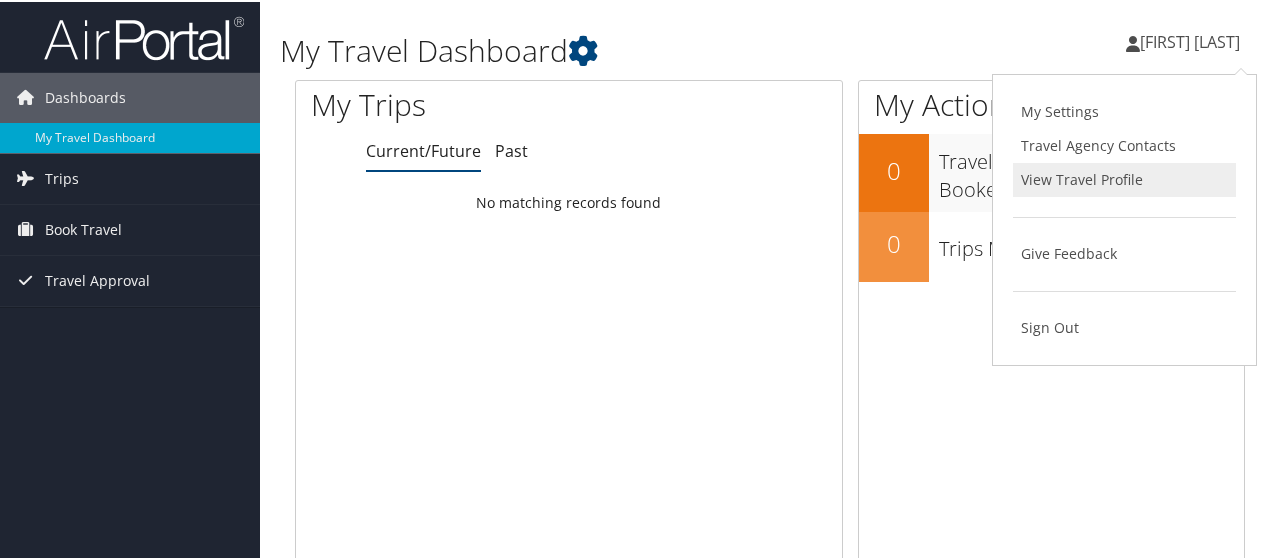 click on "View Travel Profile" at bounding box center [1124, 178] 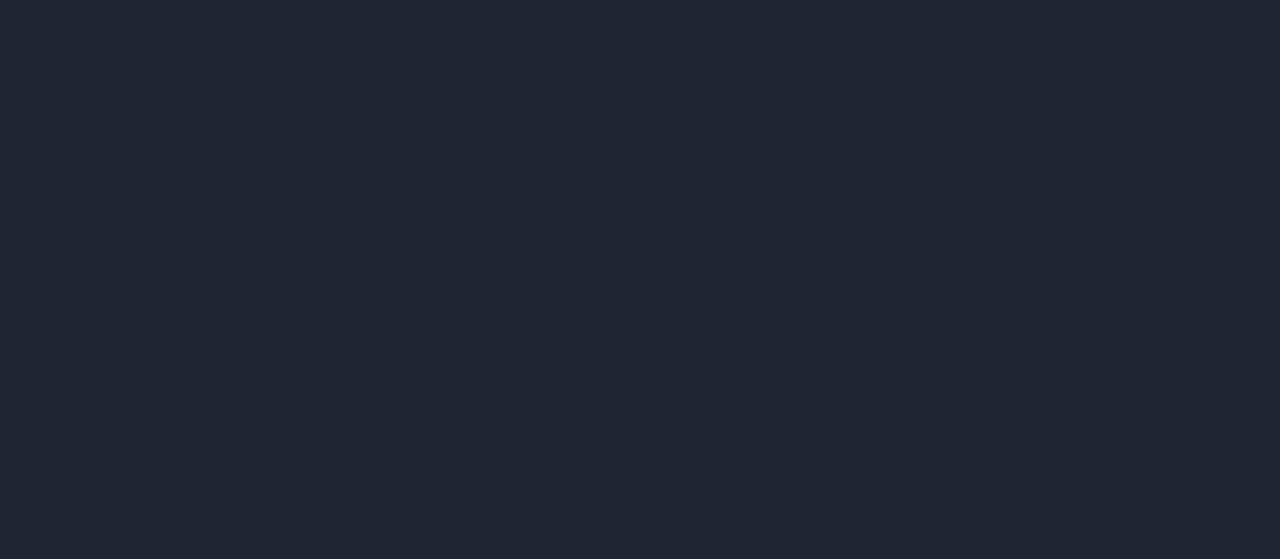 scroll, scrollTop: 0, scrollLeft: 0, axis: both 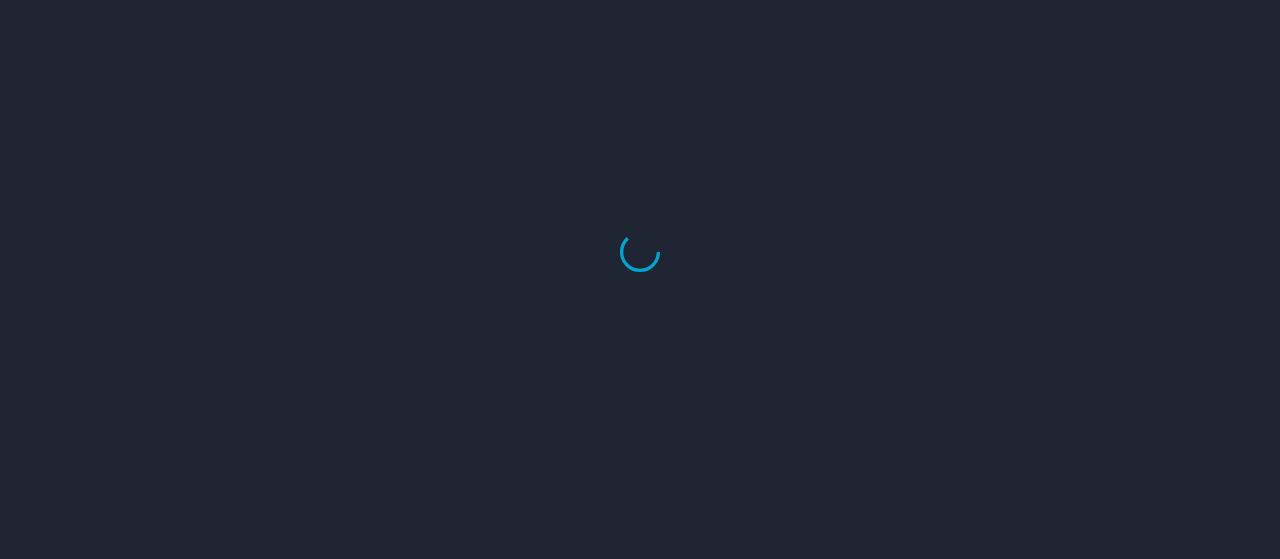 select on "US" 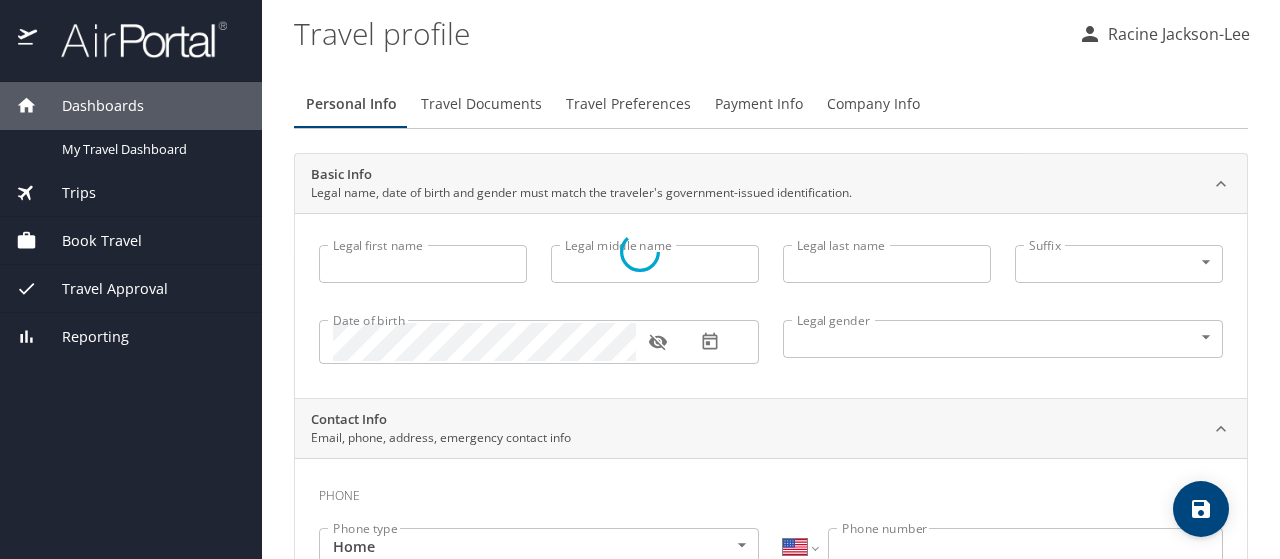 type on "Racine" 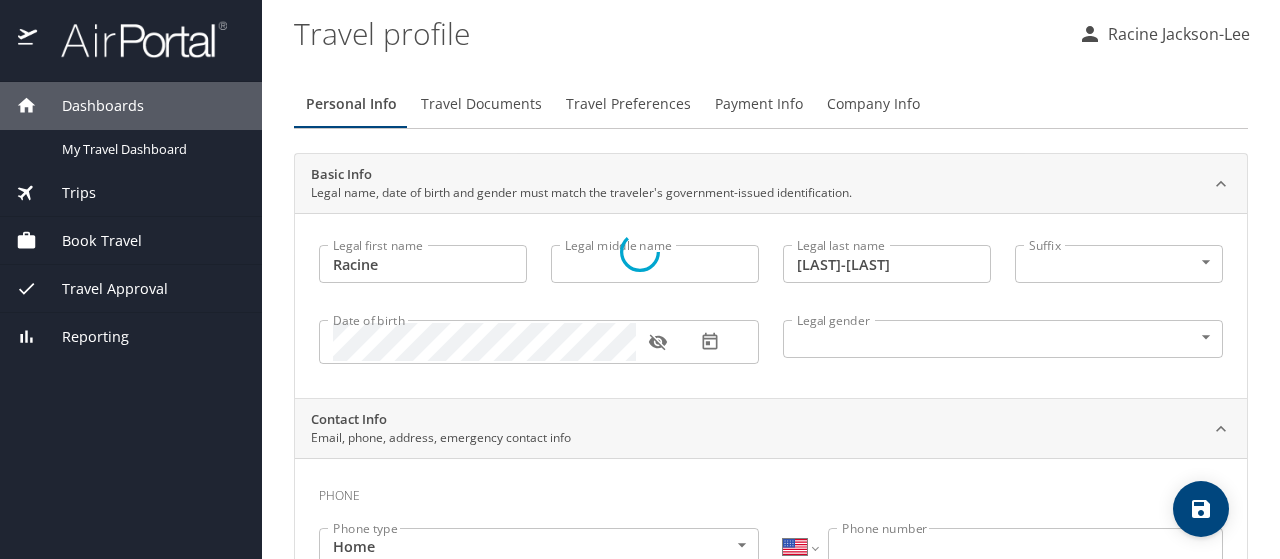 select on "US" 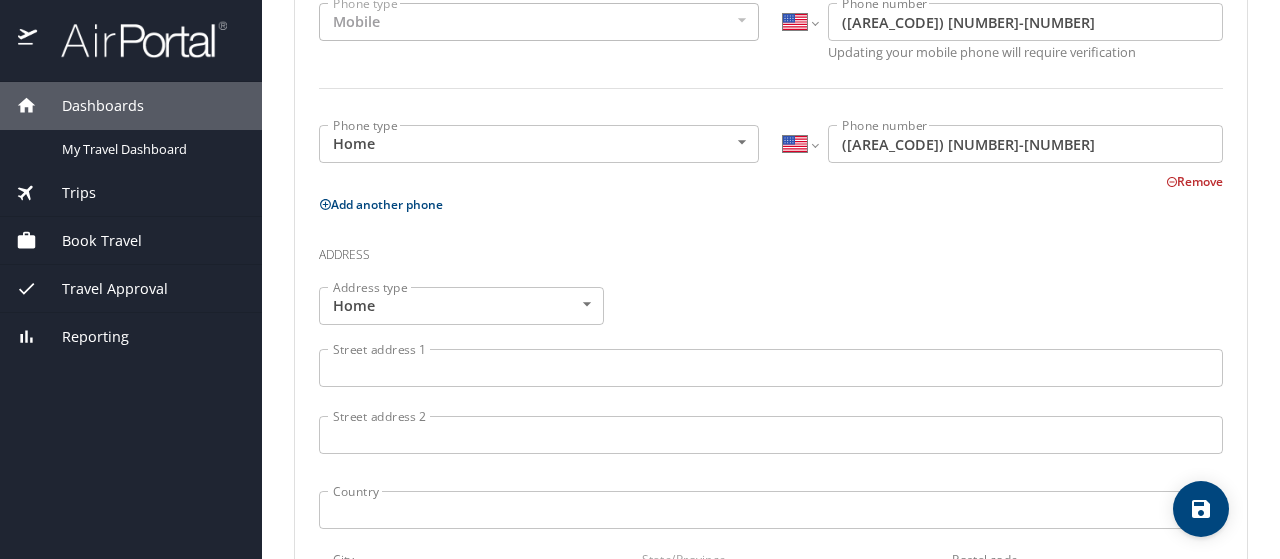 scroll, scrollTop: 600, scrollLeft: 0, axis: vertical 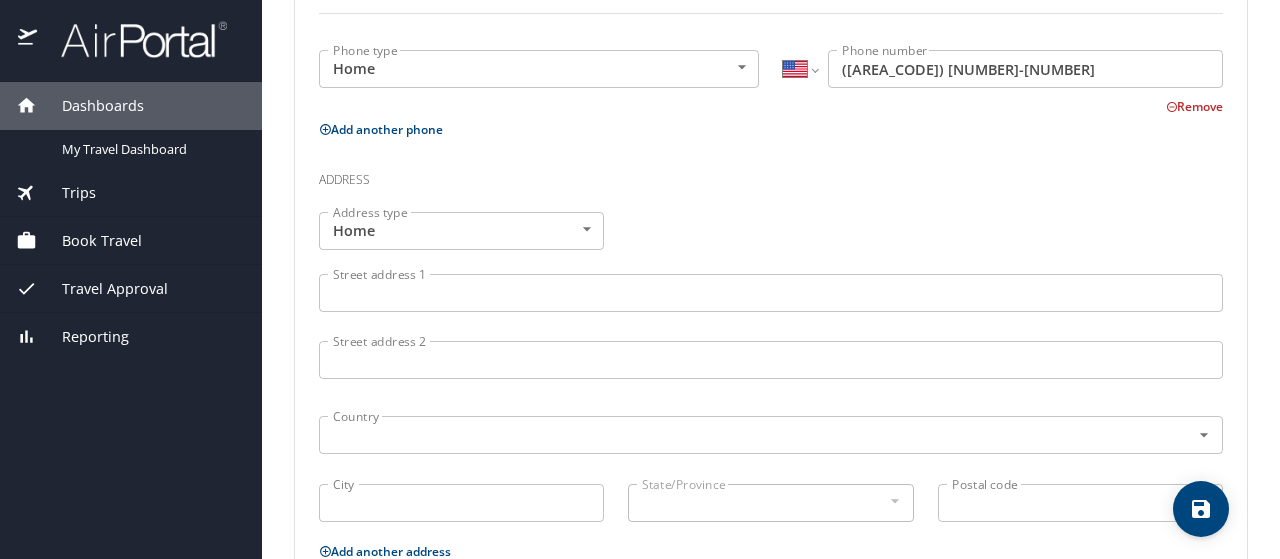 click on "Street address 1" at bounding box center (771, 293) 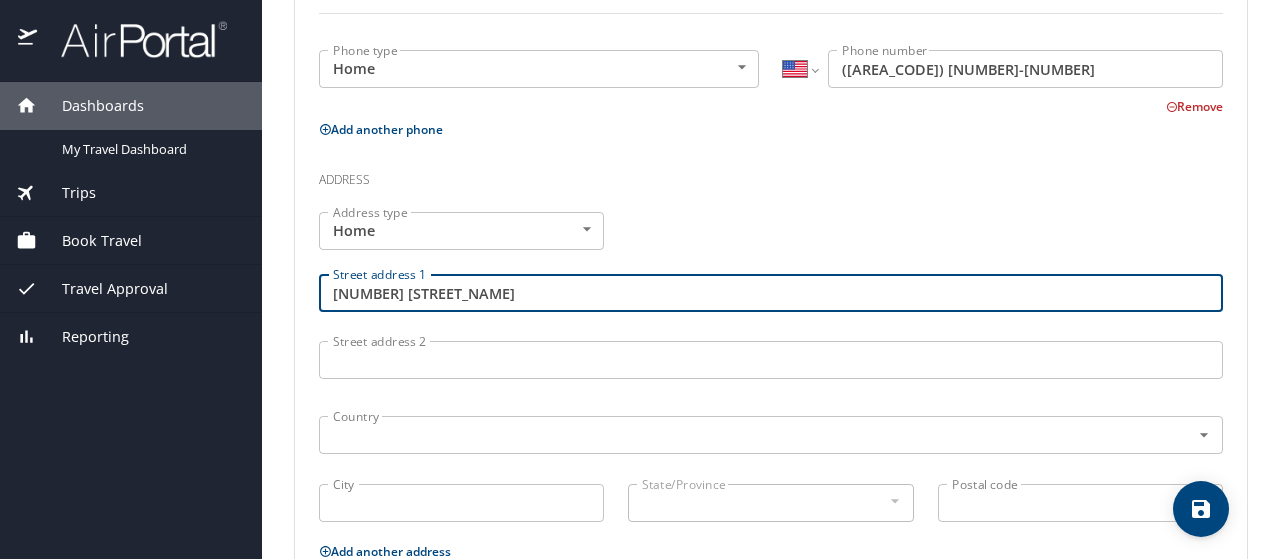 type on "[NUMBER] [STREET_NAME]" 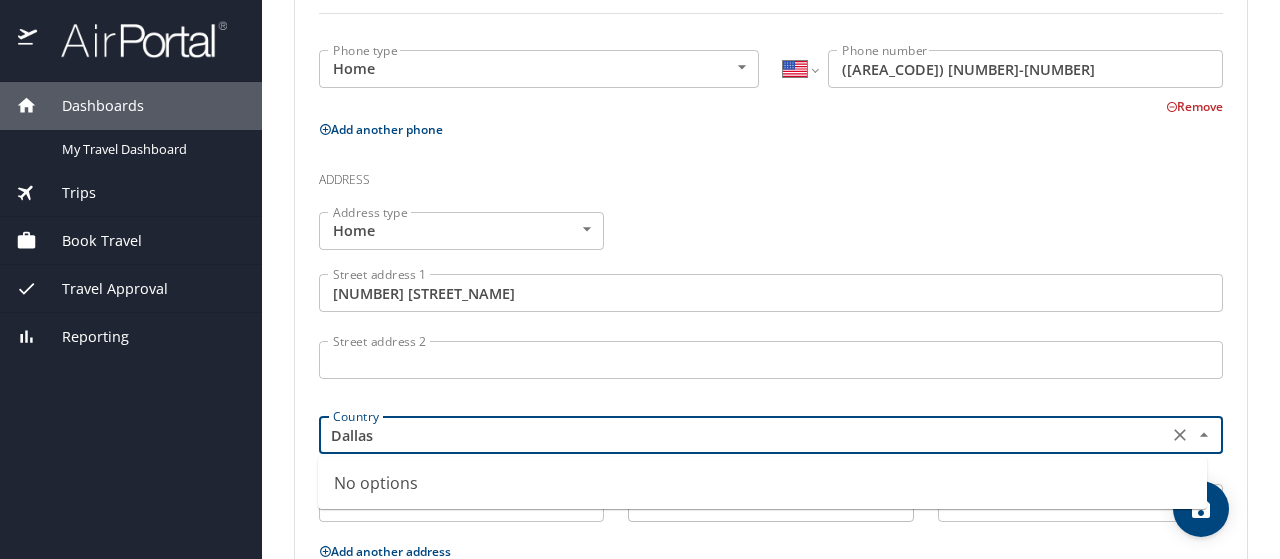 type on "Dallas" 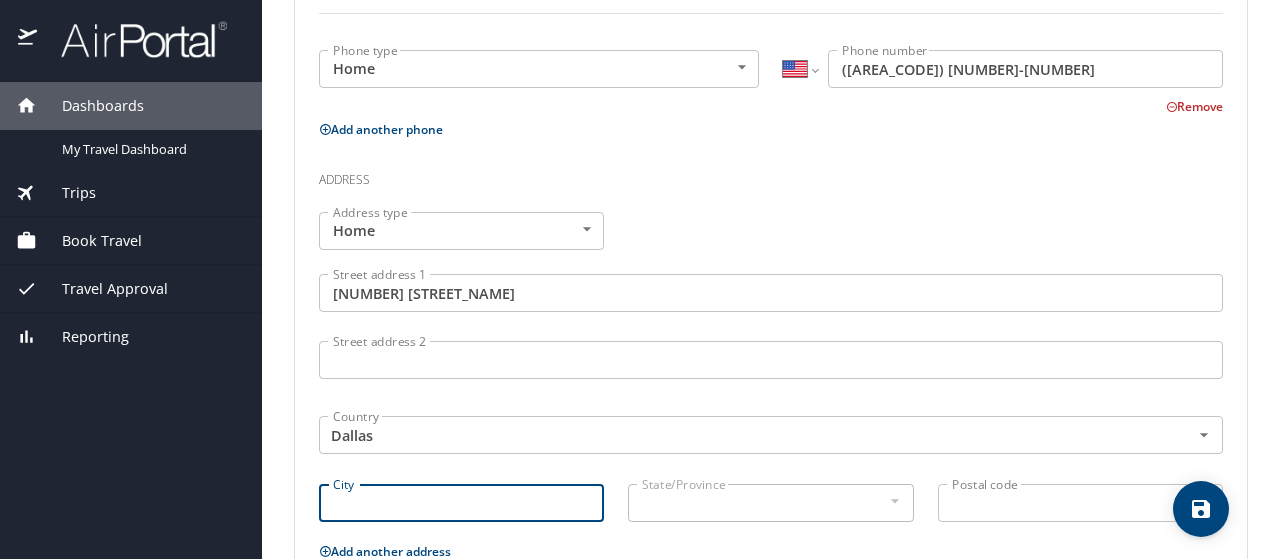 type 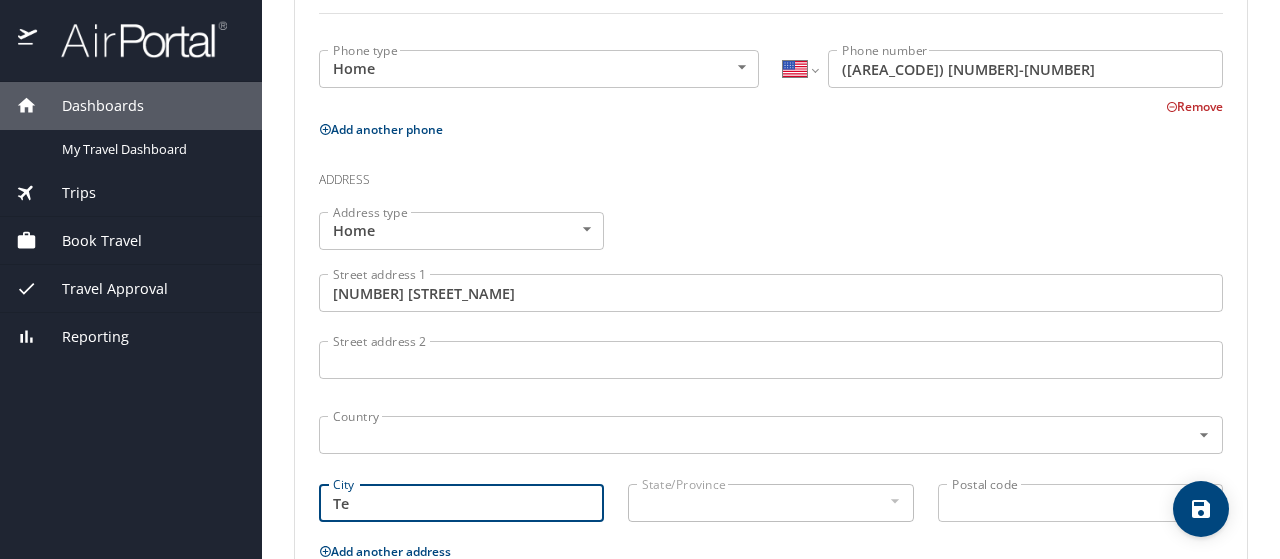 type on "T" 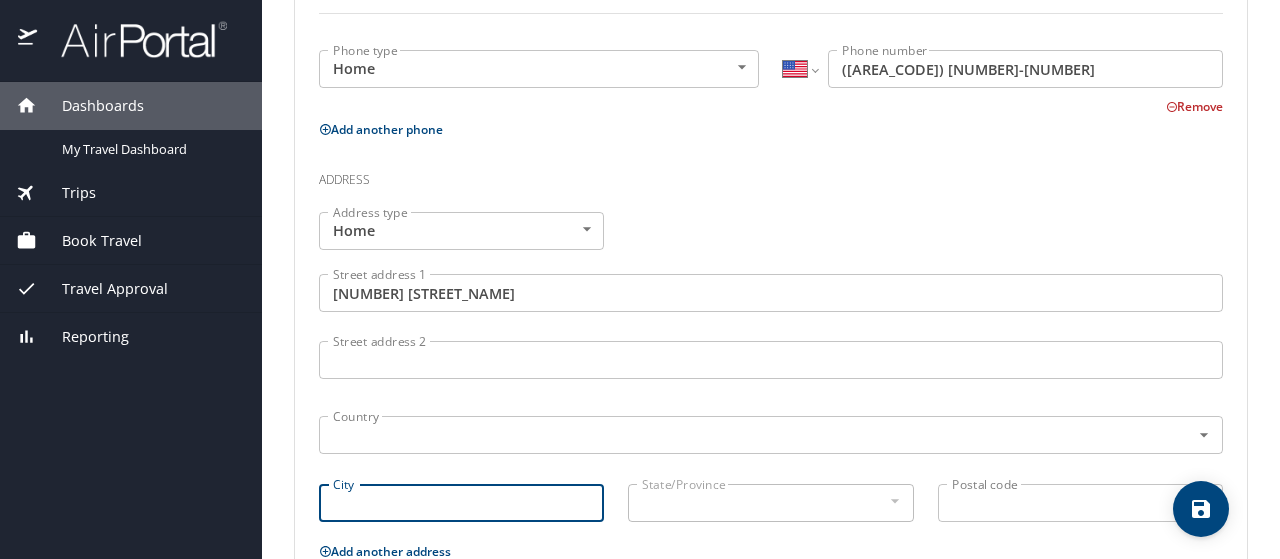 type on "a" 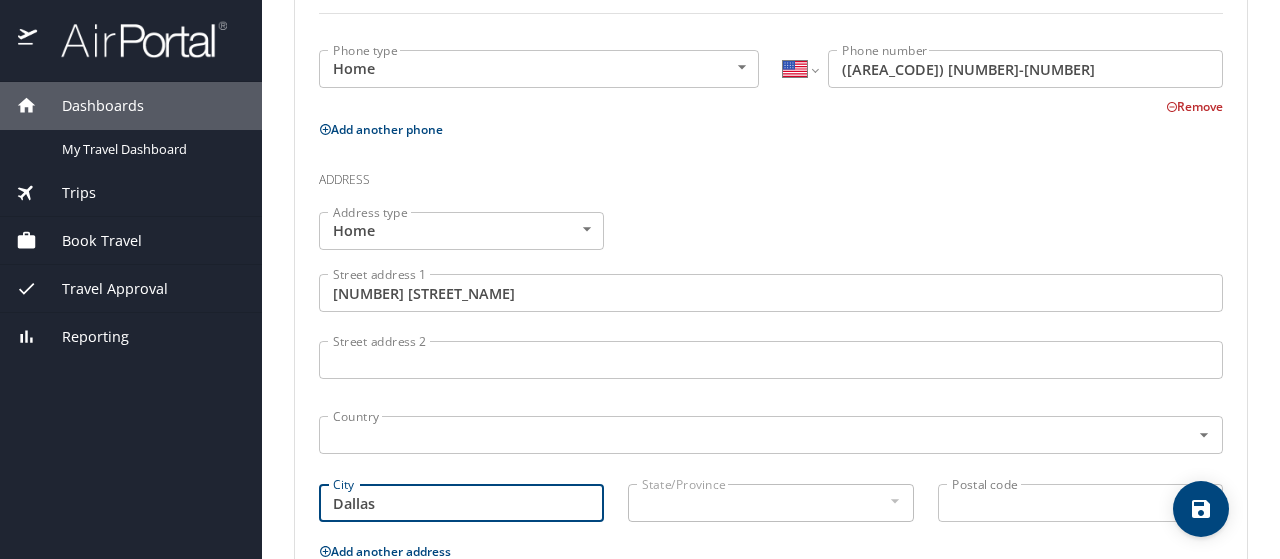 type on "Dallas" 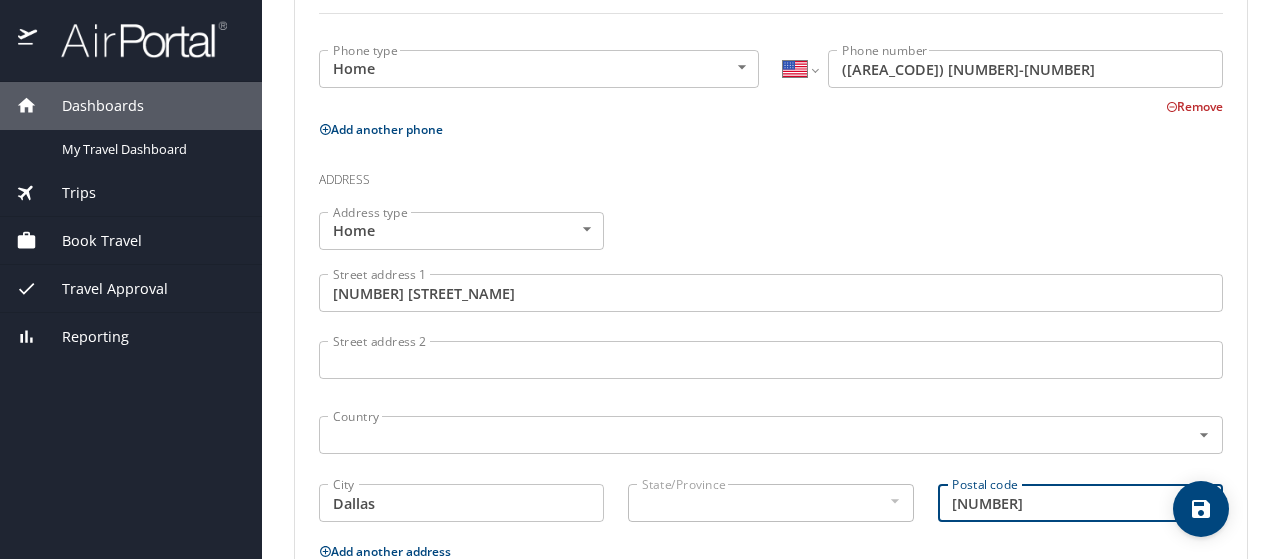 click on "State/Province State/Province" at bounding box center [770, 501] 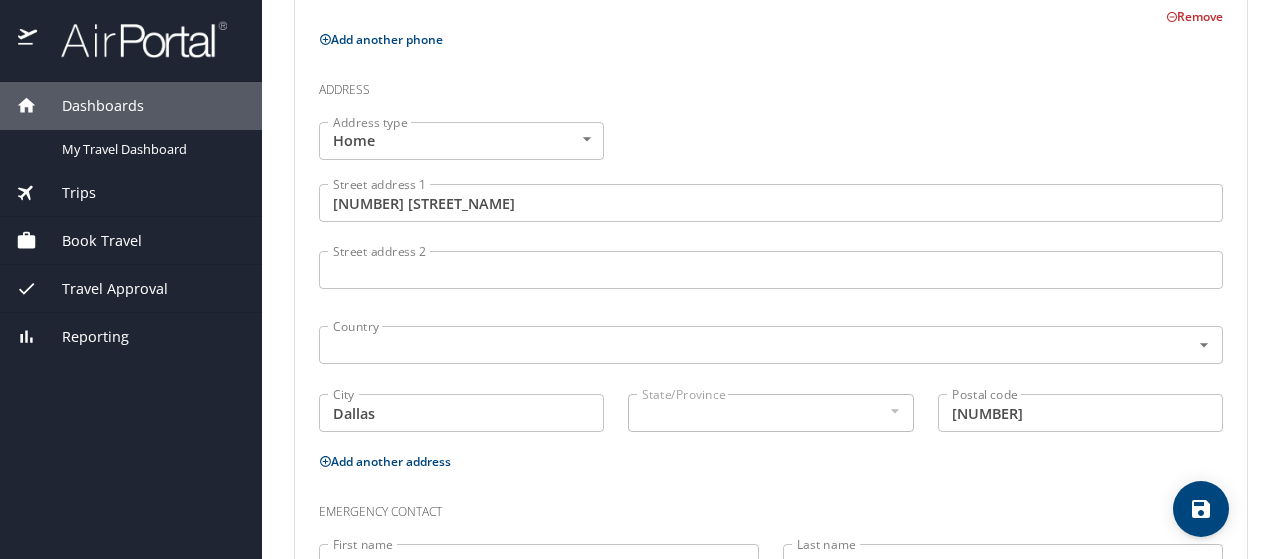 scroll, scrollTop: 700, scrollLeft: 0, axis: vertical 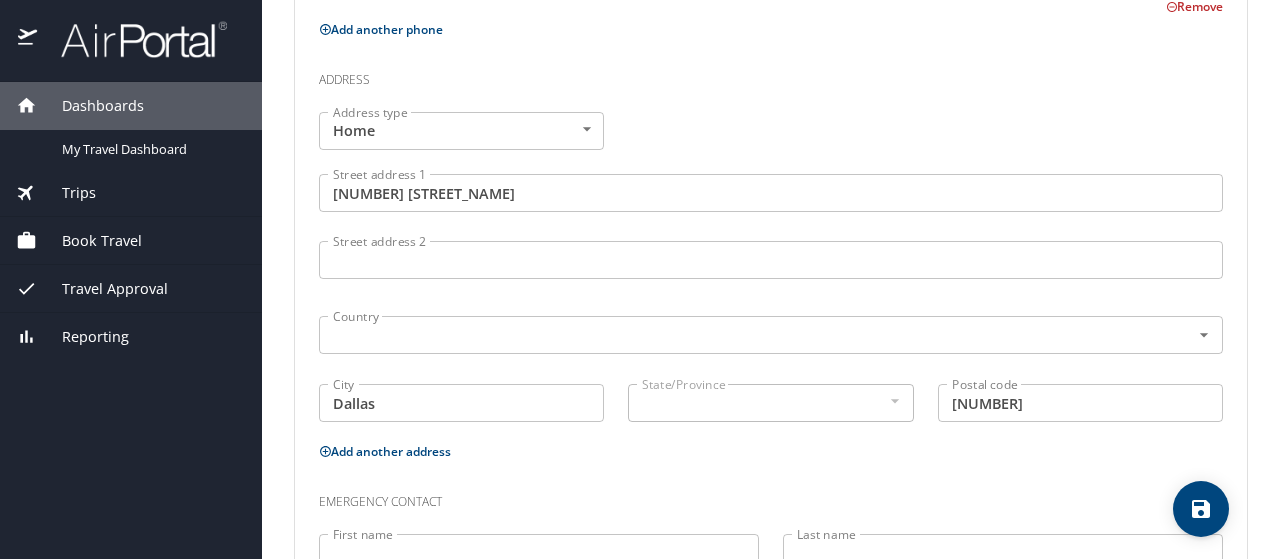 drag, startPoint x: 850, startPoint y: 447, endPoint x: 732, endPoint y: 430, distance: 119.218285 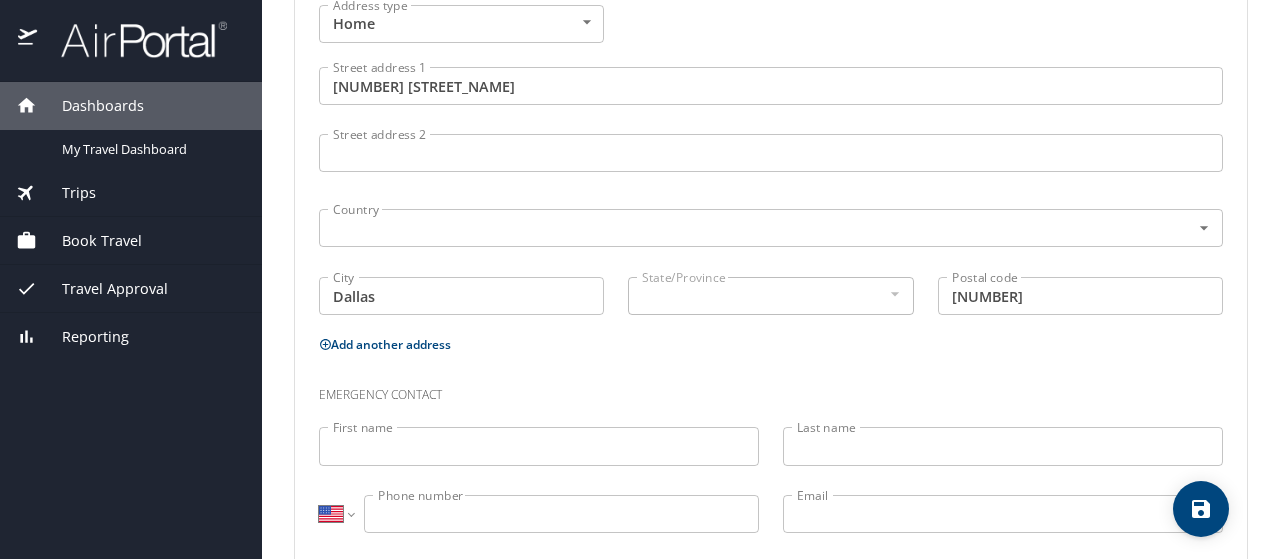 scroll, scrollTop: 844, scrollLeft: 0, axis: vertical 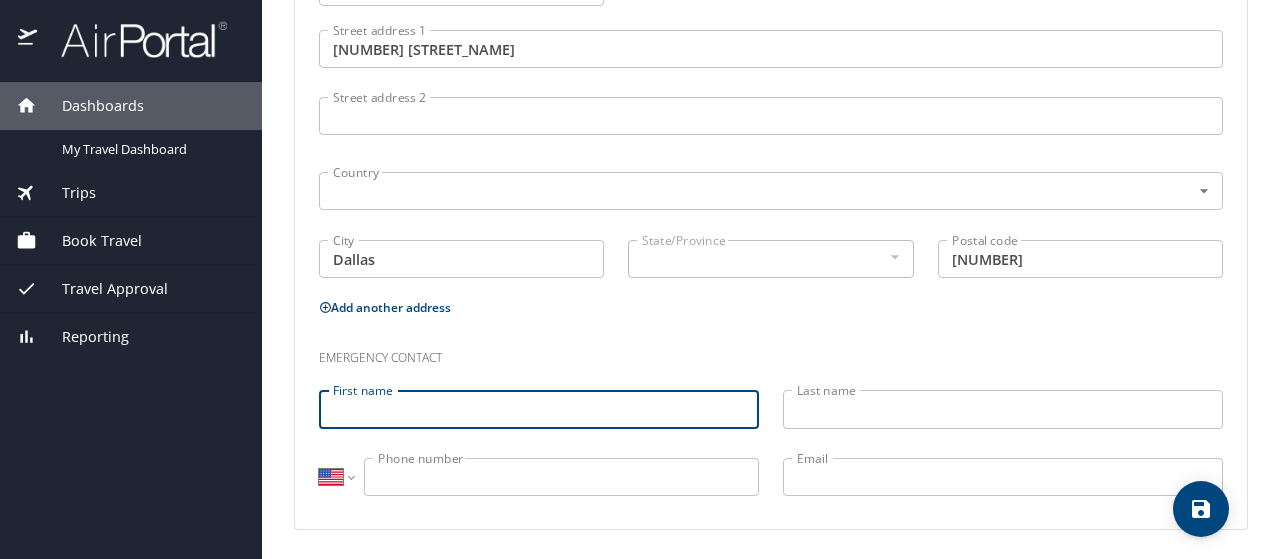 click on "First name" at bounding box center (539, 409) 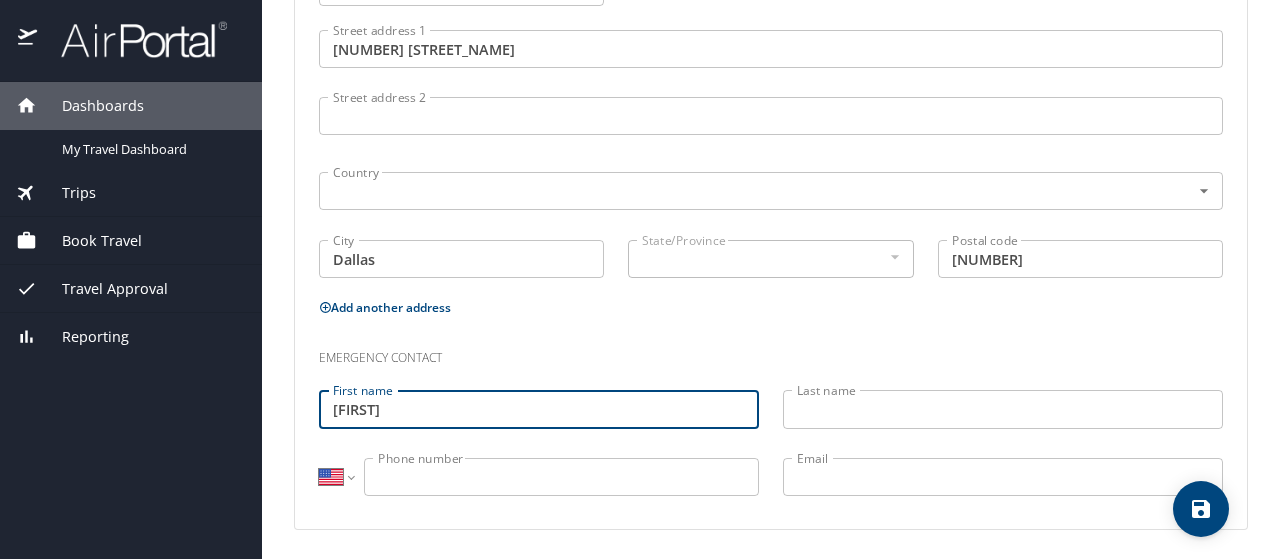 type on "Ronda" 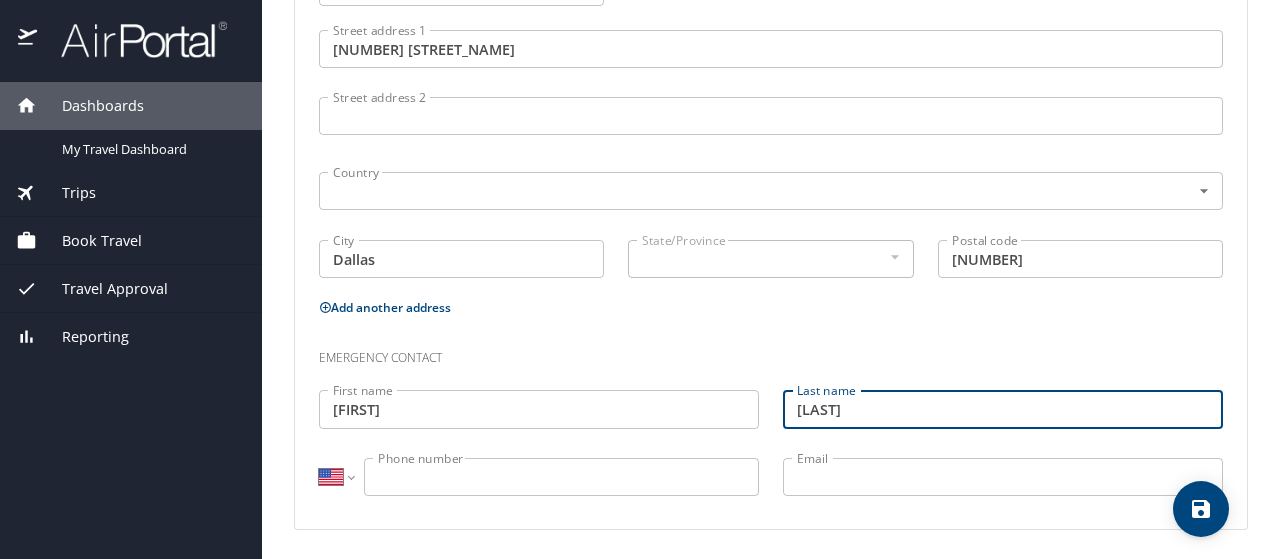 type on "Grandberry" 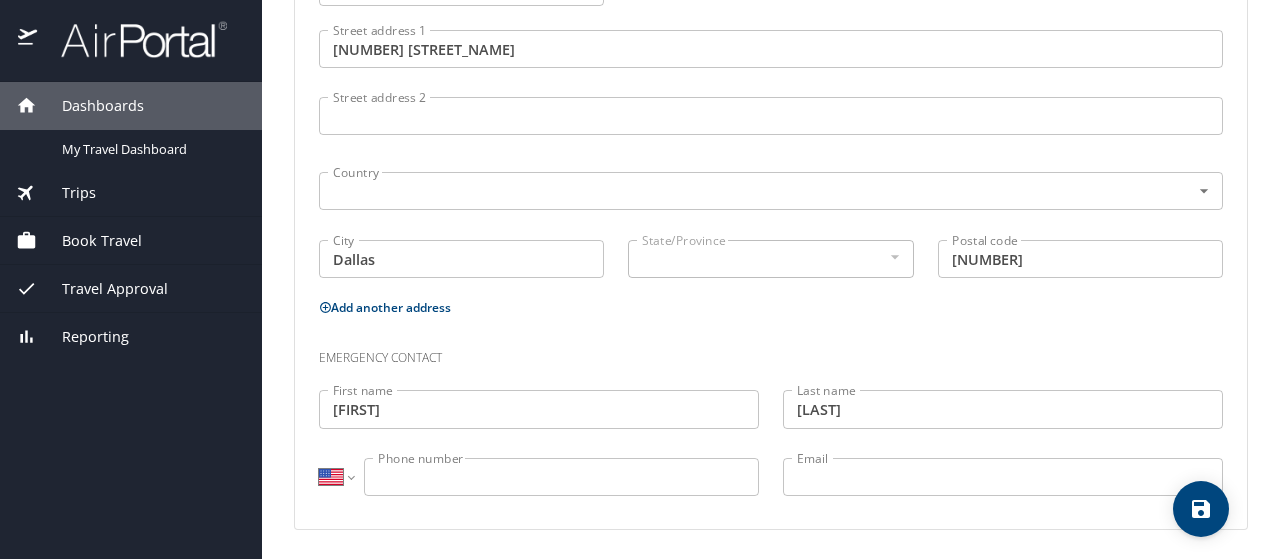 click on "Phone number" at bounding box center (561, 477) 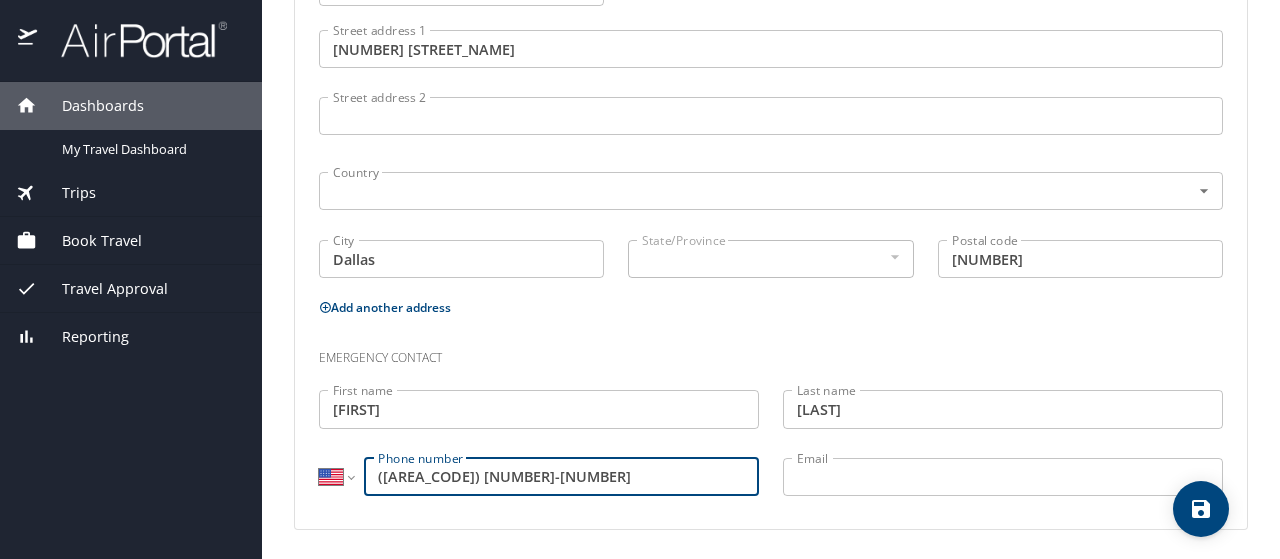 type on "(214) 926-8431" 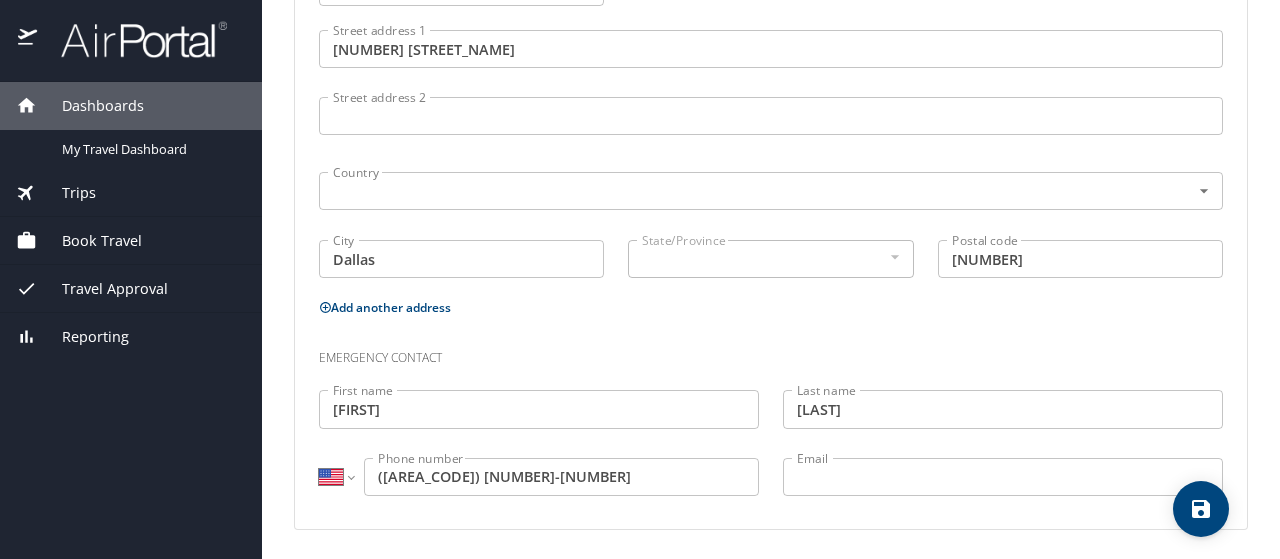 click on "State/Province State/Province" at bounding box center (770, 257) 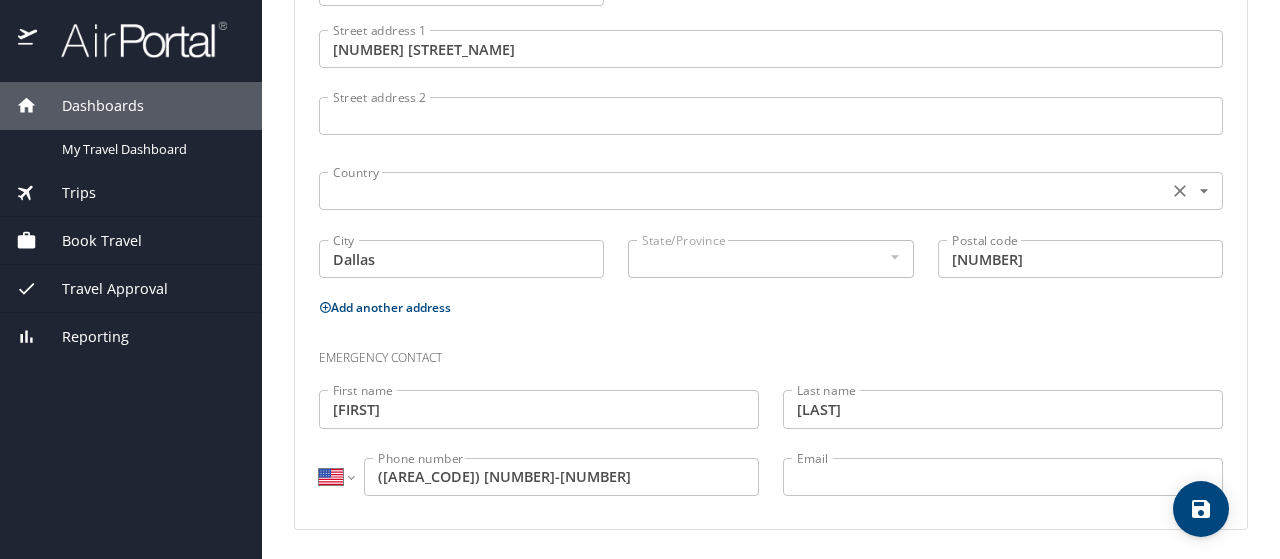 drag, startPoint x: 548, startPoint y: 164, endPoint x: 549, endPoint y: 180, distance: 16.03122 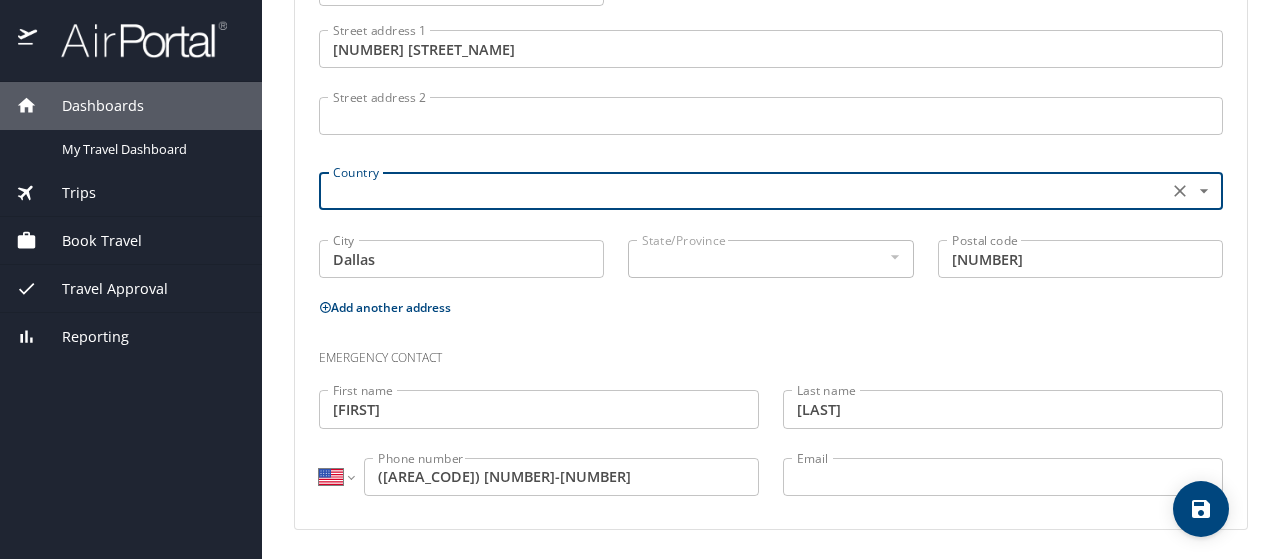 click at bounding box center (741, 191) 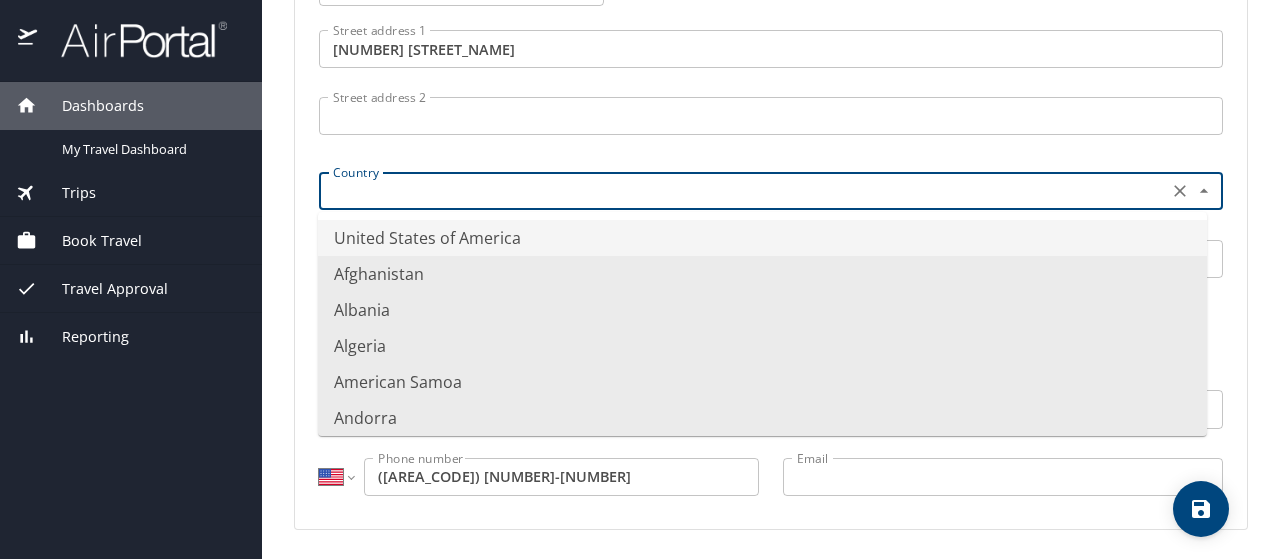 click on "United States of America" at bounding box center (762, 238) 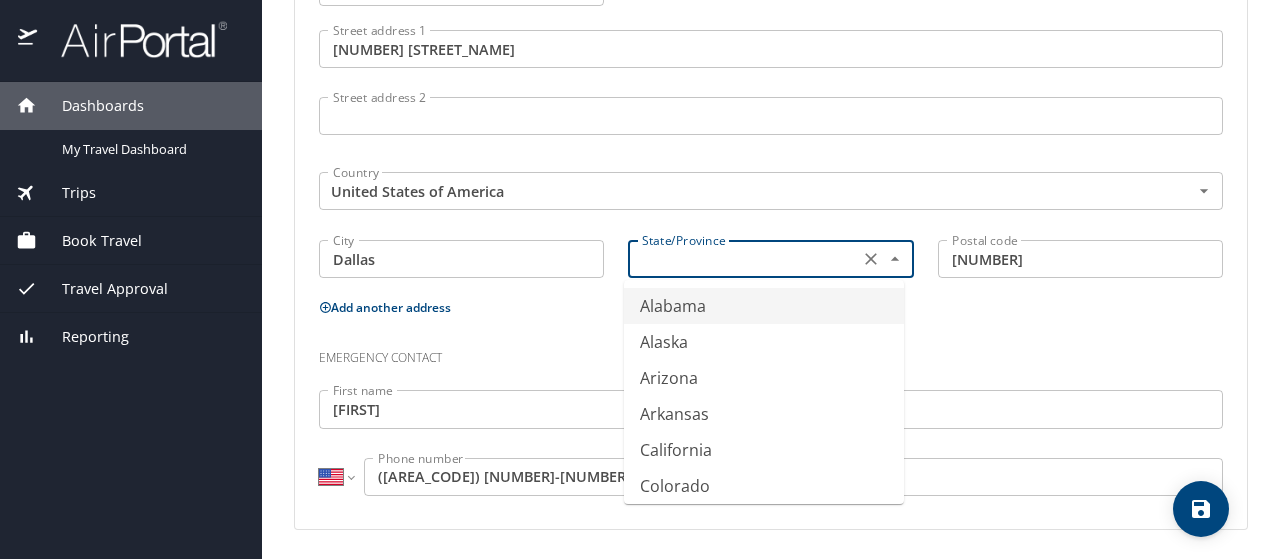 click at bounding box center (741, 259) 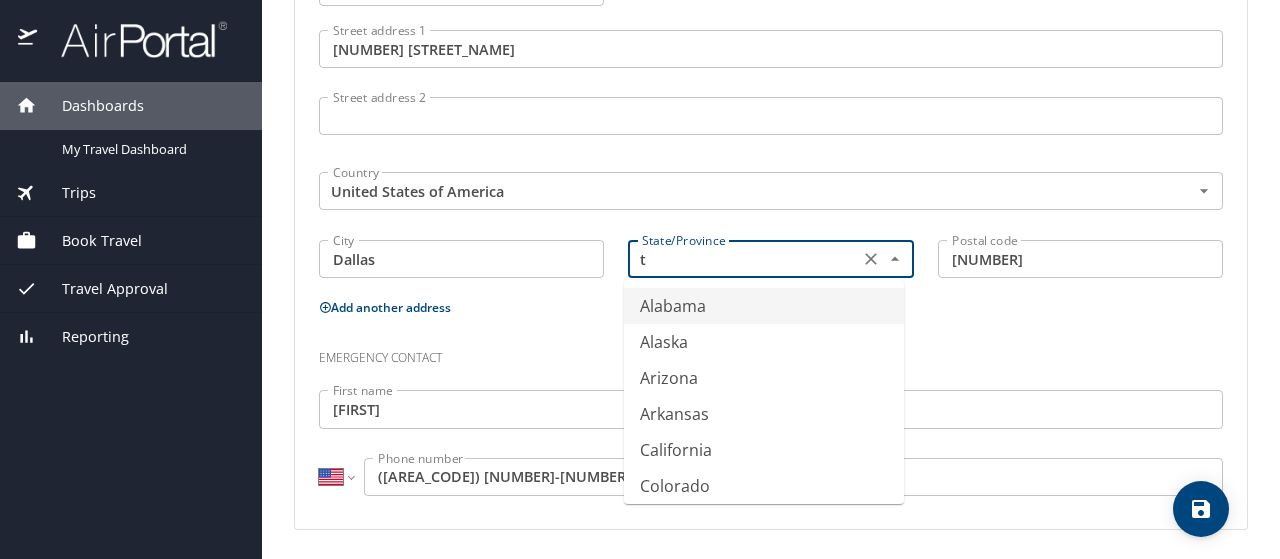 click on "Alabama" at bounding box center [764, 306] 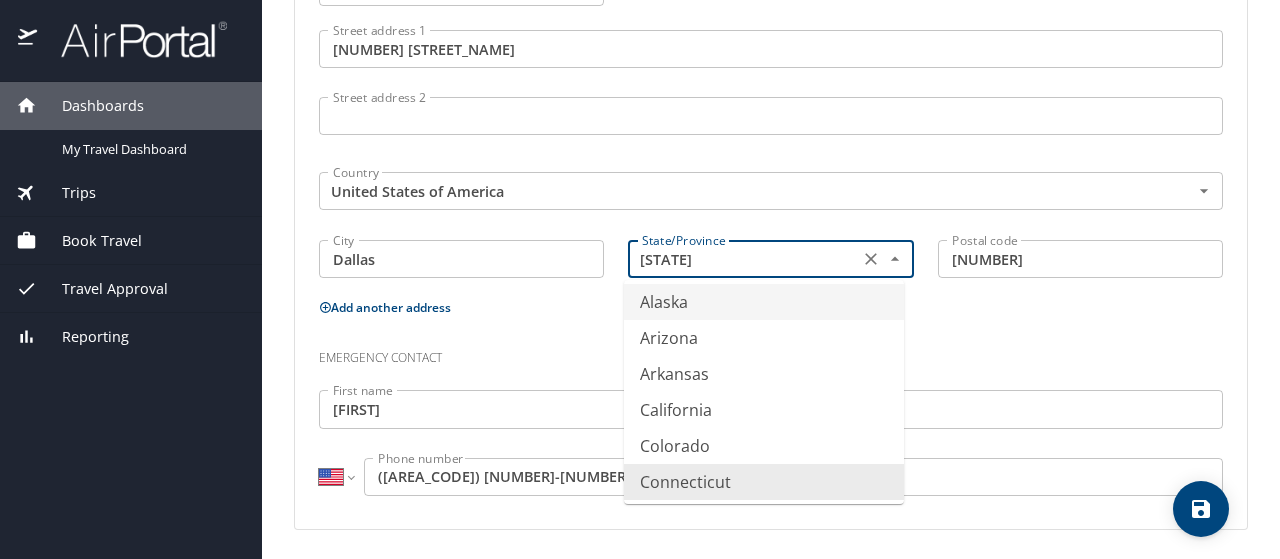 scroll, scrollTop: 0, scrollLeft: 0, axis: both 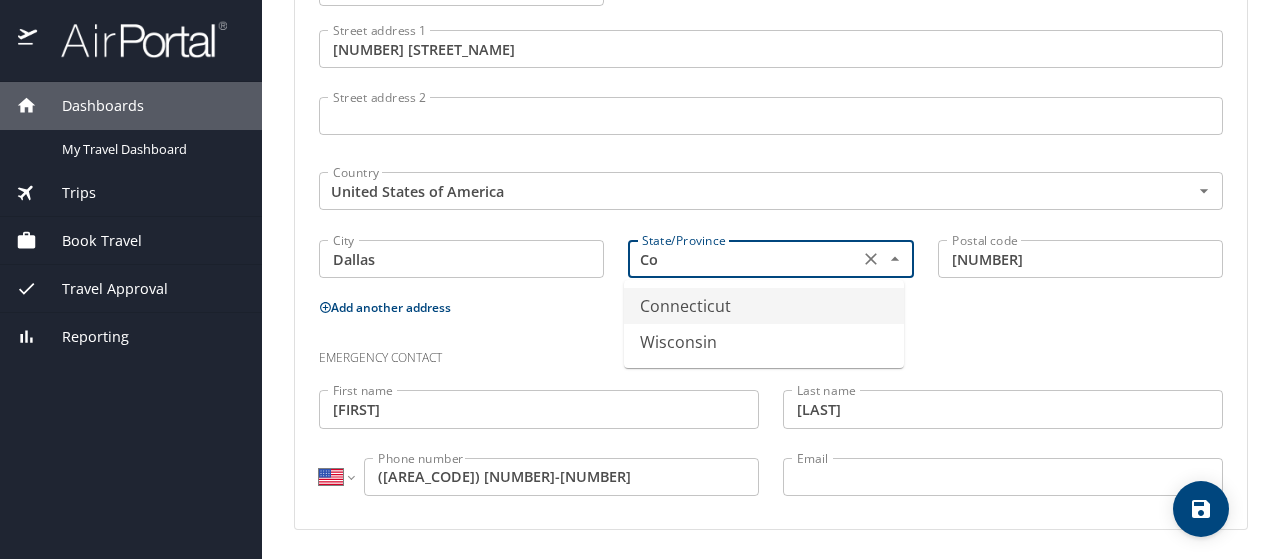 type on "C" 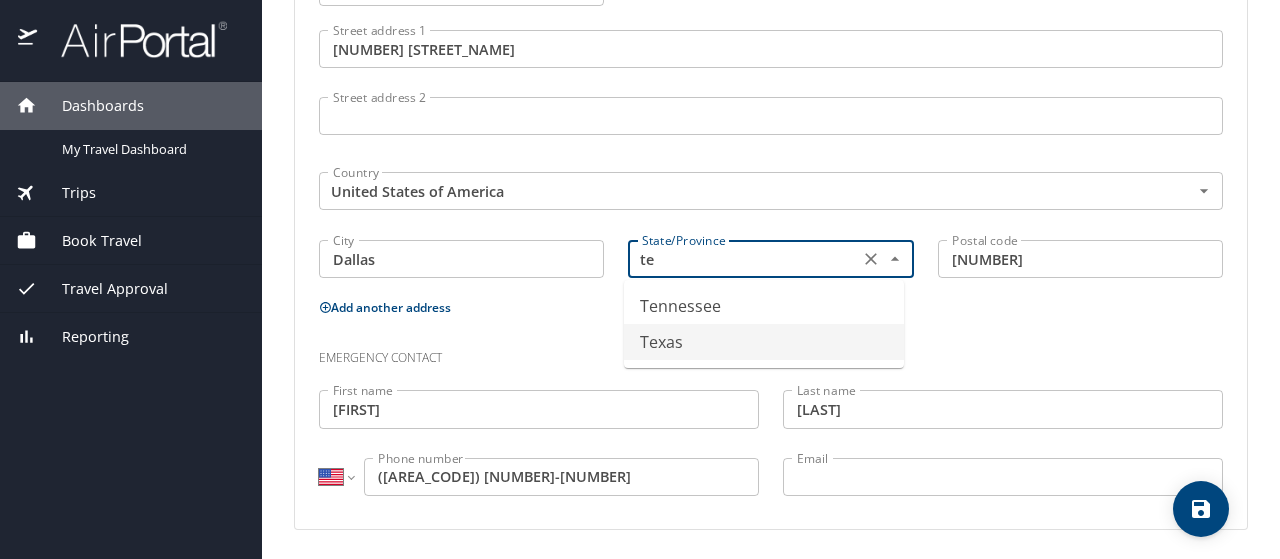 click on "Texas" at bounding box center (764, 342) 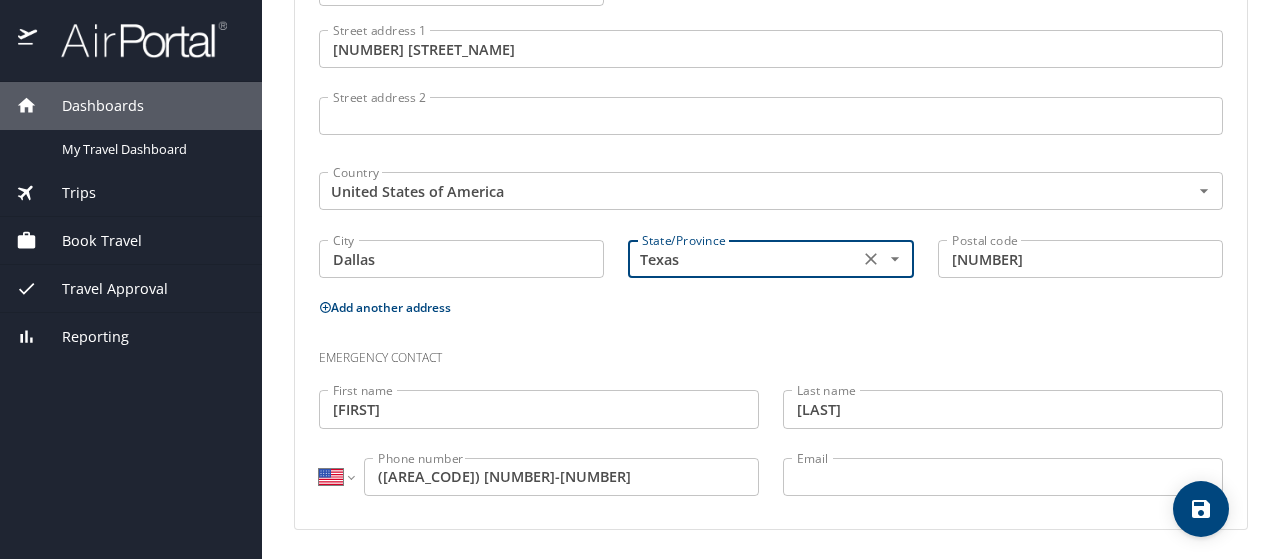 type on "Texas" 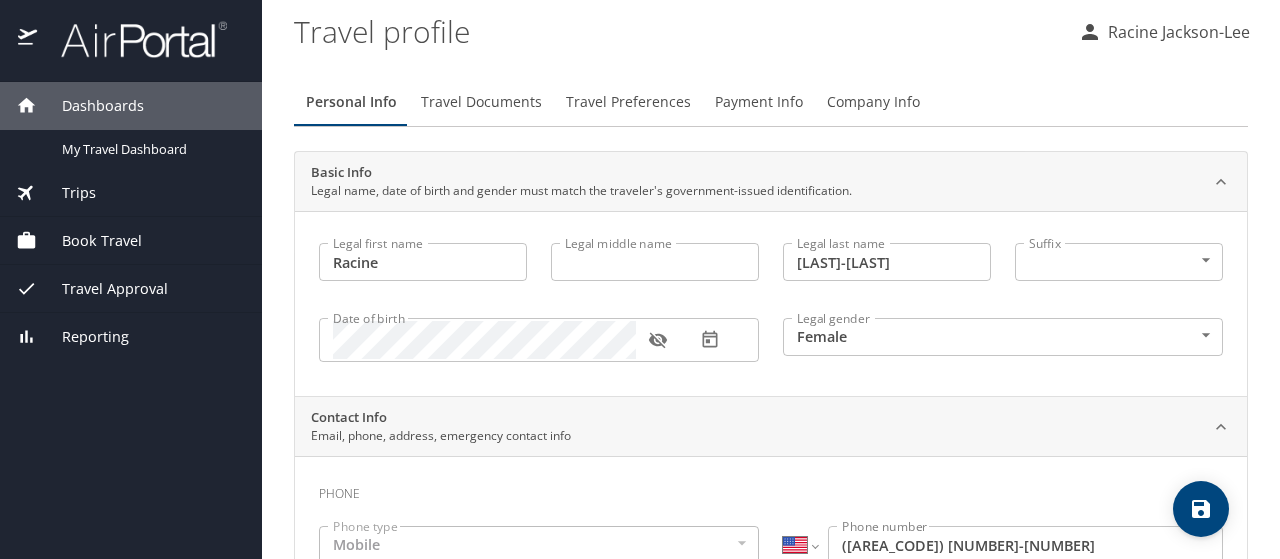 scroll, scrollTop: 0, scrollLeft: 0, axis: both 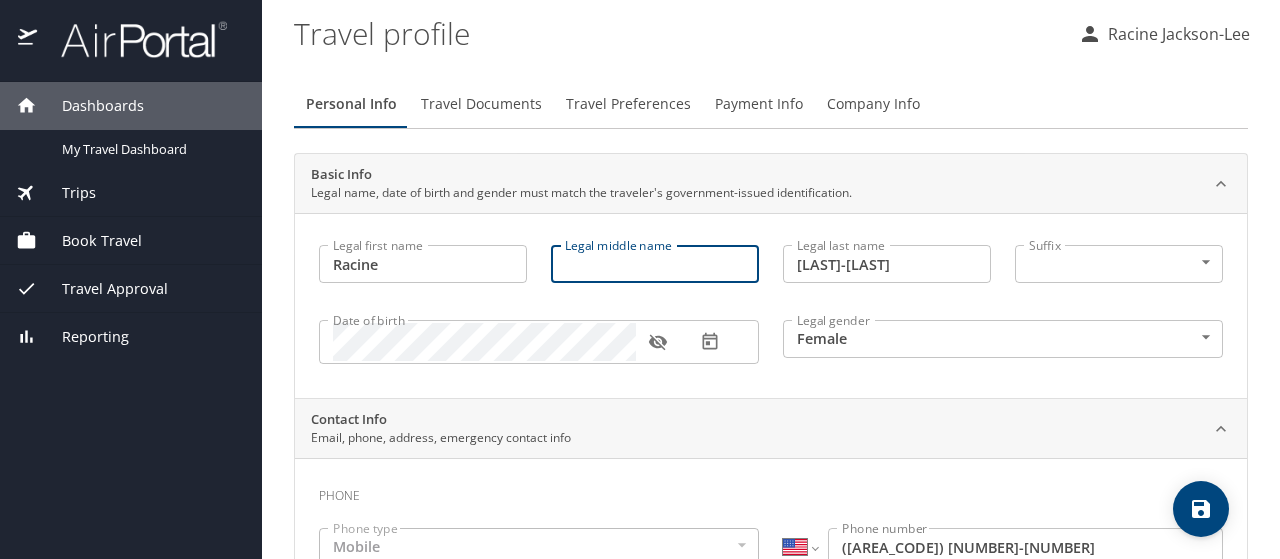 click on "Legal middle name" at bounding box center [655, 264] 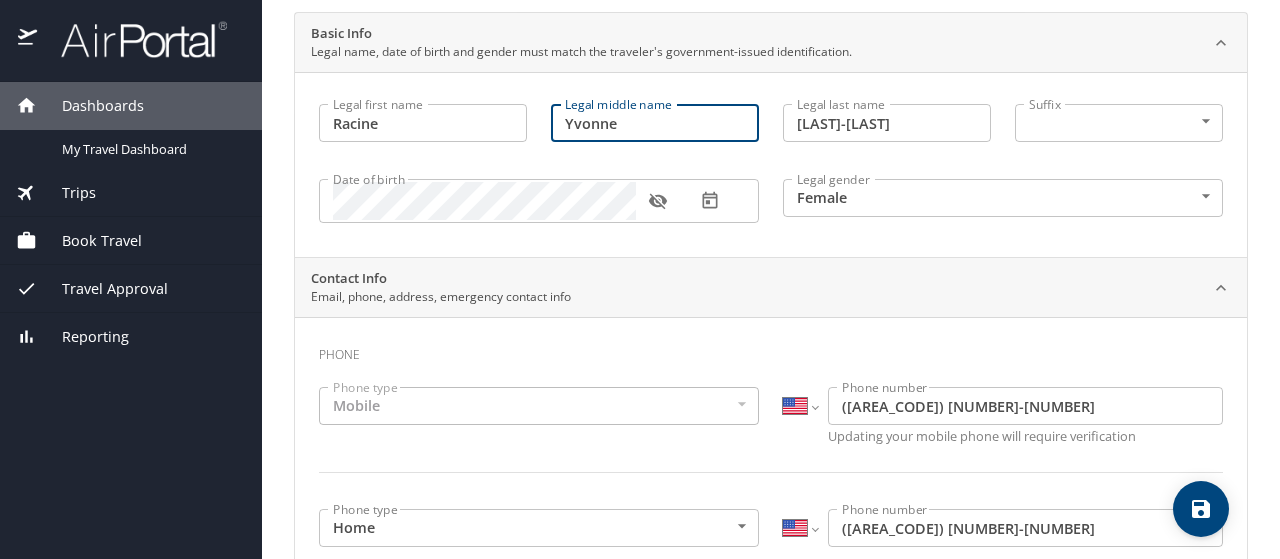 scroll, scrollTop: 200, scrollLeft: 0, axis: vertical 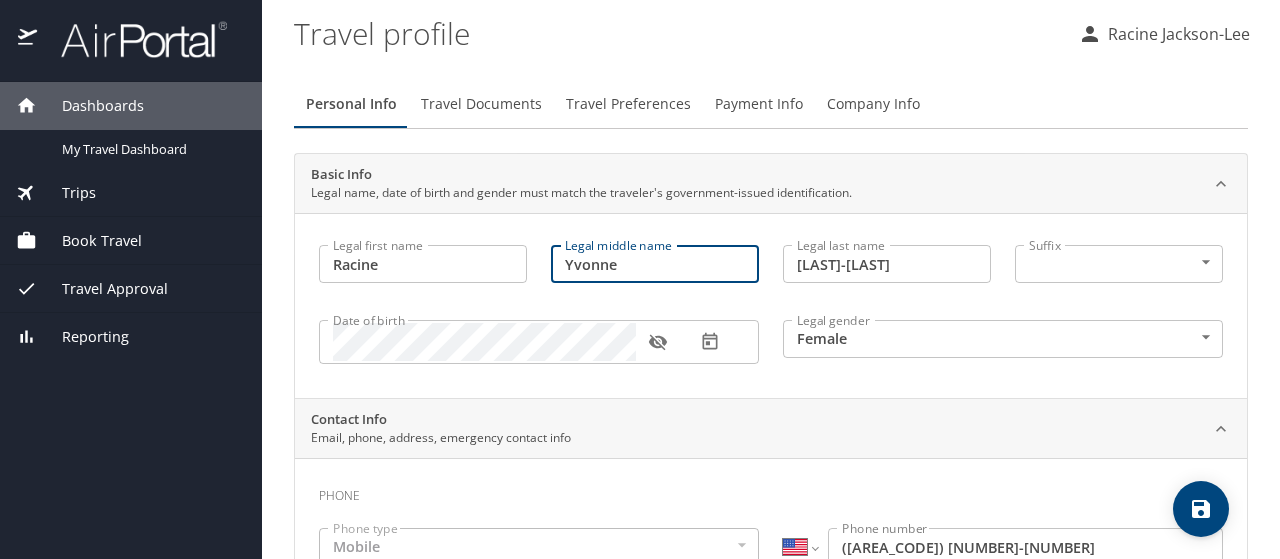 type on "Yvonne" 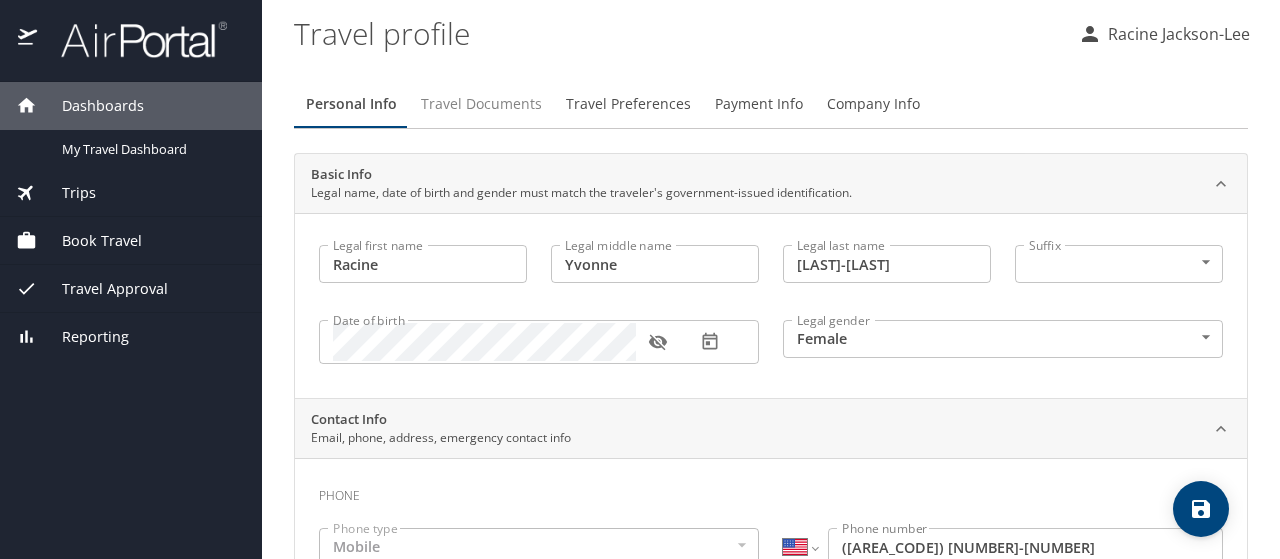 click on "Travel Documents" at bounding box center [481, 104] 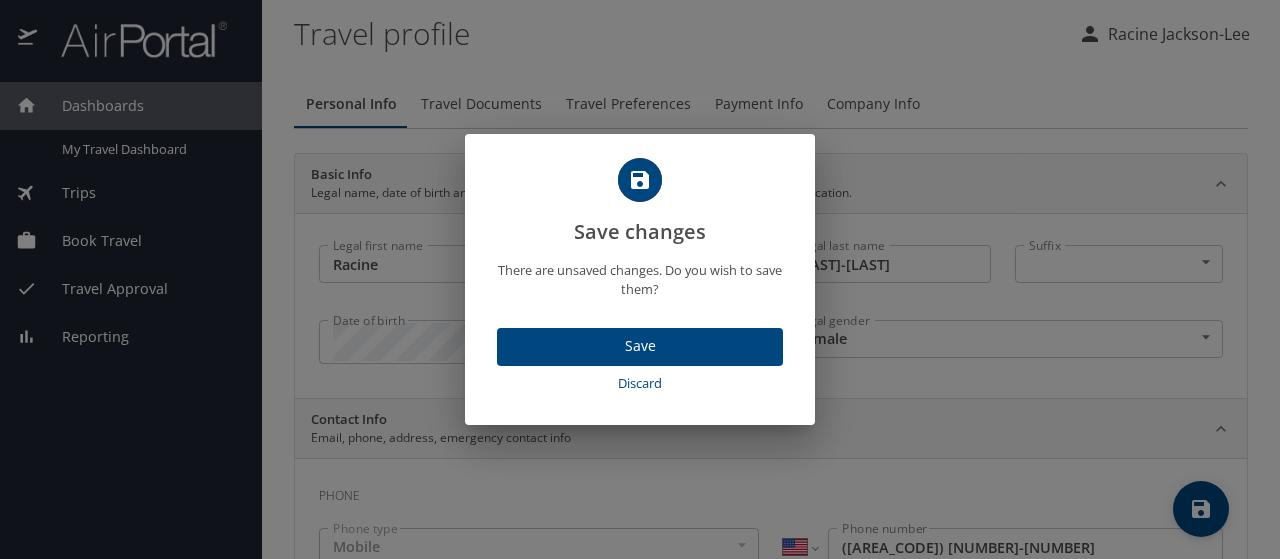 click on "Save" at bounding box center (640, 347) 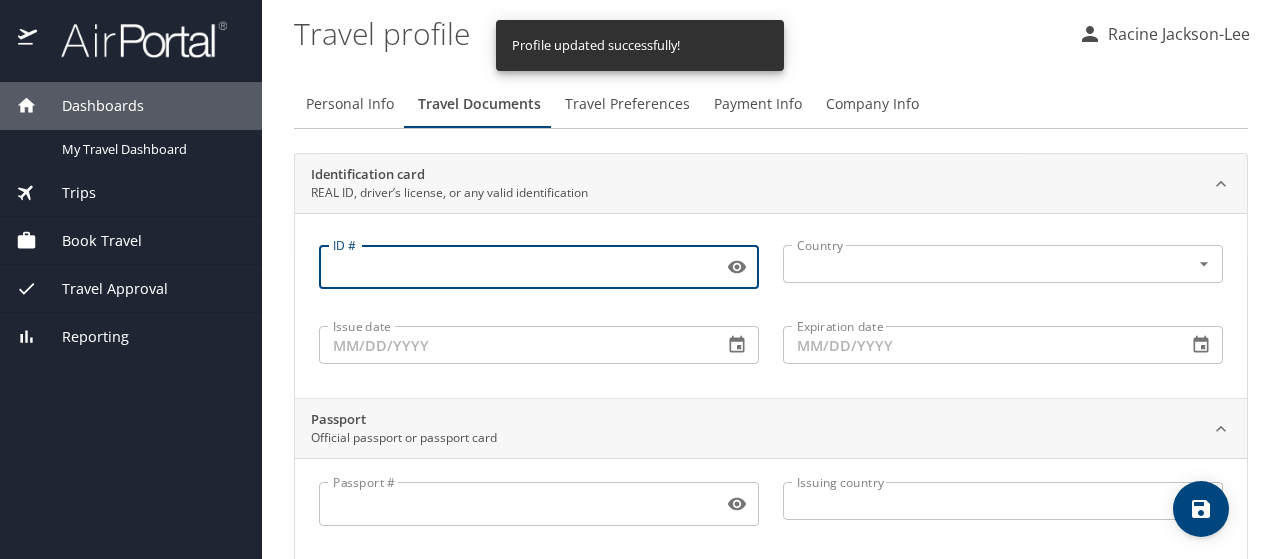 click on "ID #" at bounding box center [517, 267] 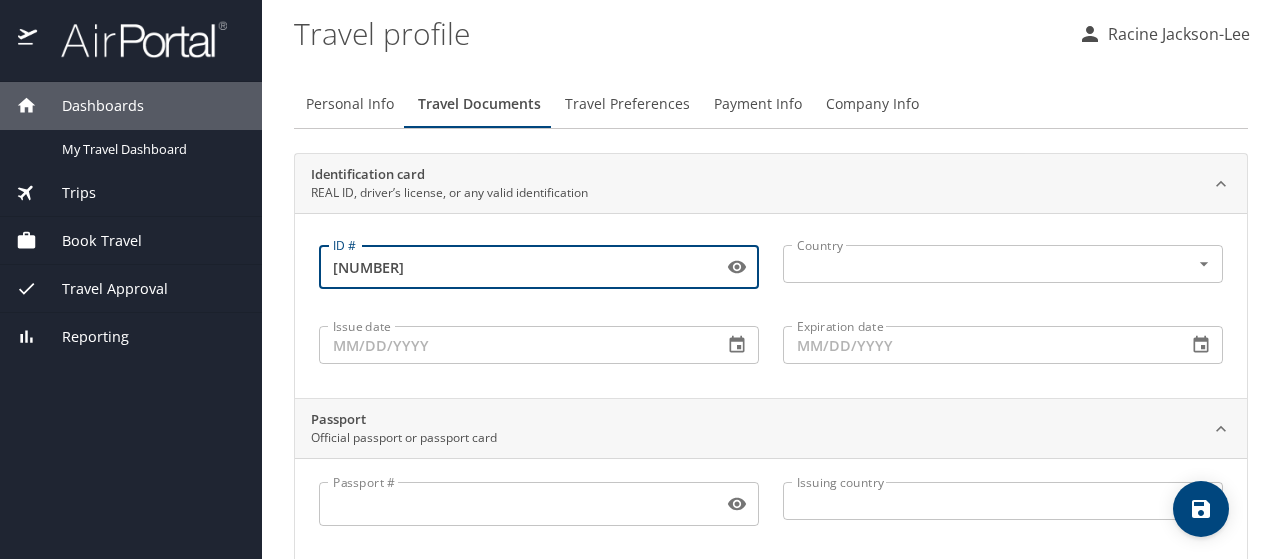 type on "33314119" 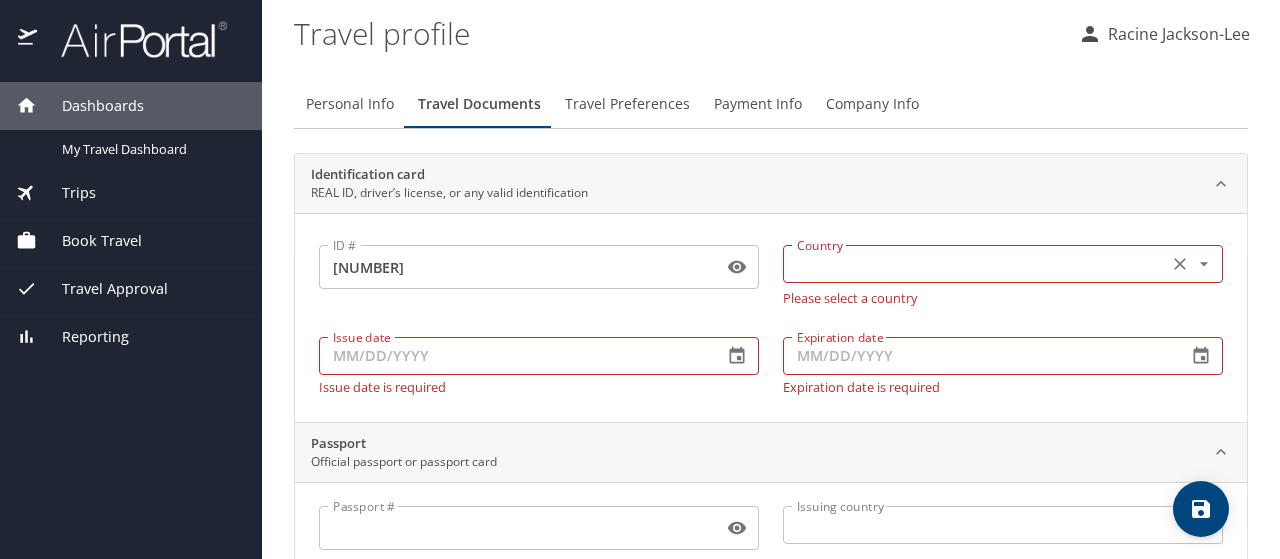 click at bounding box center (973, 264) 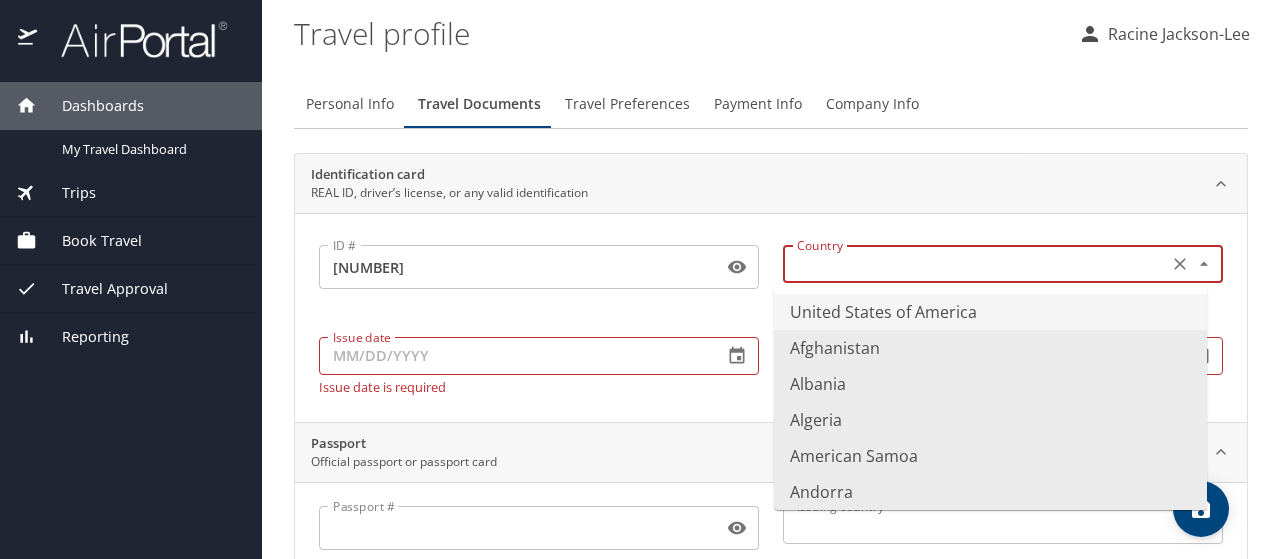 click on "United States of America" at bounding box center [990, 312] 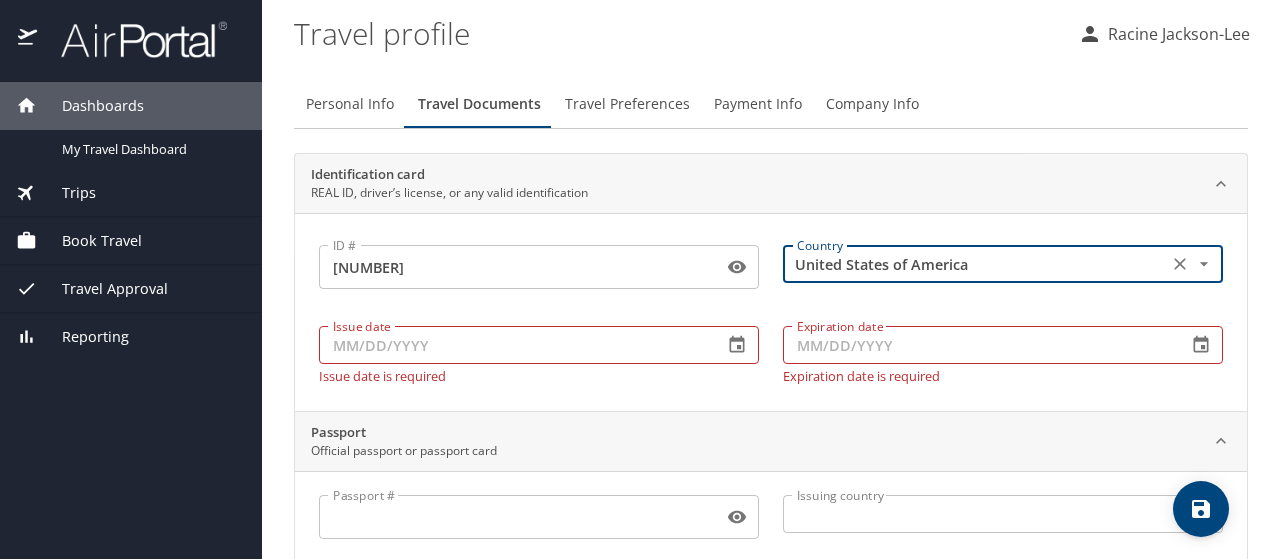 click on "Issue date" at bounding box center (513, 345) 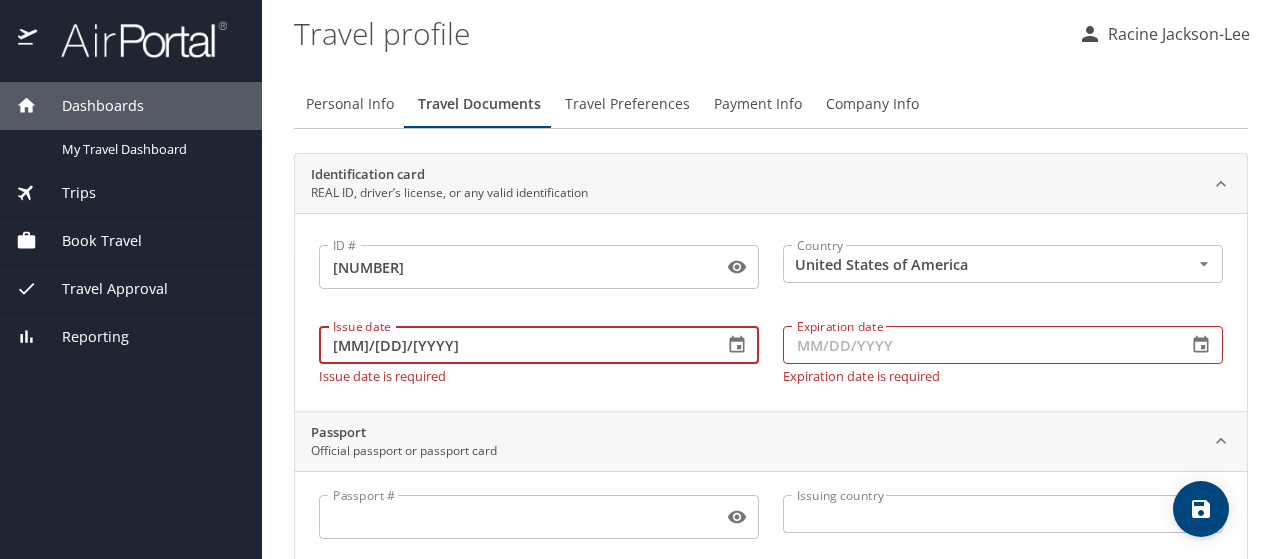 type on "11/23/2020" 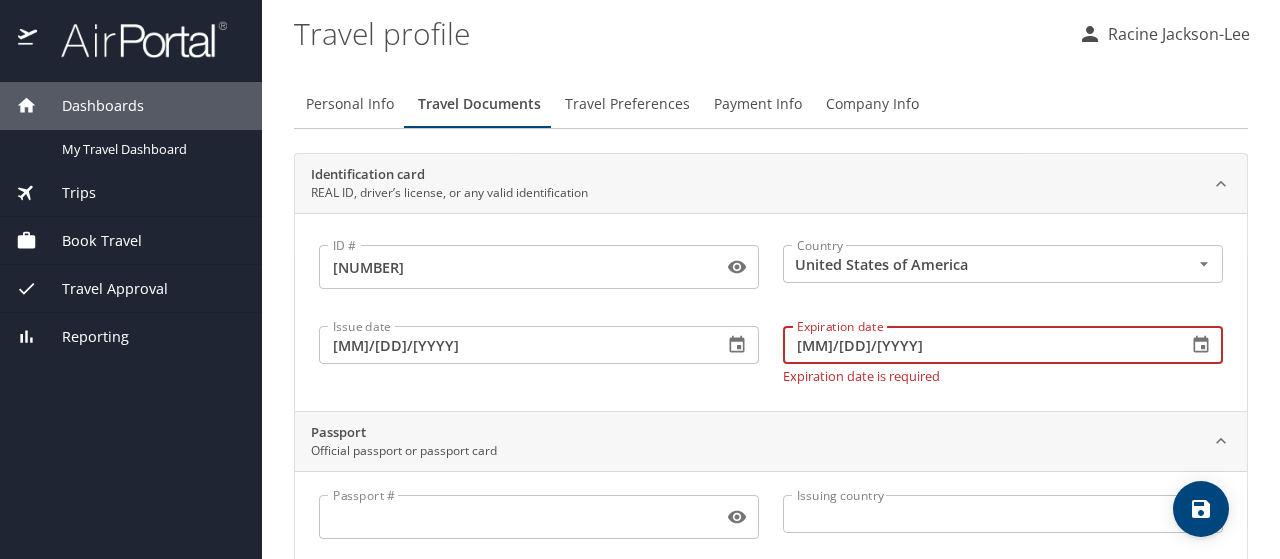 type on "11/09/2029" 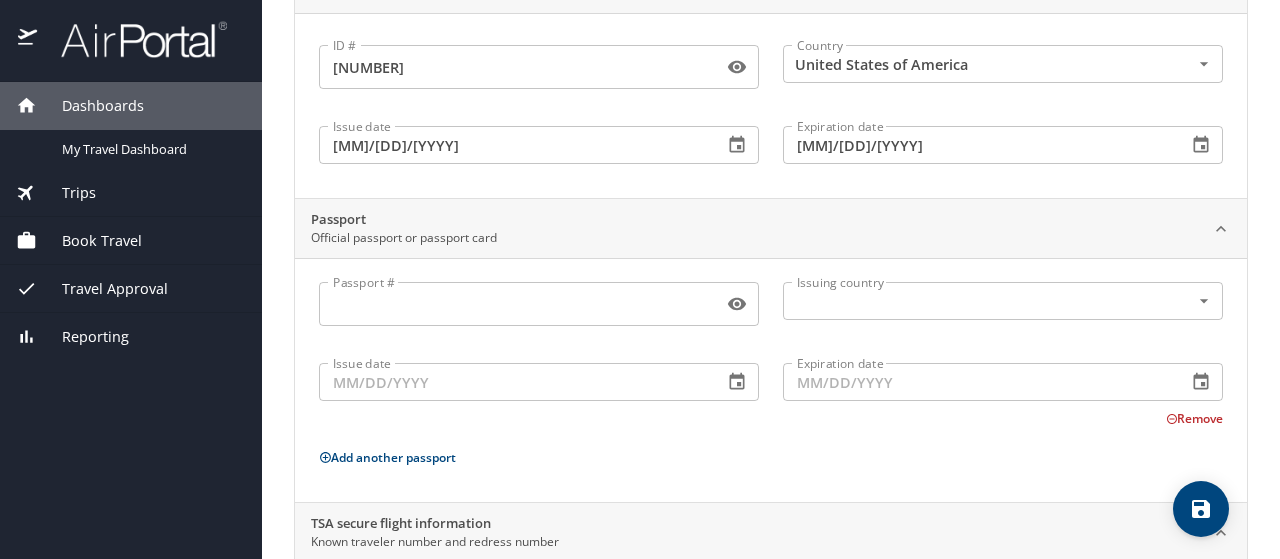 scroll, scrollTop: 300, scrollLeft: 0, axis: vertical 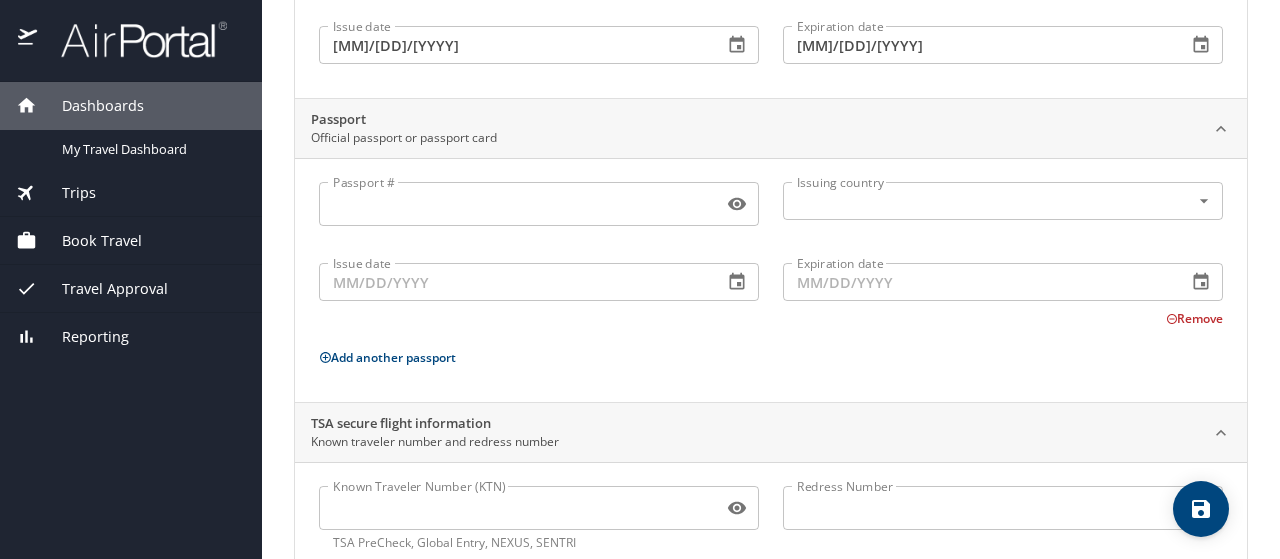 click on "Remove" at bounding box center (1194, 318) 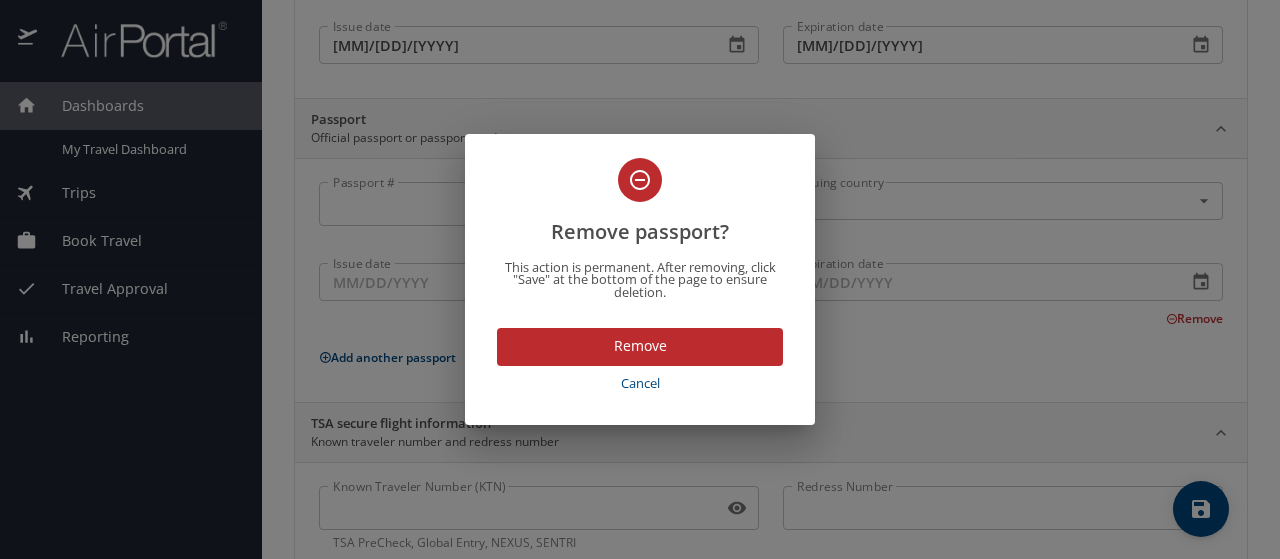 click on "Cancel" at bounding box center [640, 383] 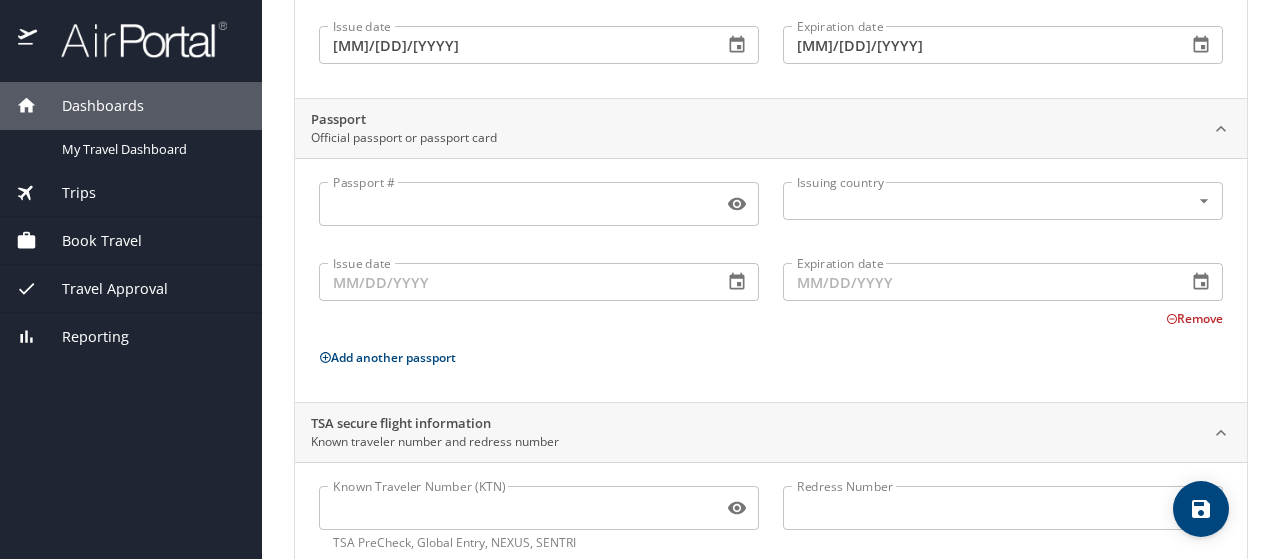 scroll, scrollTop: 353, scrollLeft: 0, axis: vertical 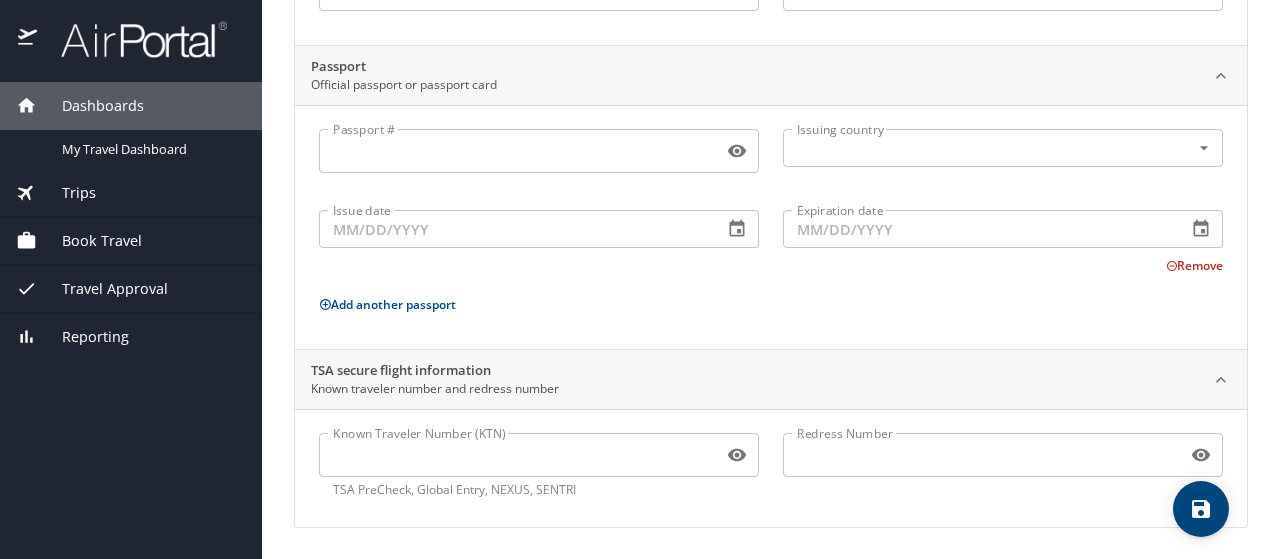 click on "Remove" at bounding box center [1194, 265] 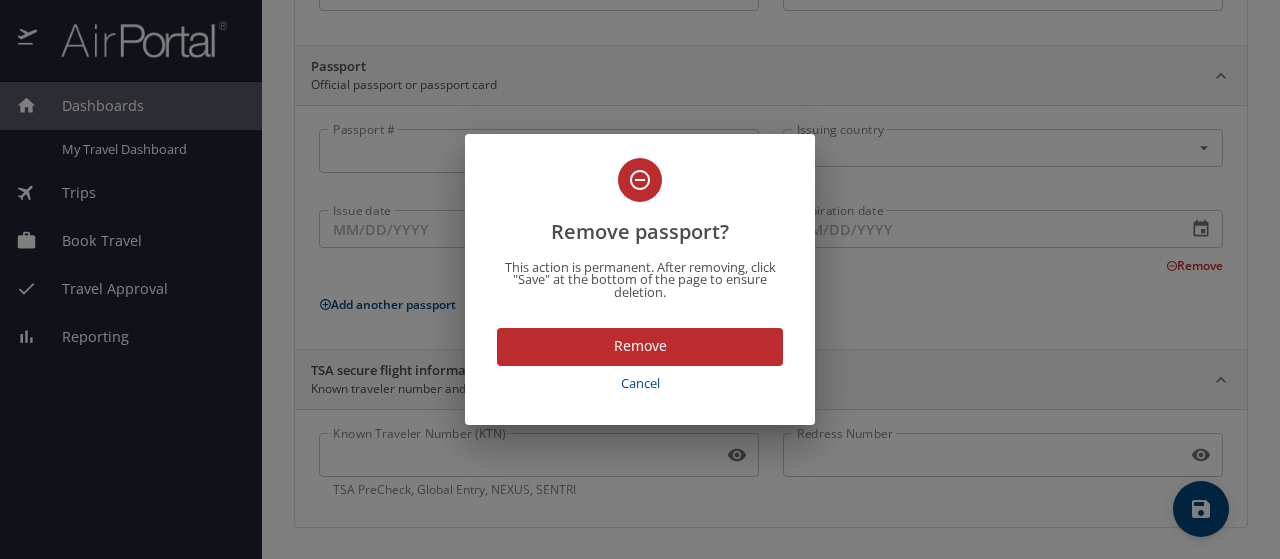 click on "Remove" at bounding box center [640, 346] 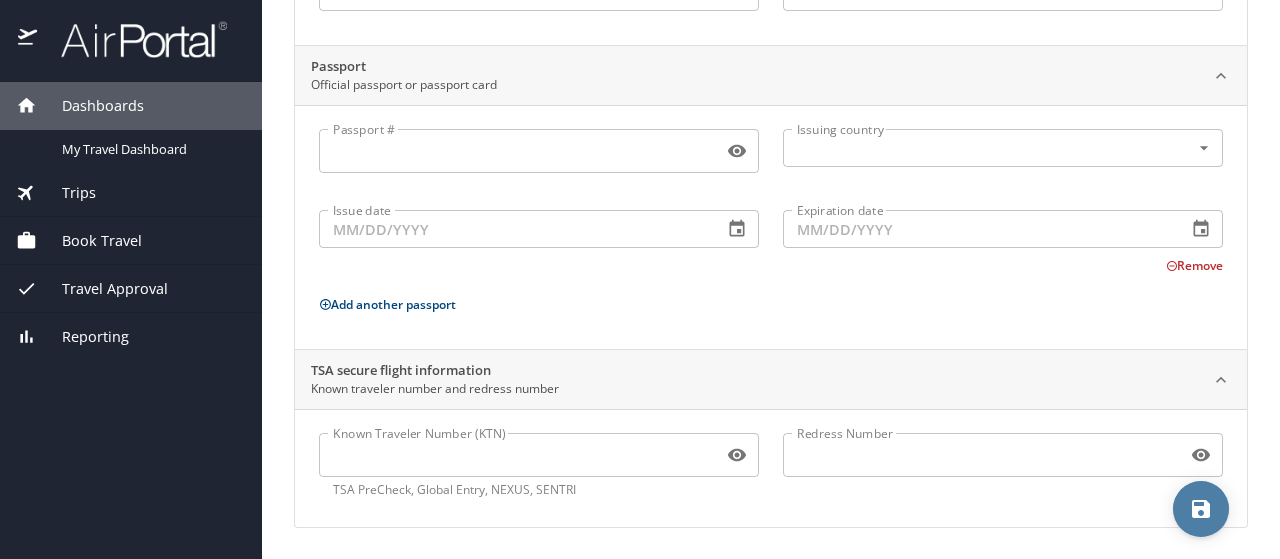 click 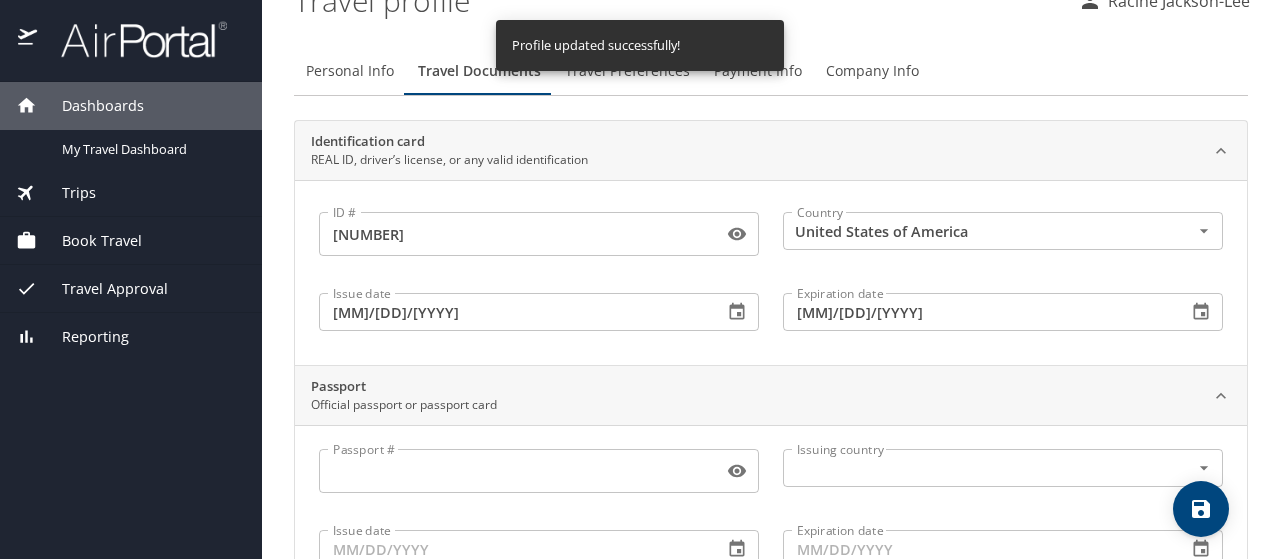 scroll, scrollTop: 0, scrollLeft: 0, axis: both 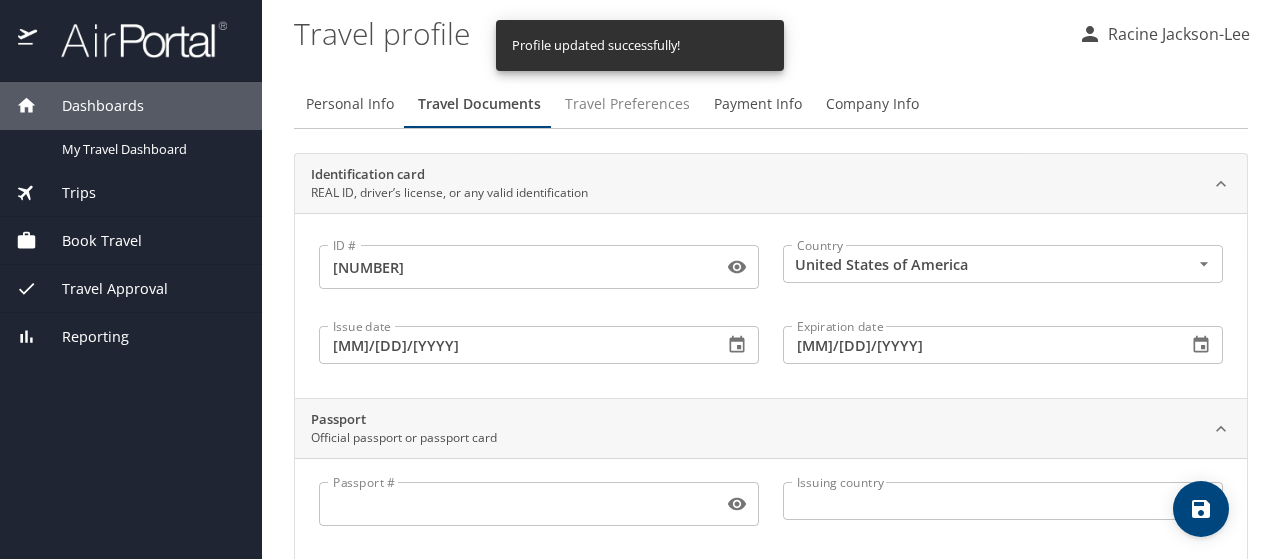 click on "Travel Preferences" at bounding box center (627, 104) 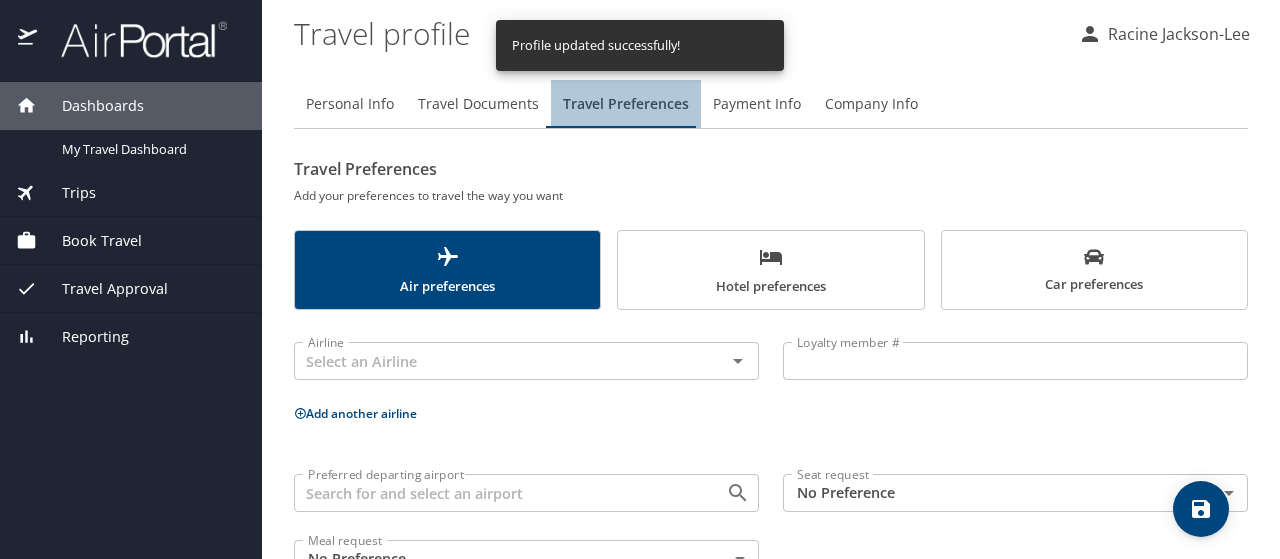 click on "Travel Preferences" at bounding box center (626, 104) 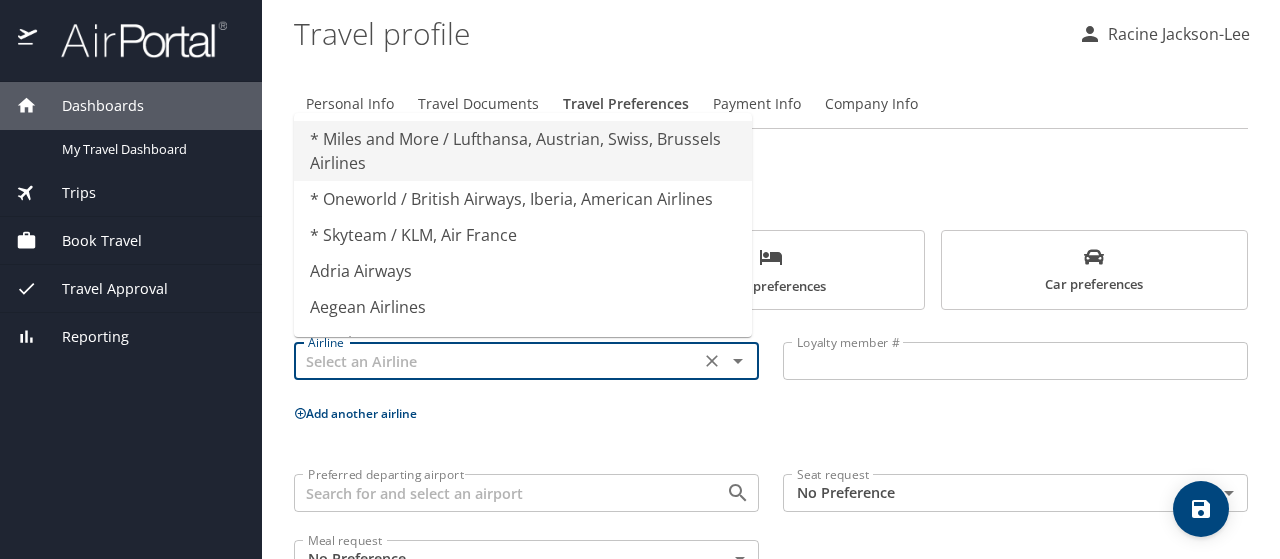 click at bounding box center [497, 361] 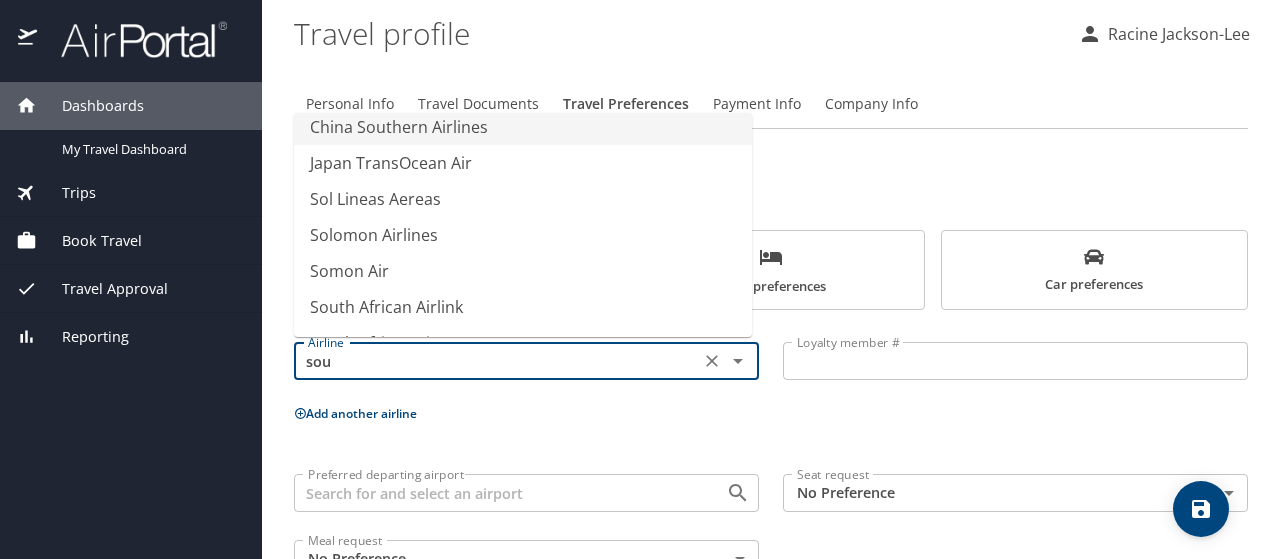 scroll, scrollTop: 8, scrollLeft: 0, axis: vertical 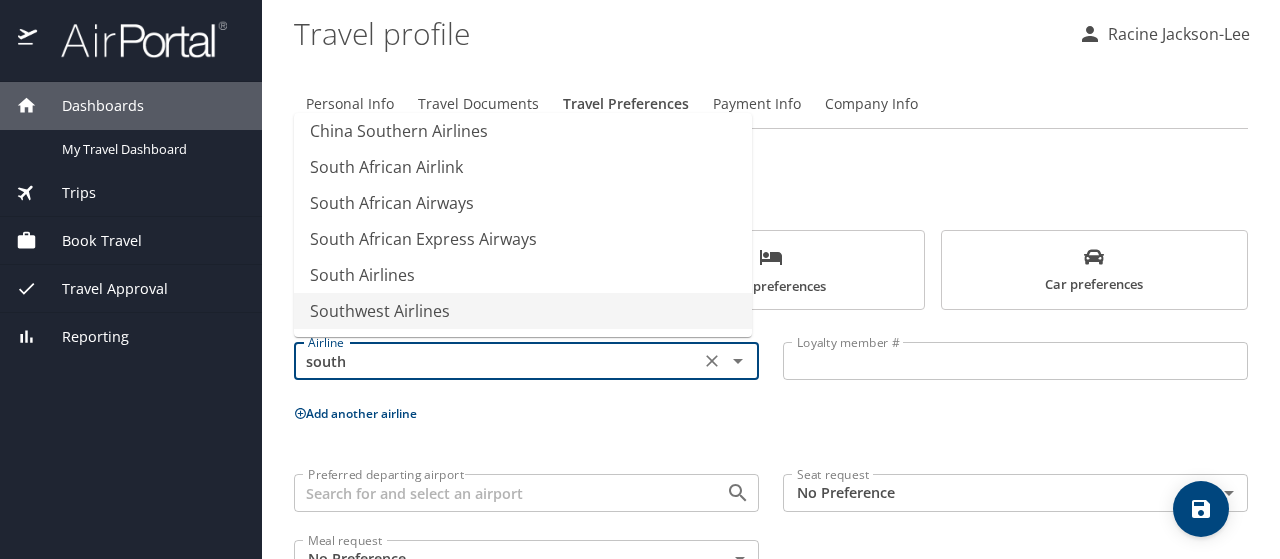 click on "Southwest Airlines" at bounding box center (523, 311) 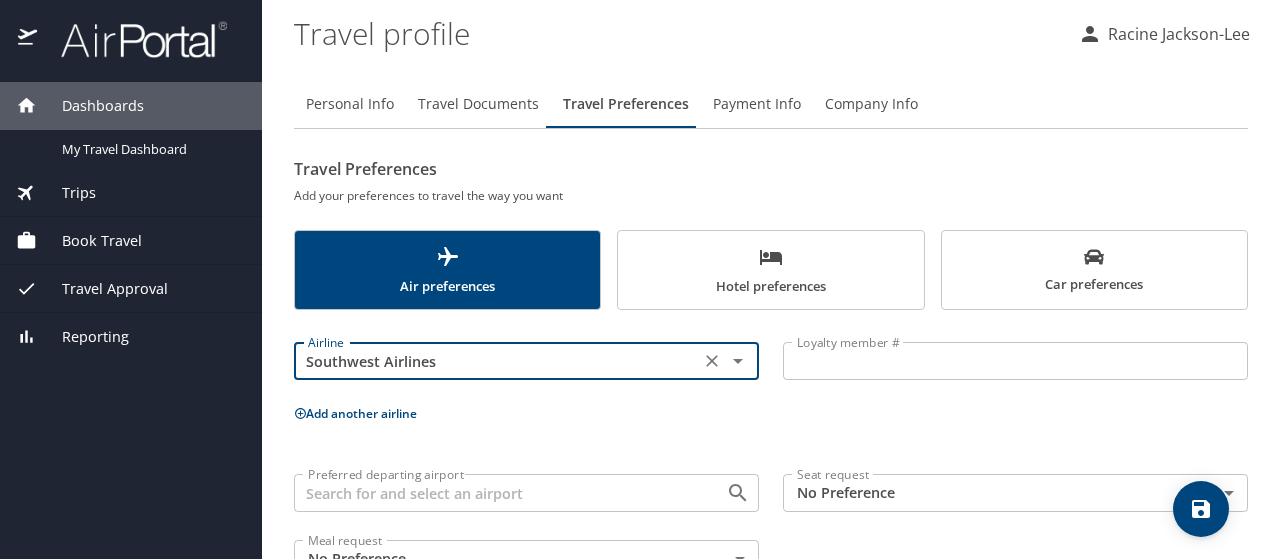 type on "Southwest Airlines" 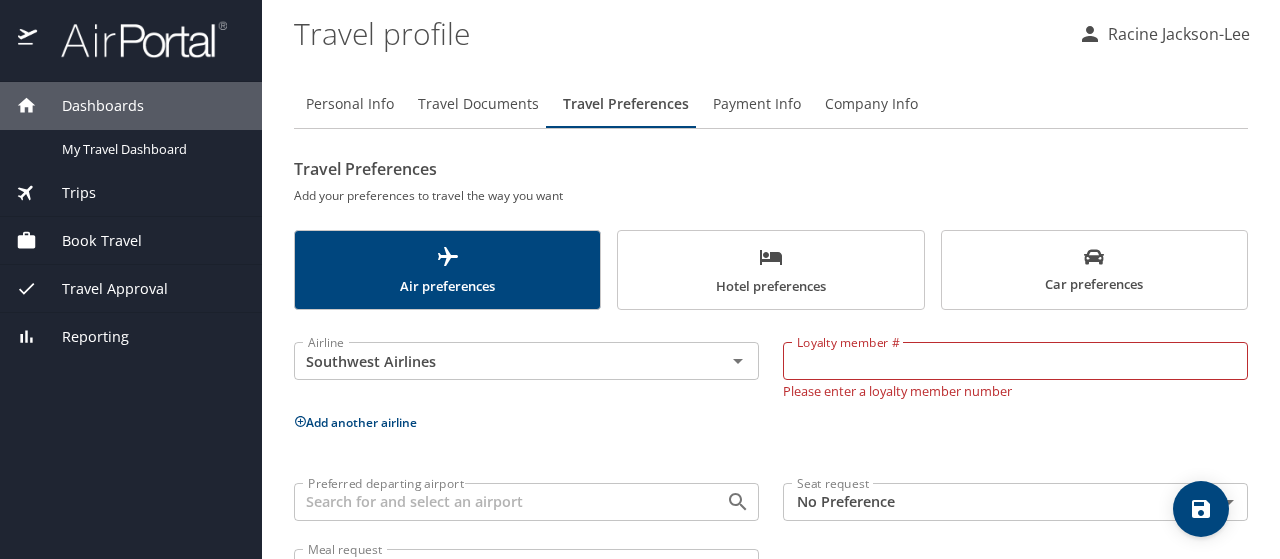 click on "Loyalty member #" at bounding box center (1015, 361) 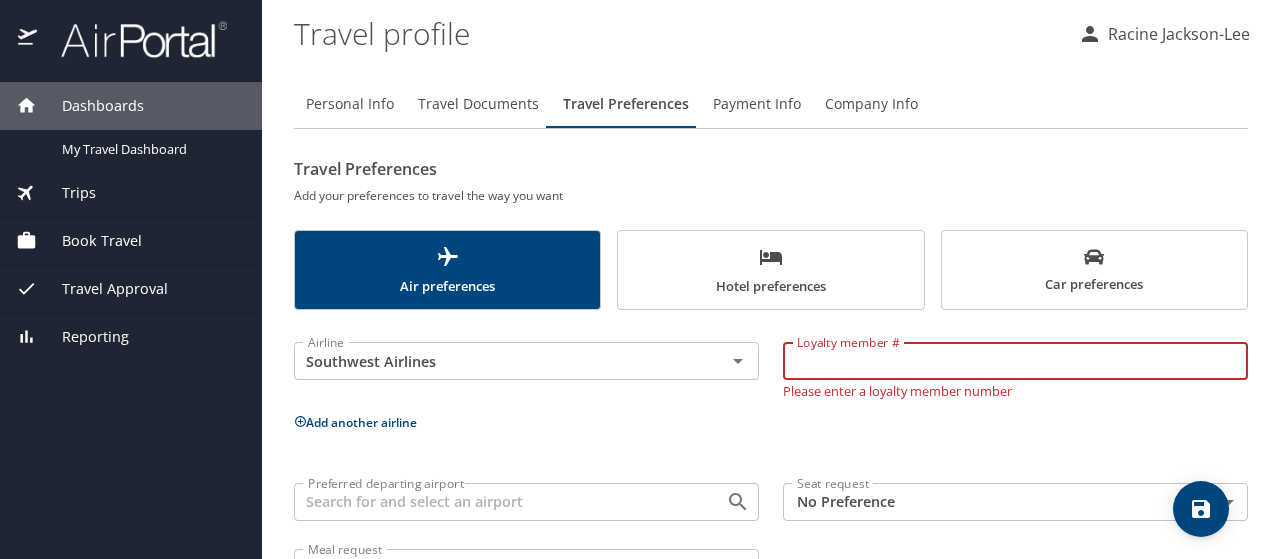 click on "Add another airline" at bounding box center (771, 422) 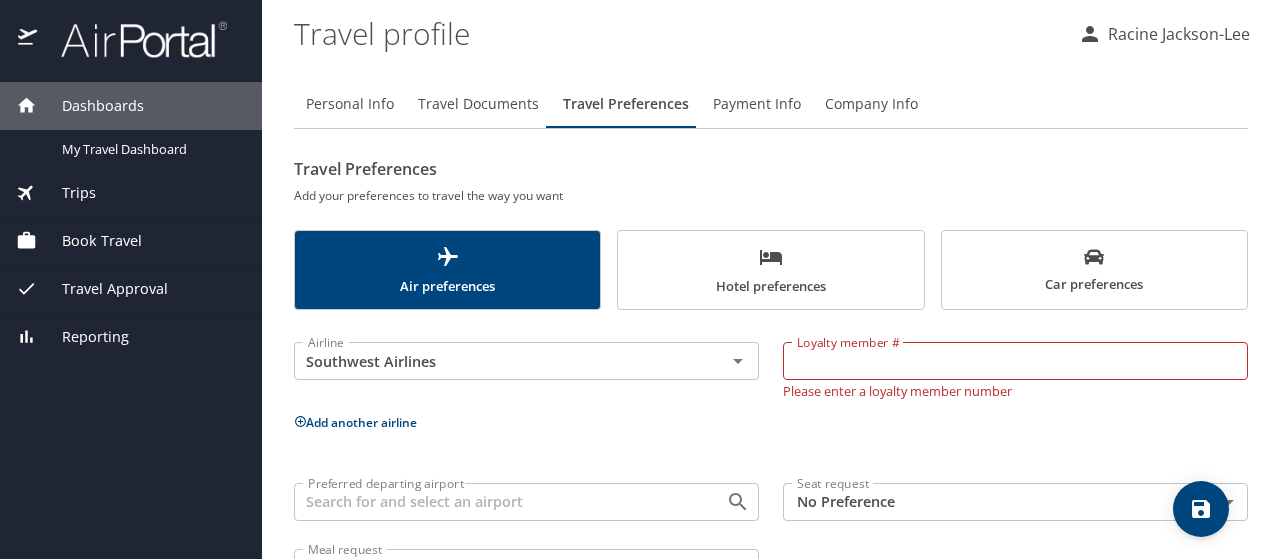 scroll, scrollTop: 70, scrollLeft: 0, axis: vertical 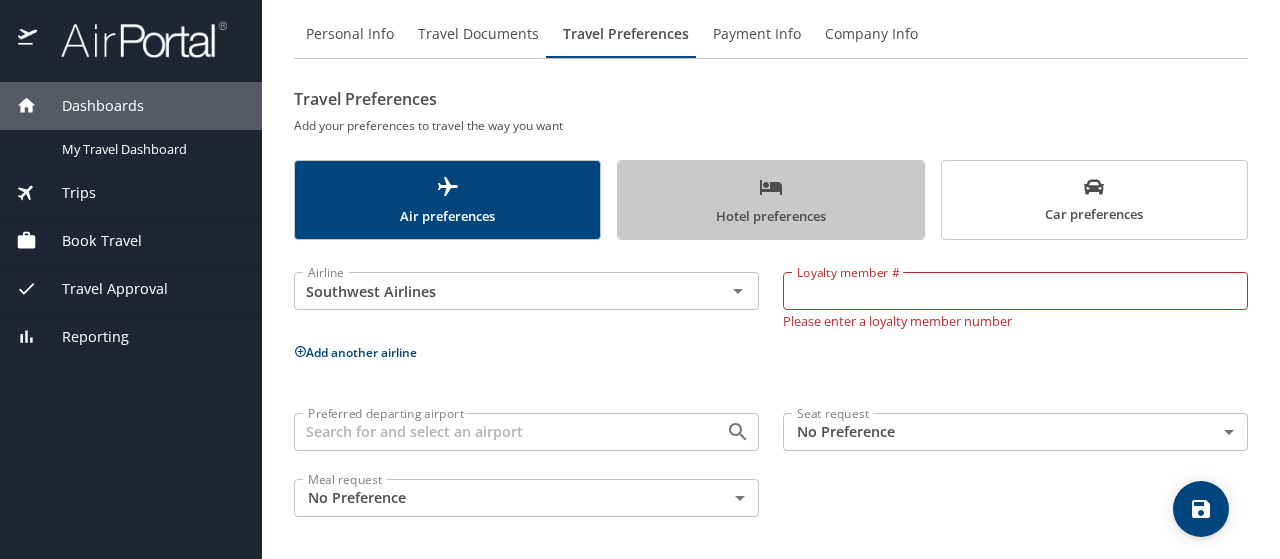 click on "Hotel preferences" at bounding box center [770, 201] 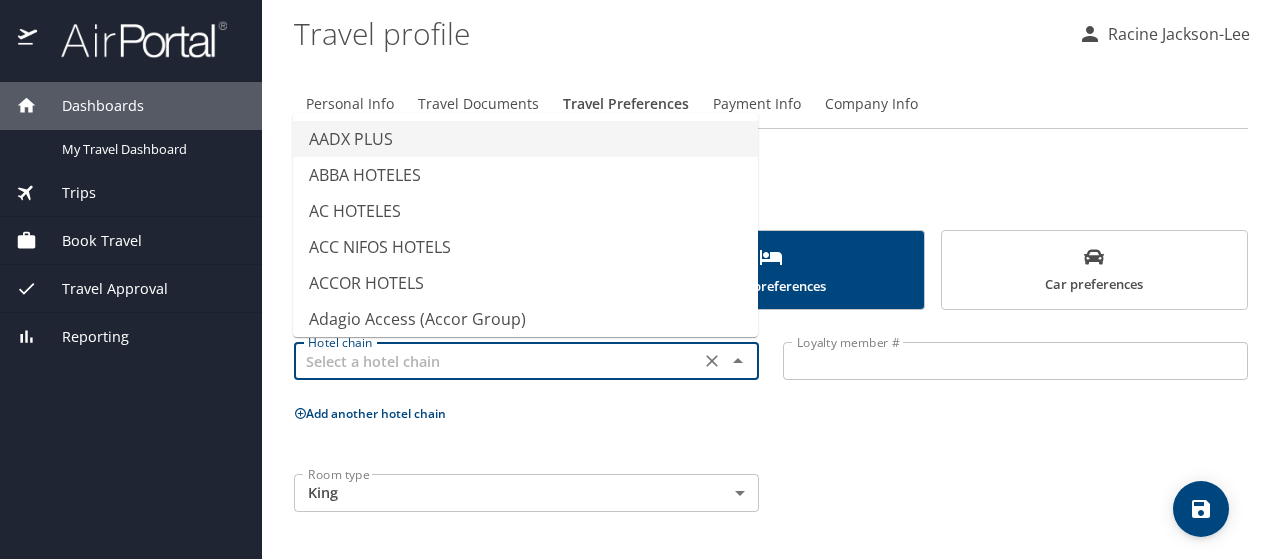 click at bounding box center (497, 361) 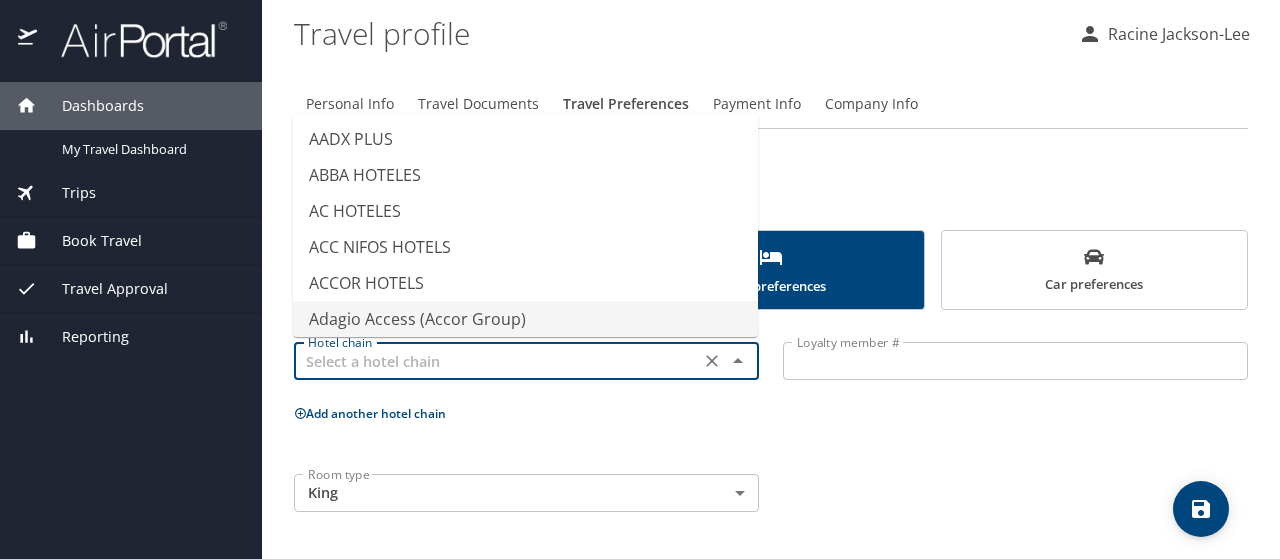 type on "Adagio Access (Accor Group)" 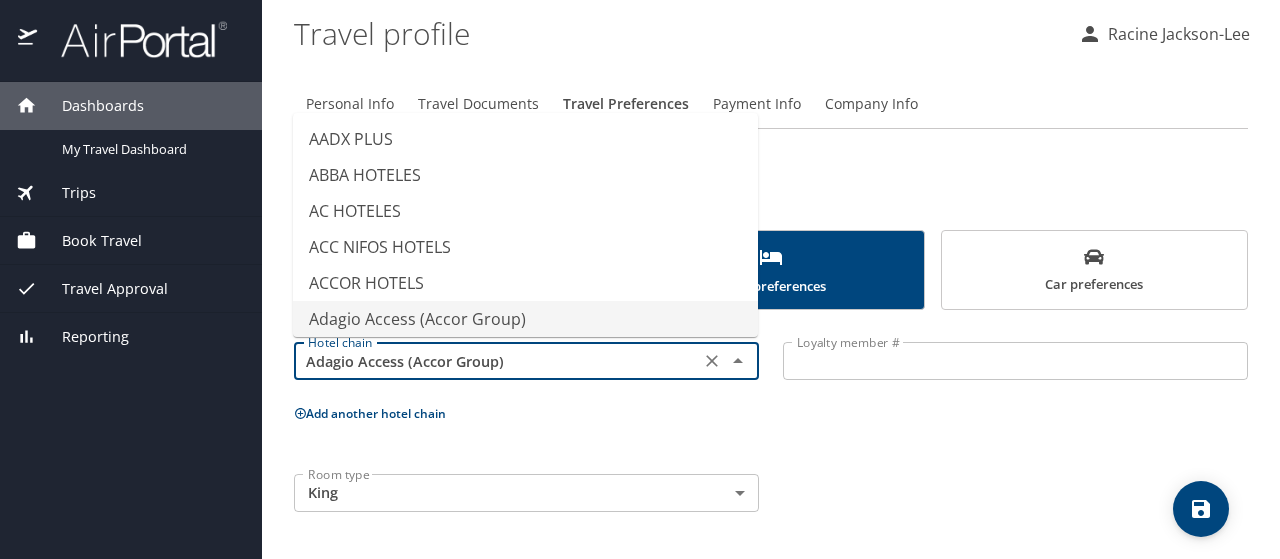 click on "Add another hotel chain" at bounding box center [771, 413] 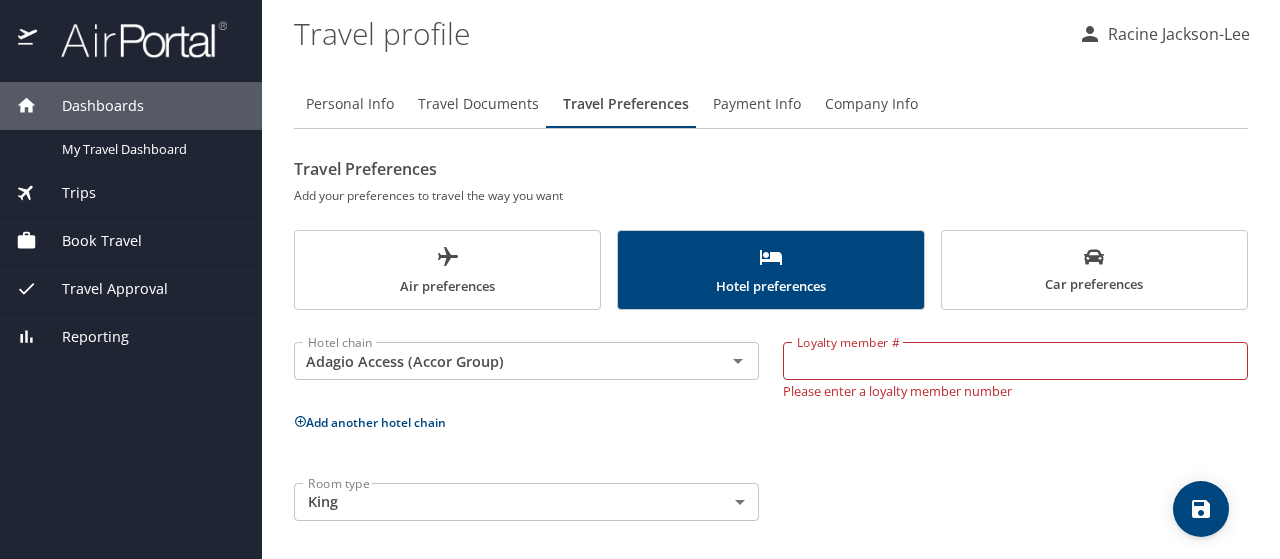 click on "Air preferences" at bounding box center (447, 271) 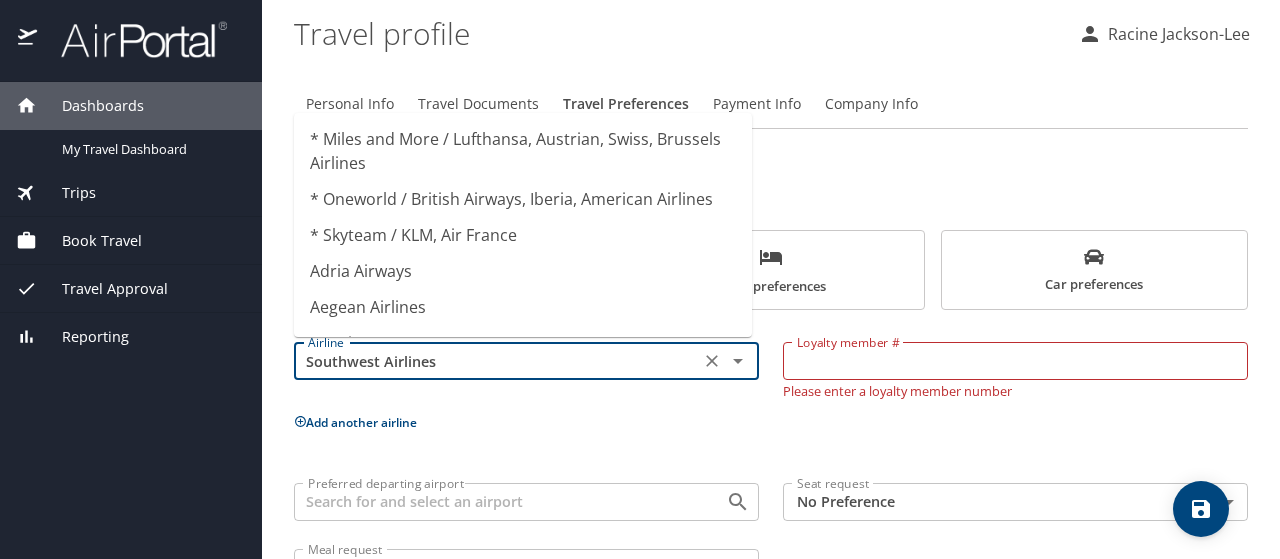 click on "Southwest Airlines" at bounding box center [497, 361] 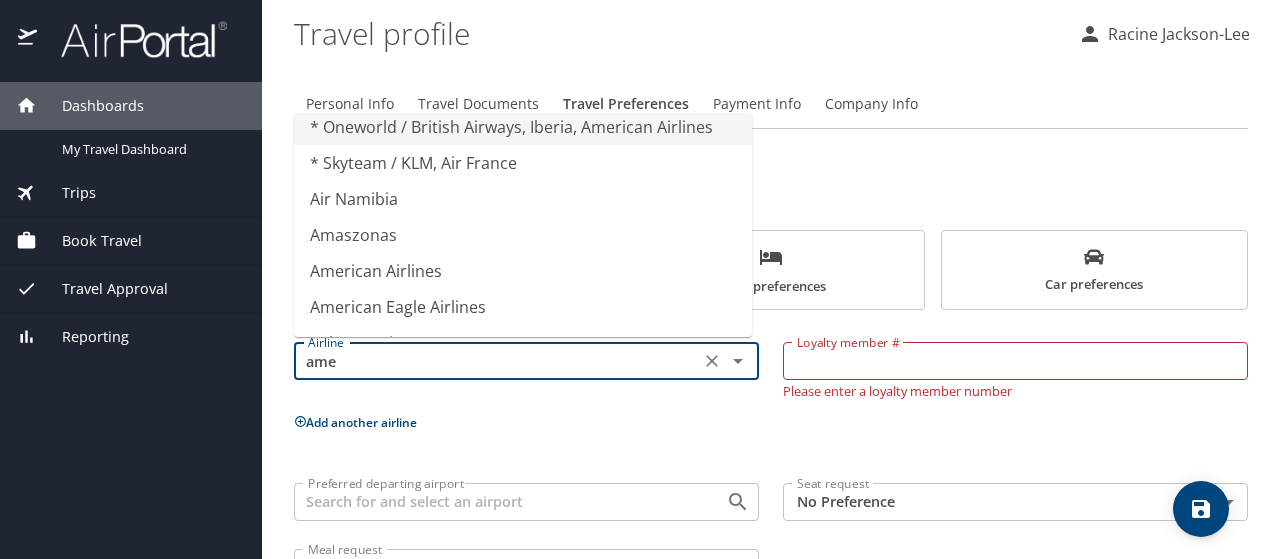 scroll, scrollTop: 0, scrollLeft: 0, axis: both 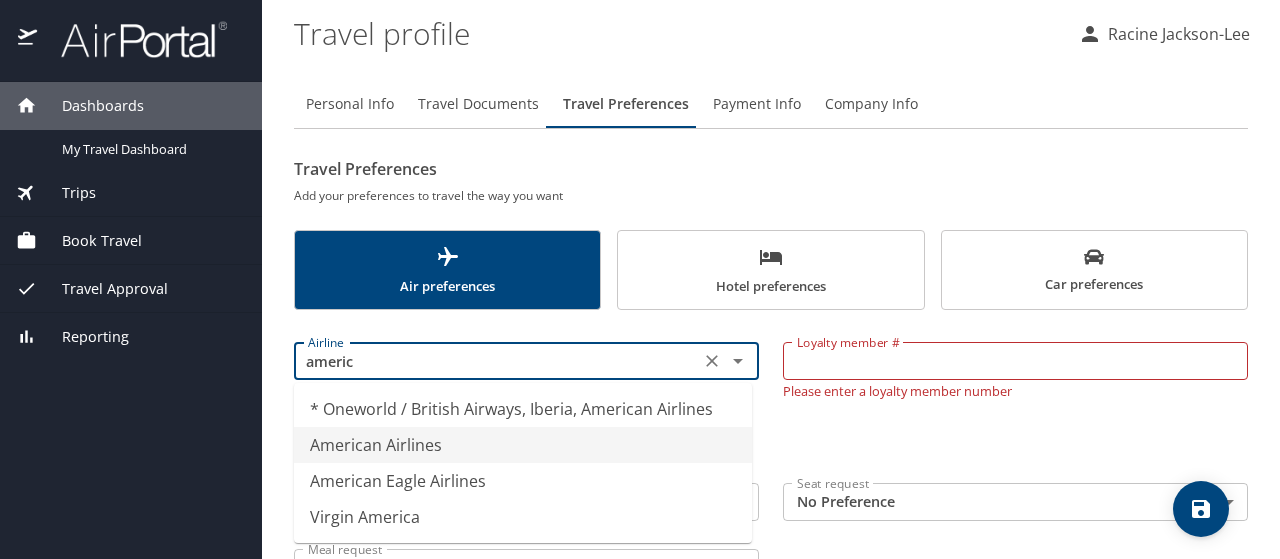 click on "American Airlines" at bounding box center (523, 445) 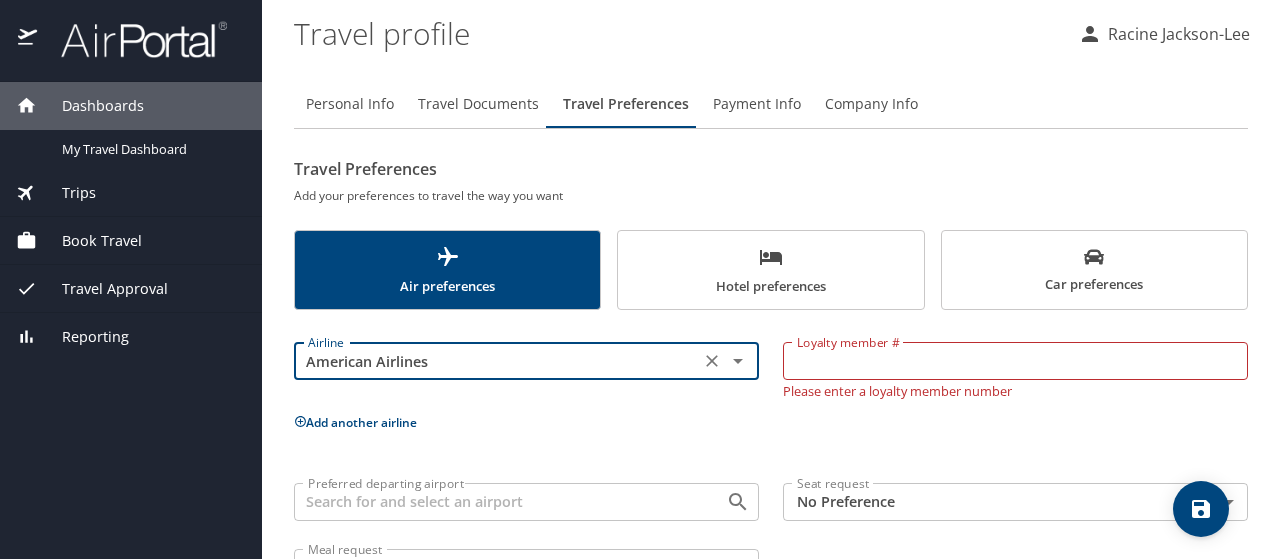 type on "American Airlines" 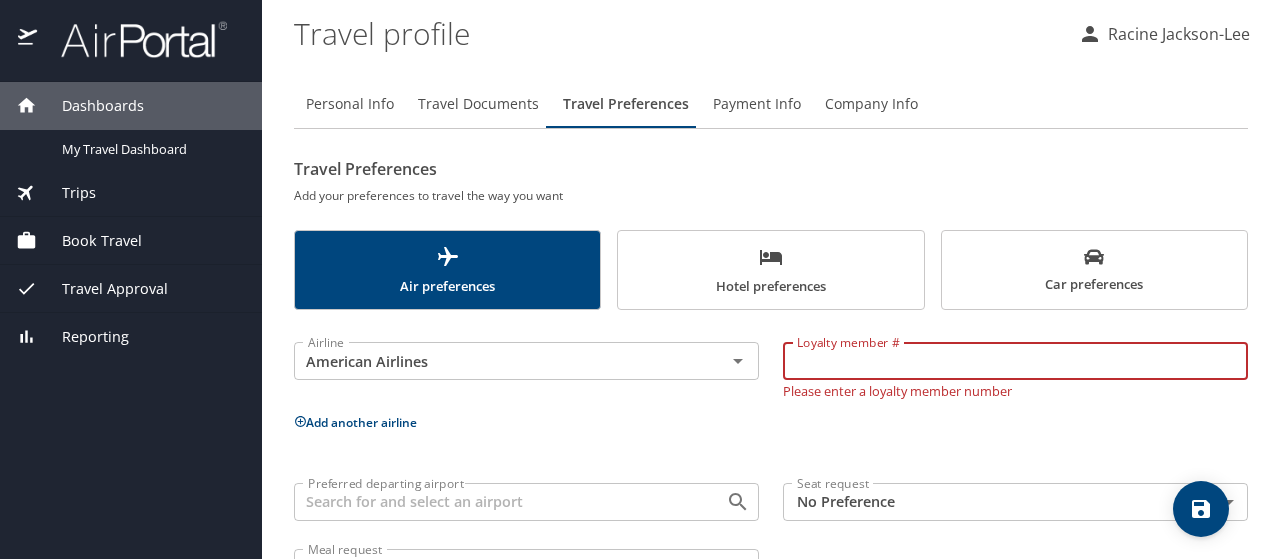 click on "Loyalty member #" at bounding box center (1015, 361) 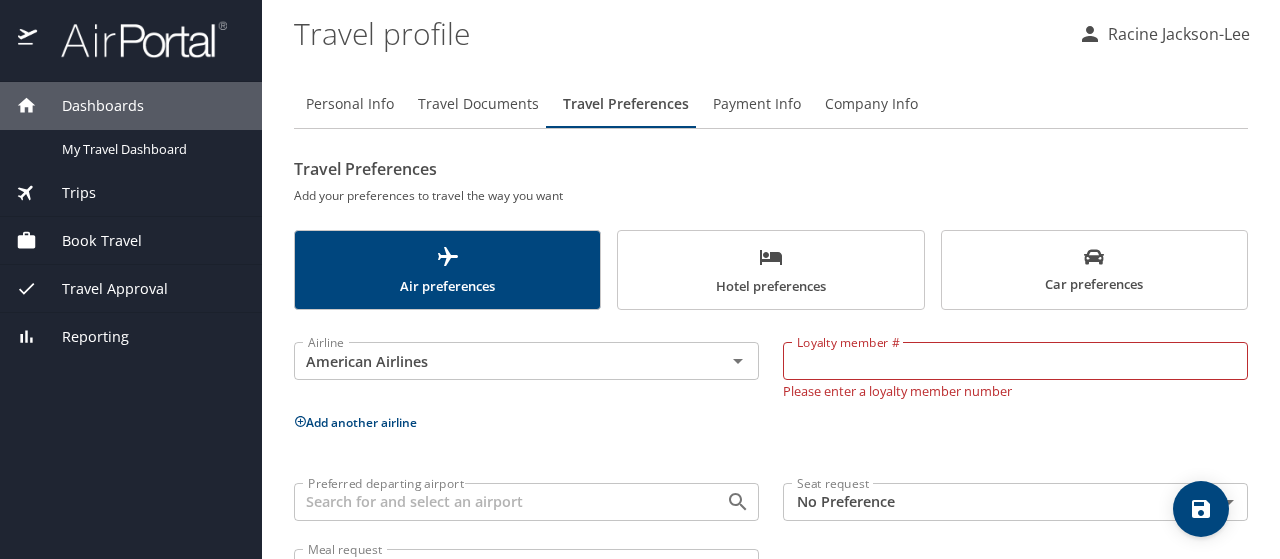 click on "Loyalty member #" at bounding box center [1015, 361] 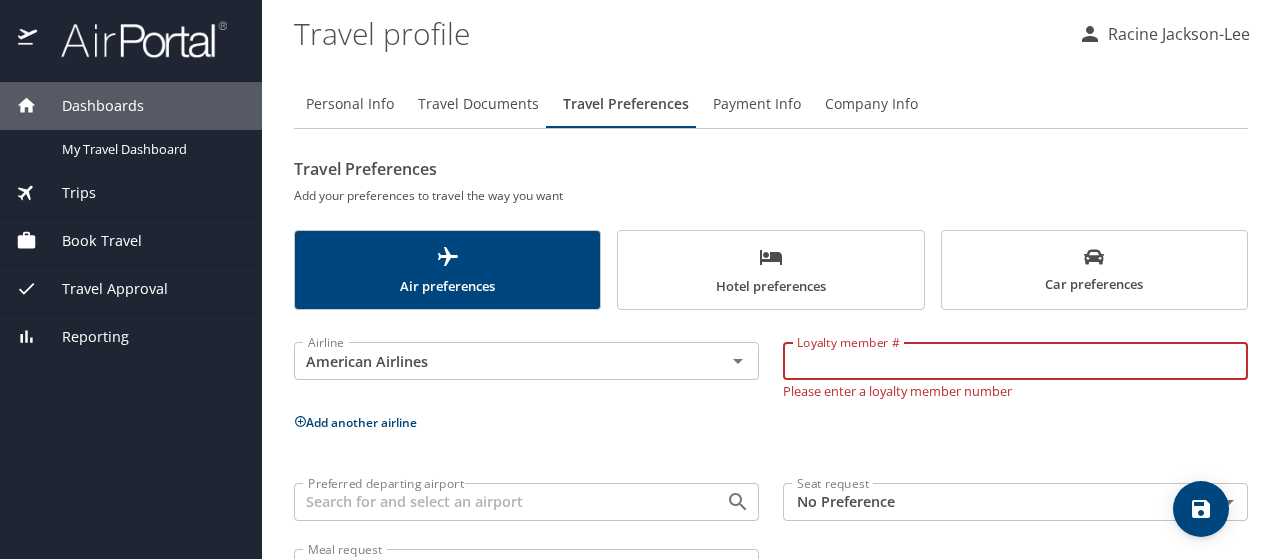click on "Loyalty member #" at bounding box center [1015, 361] 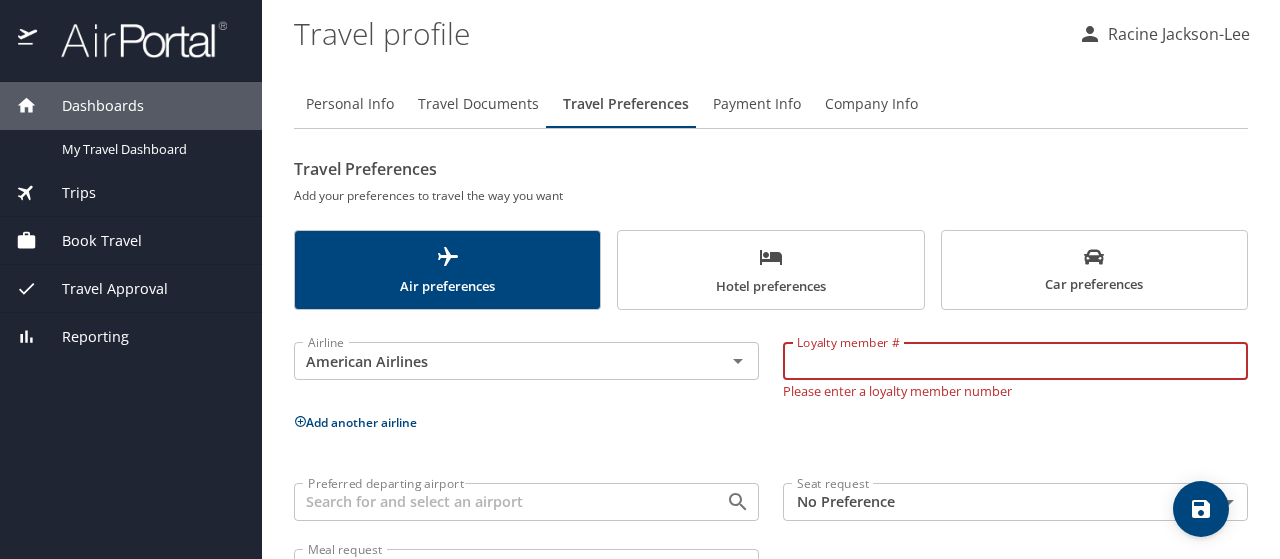 click on "Airline American Airlines Airline" at bounding box center (526, 366) 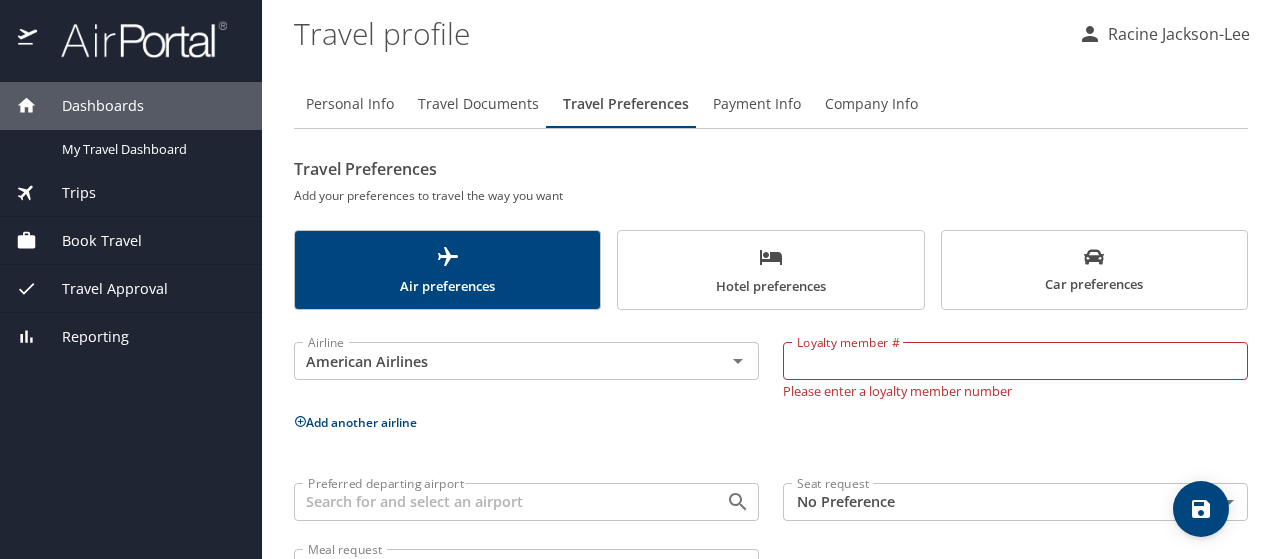 click 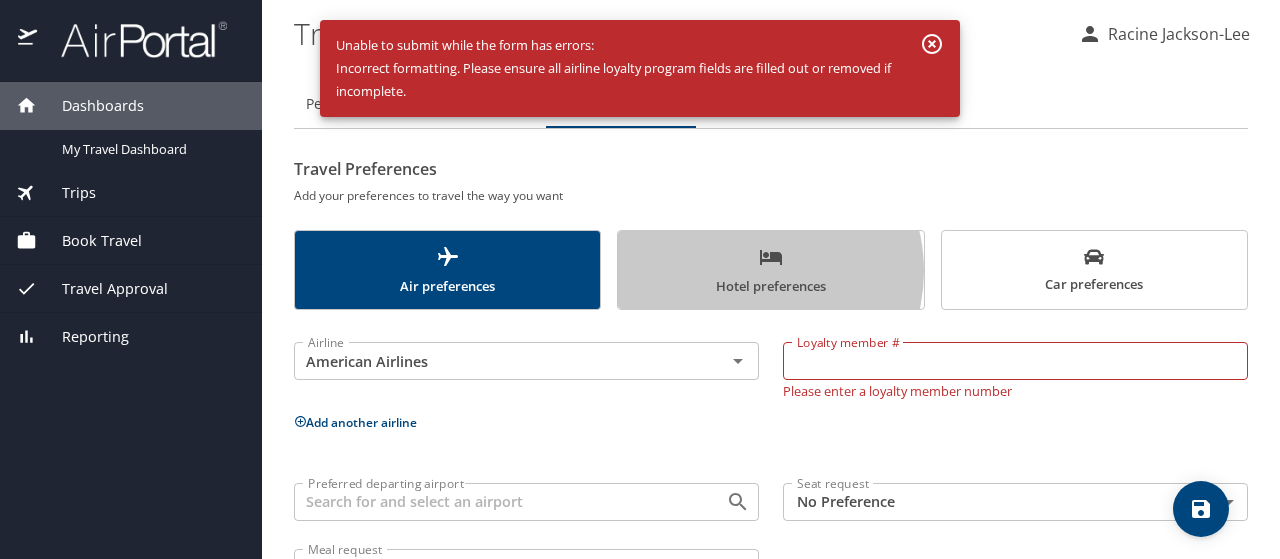click on "Hotel preferences" at bounding box center (770, 271) 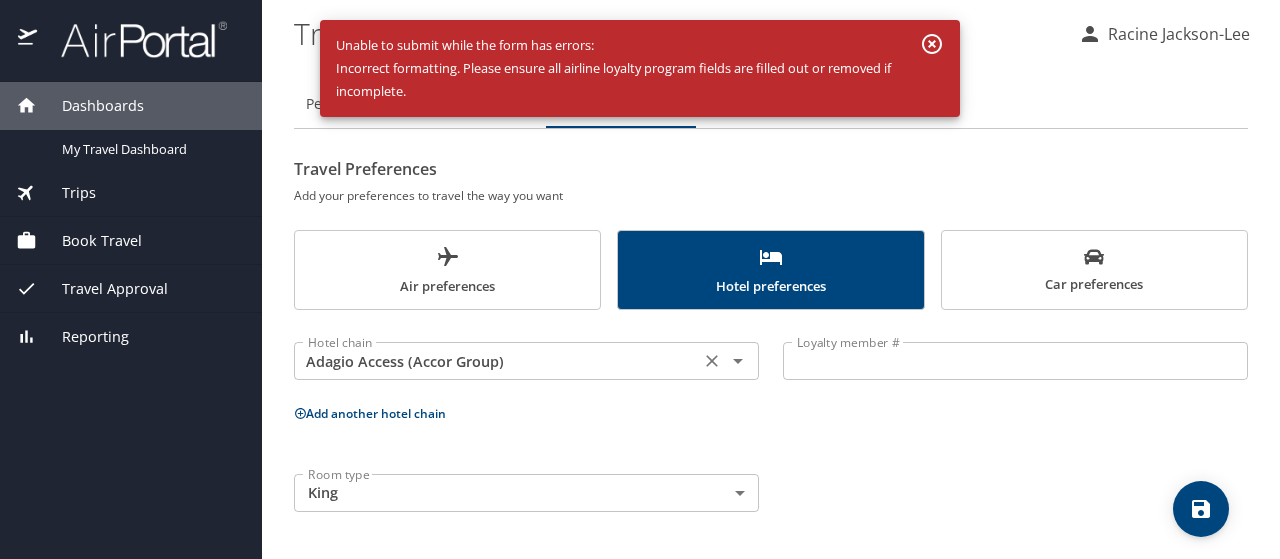 click 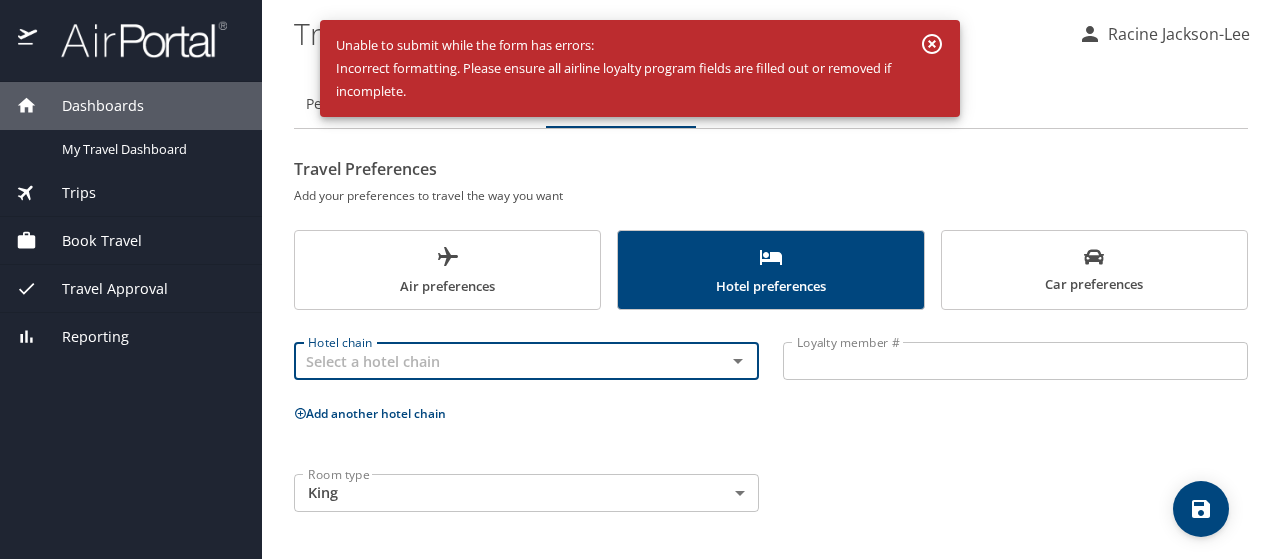 click at bounding box center [497, 361] 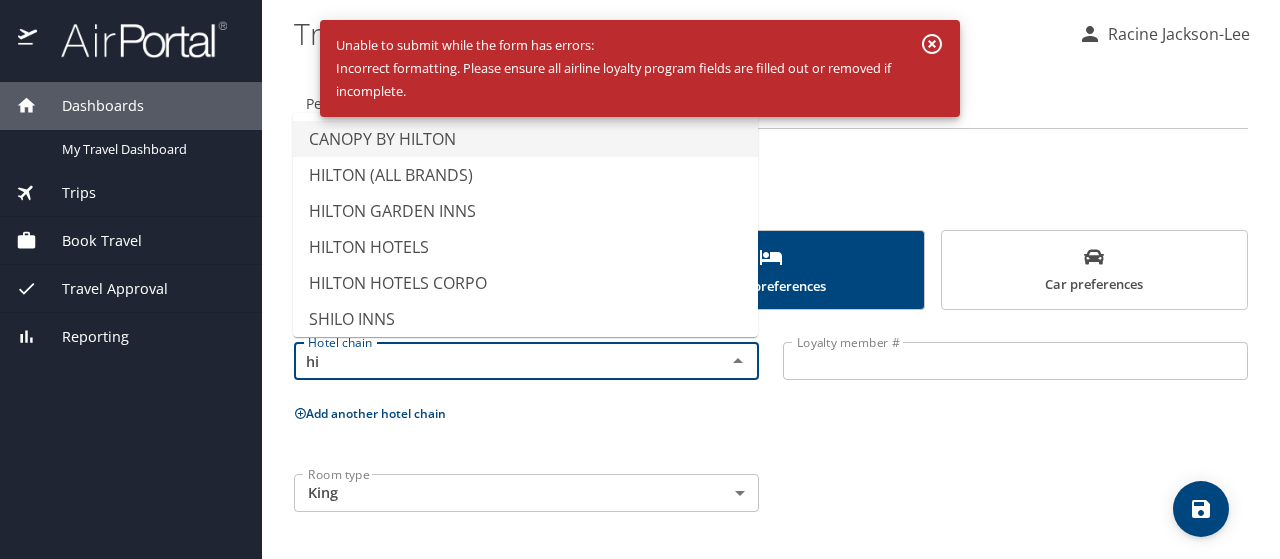 type on "h" 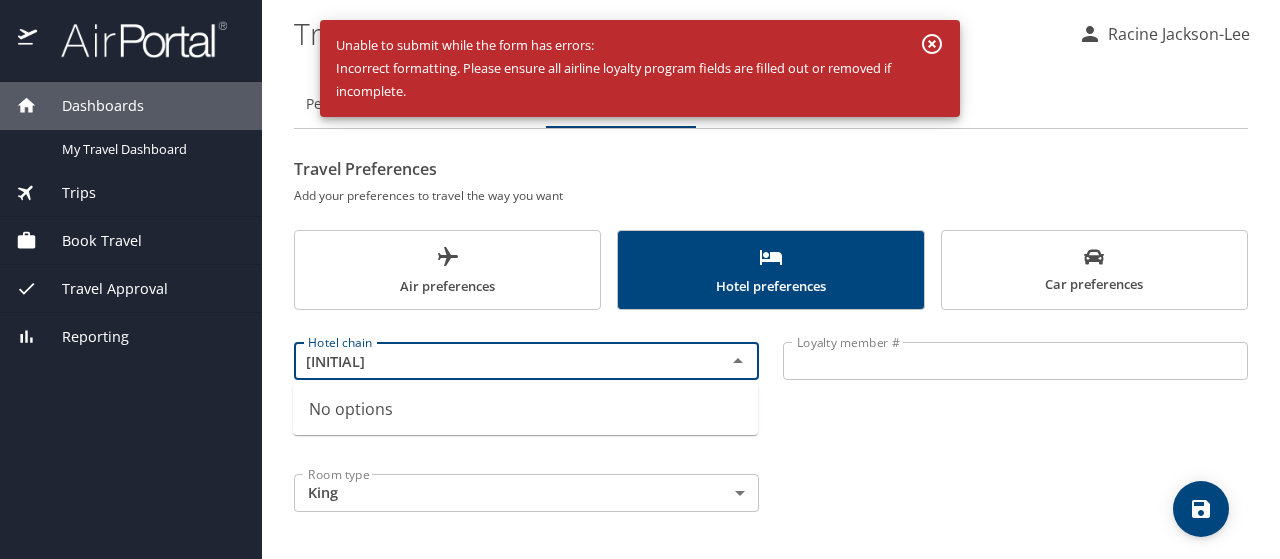 type on "j" 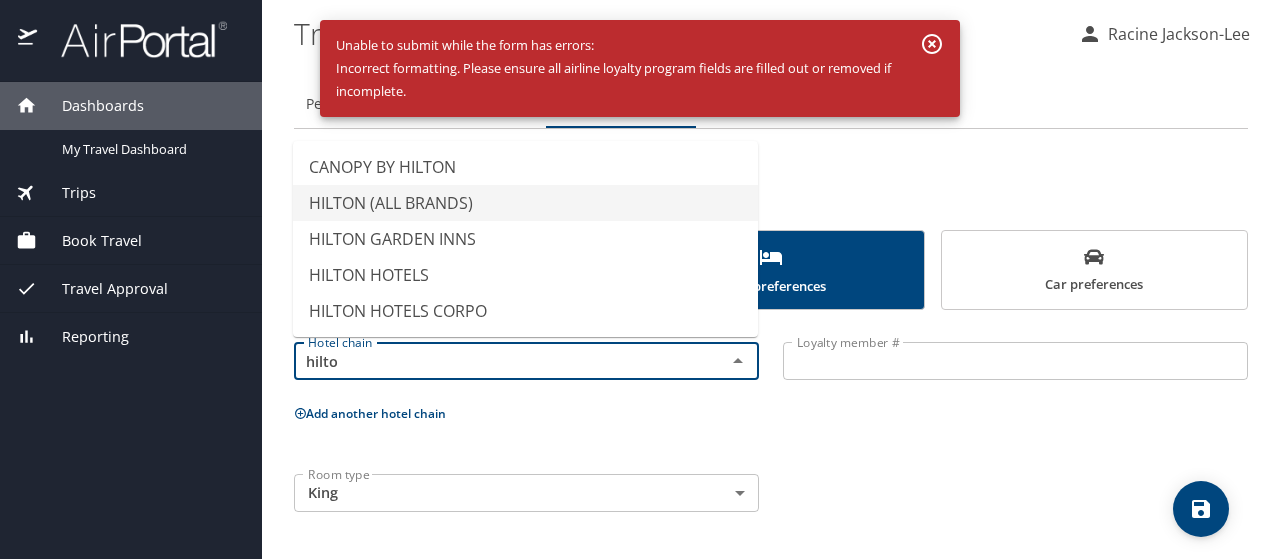 click on "HILTON (ALL BRANDS)" at bounding box center [525, 203] 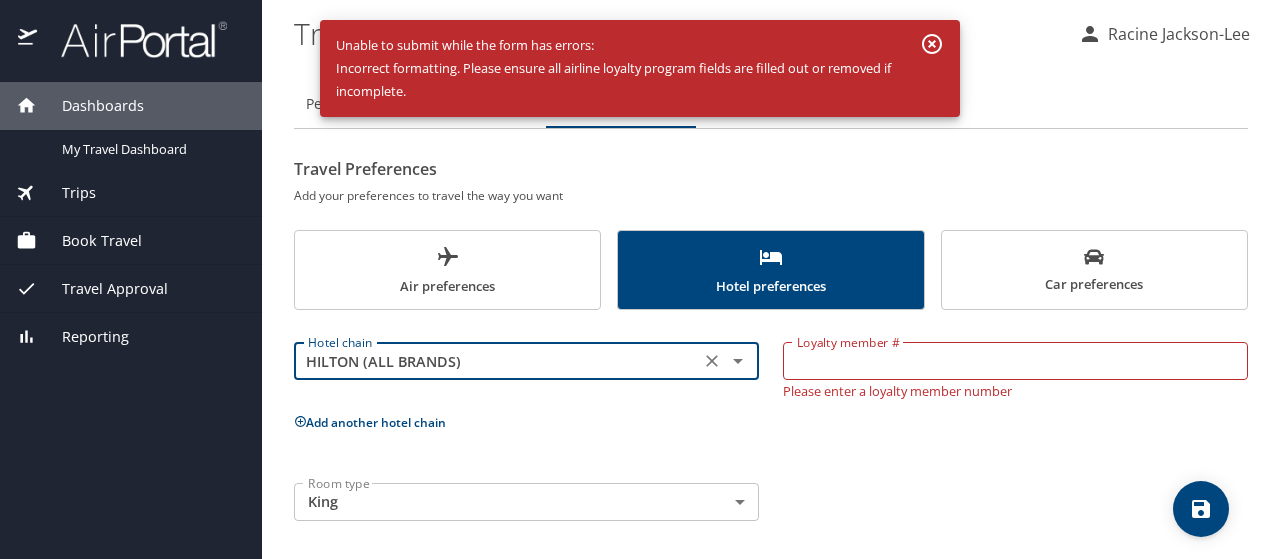 type on "HILTON (ALL BRANDS)" 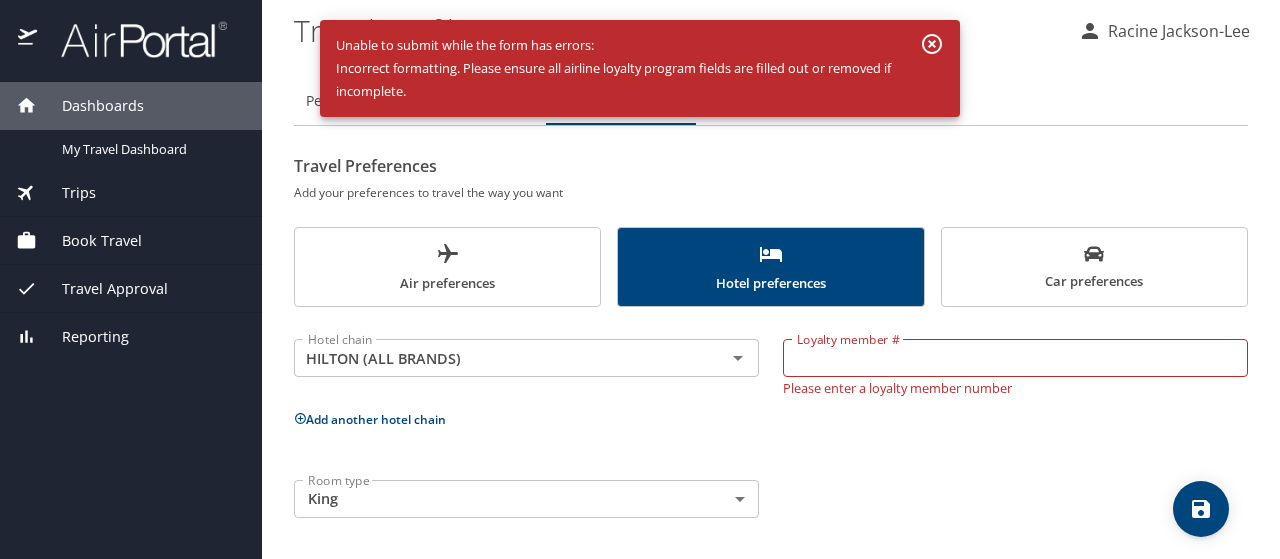 scroll, scrollTop: 4, scrollLeft: 0, axis: vertical 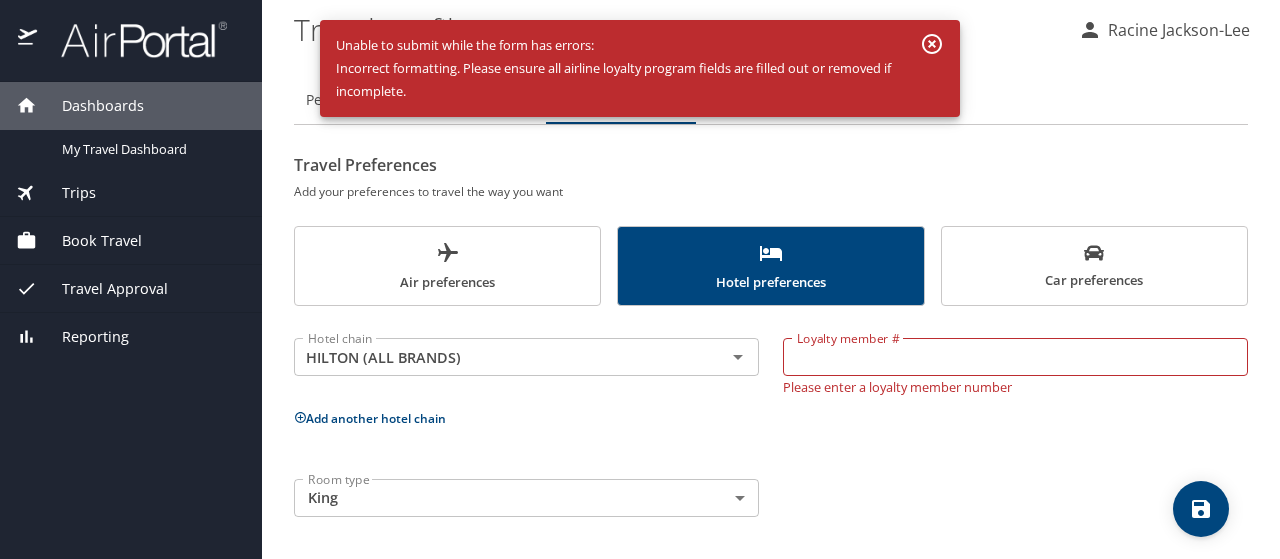 click on "Car preferences" at bounding box center (1094, 267) 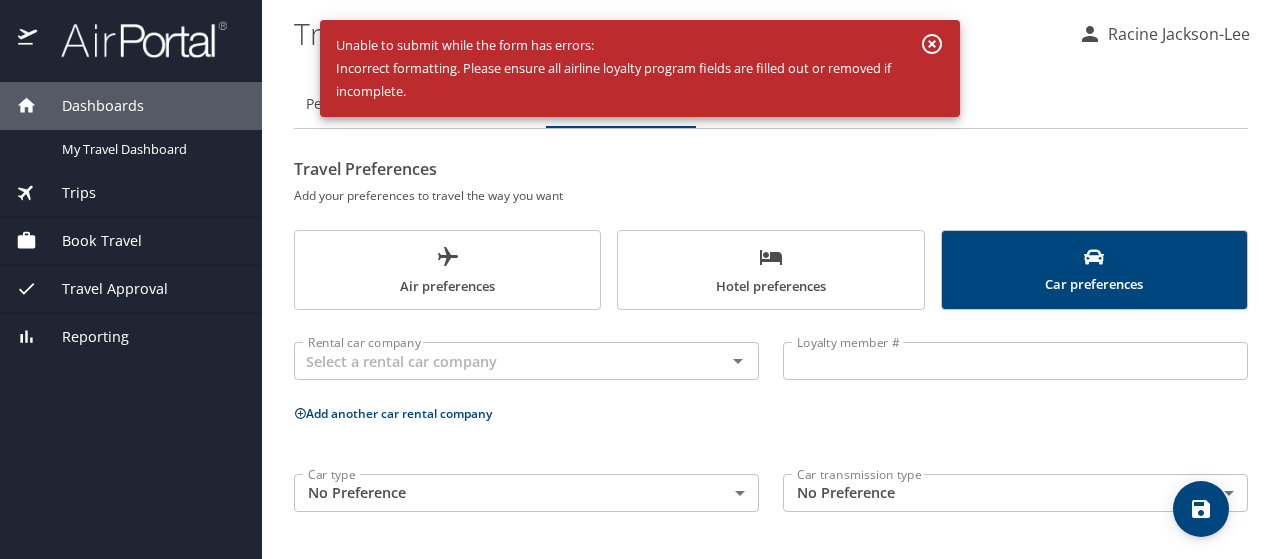 scroll, scrollTop: 0, scrollLeft: 0, axis: both 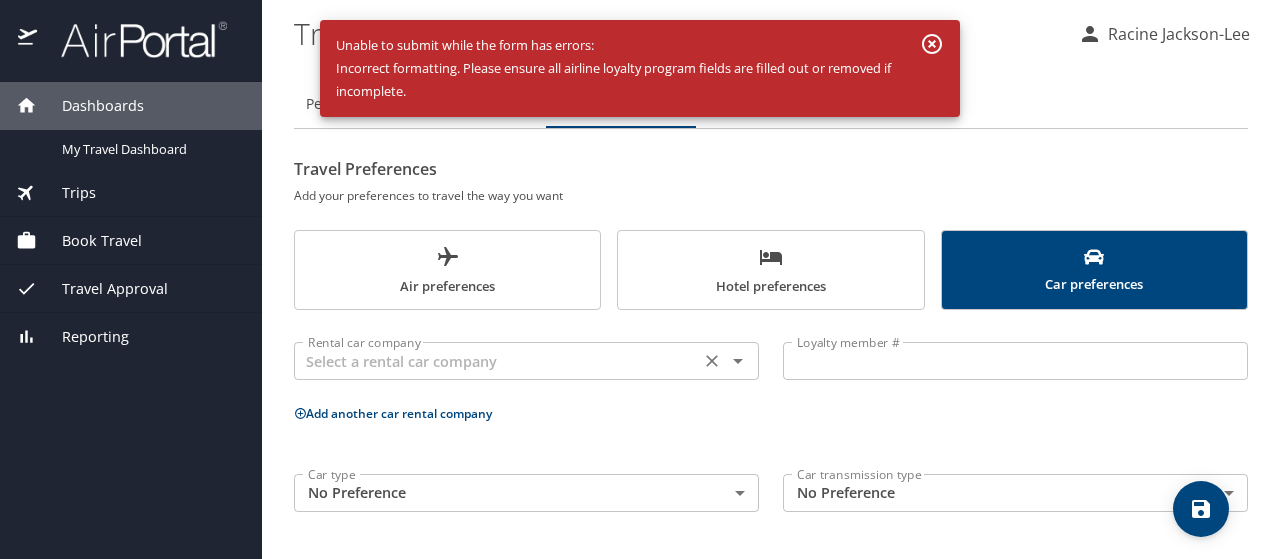 click at bounding box center [497, 361] 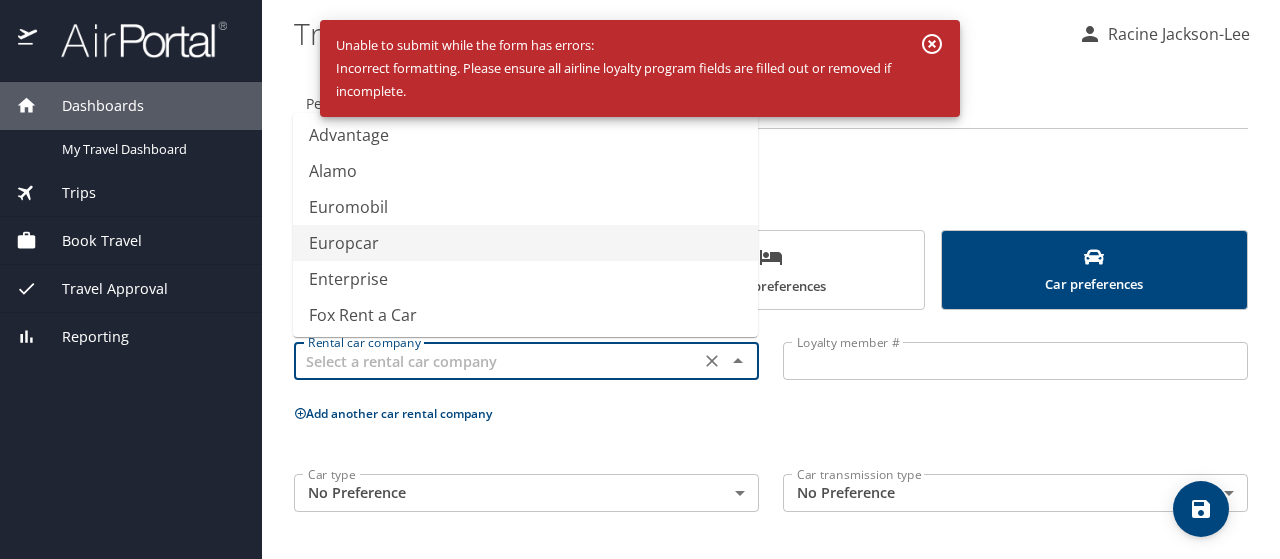 scroll, scrollTop: 0, scrollLeft: 0, axis: both 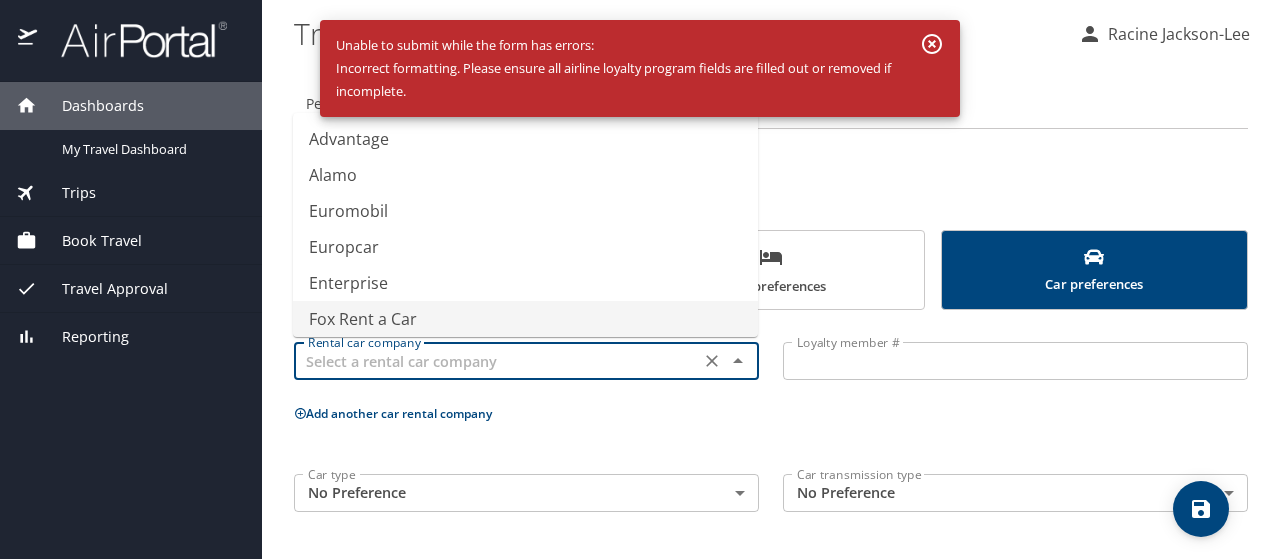 type on "Fox Rent a Car" 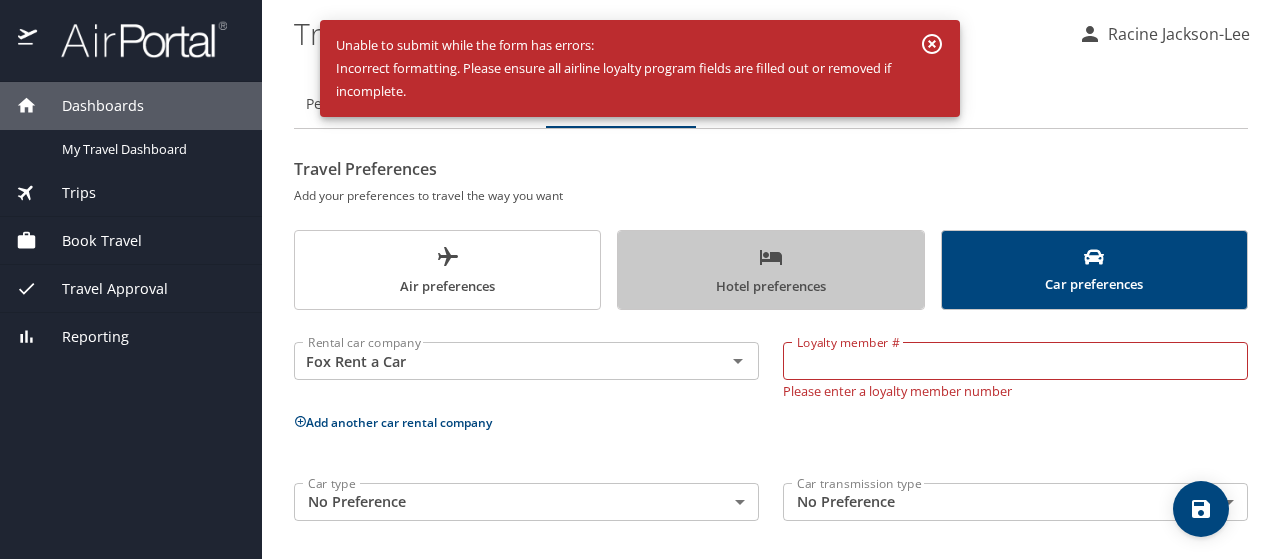 click on "Hotel preferences" at bounding box center (770, 271) 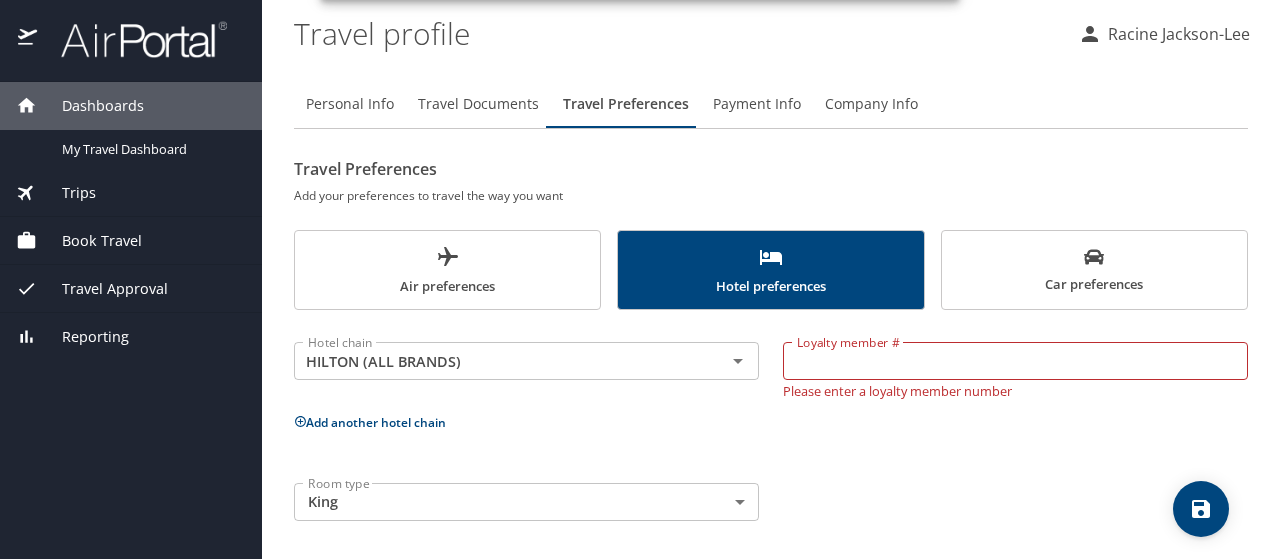 click on "Loyalty member #" at bounding box center (1015, 361) 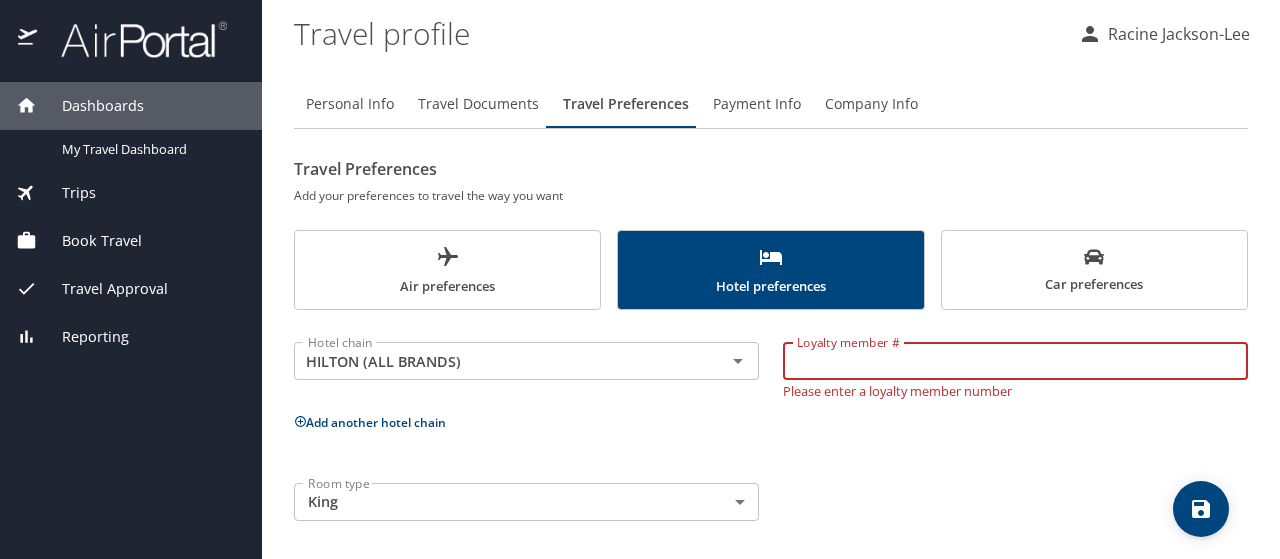 click on "Air preferences" at bounding box center (447, 270) 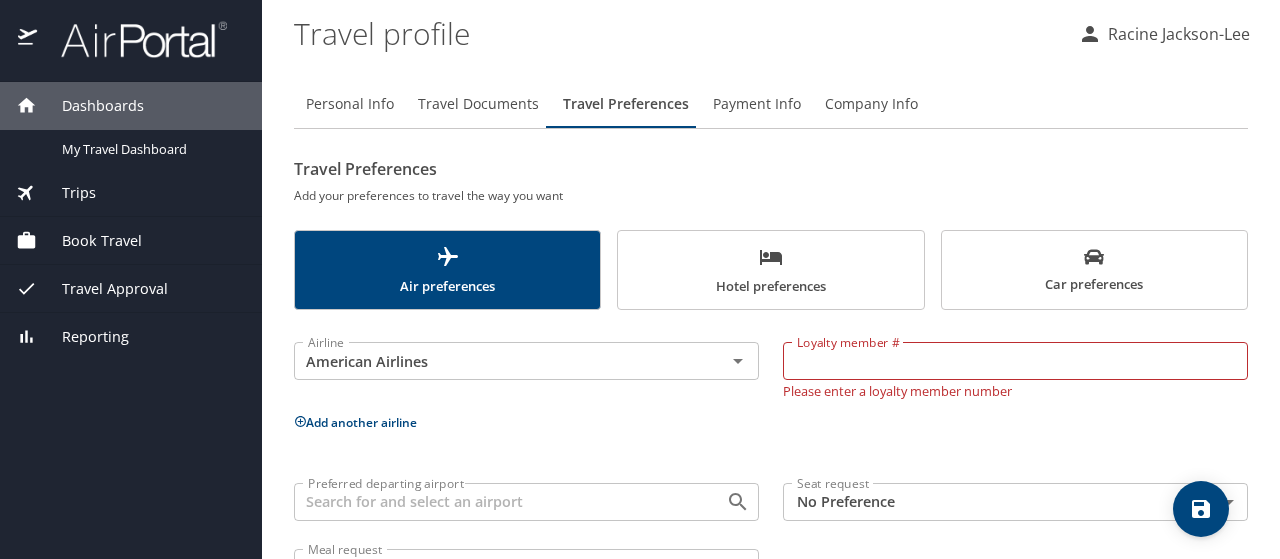click on "Loyalty member #" at bounding box center [1015, 361] 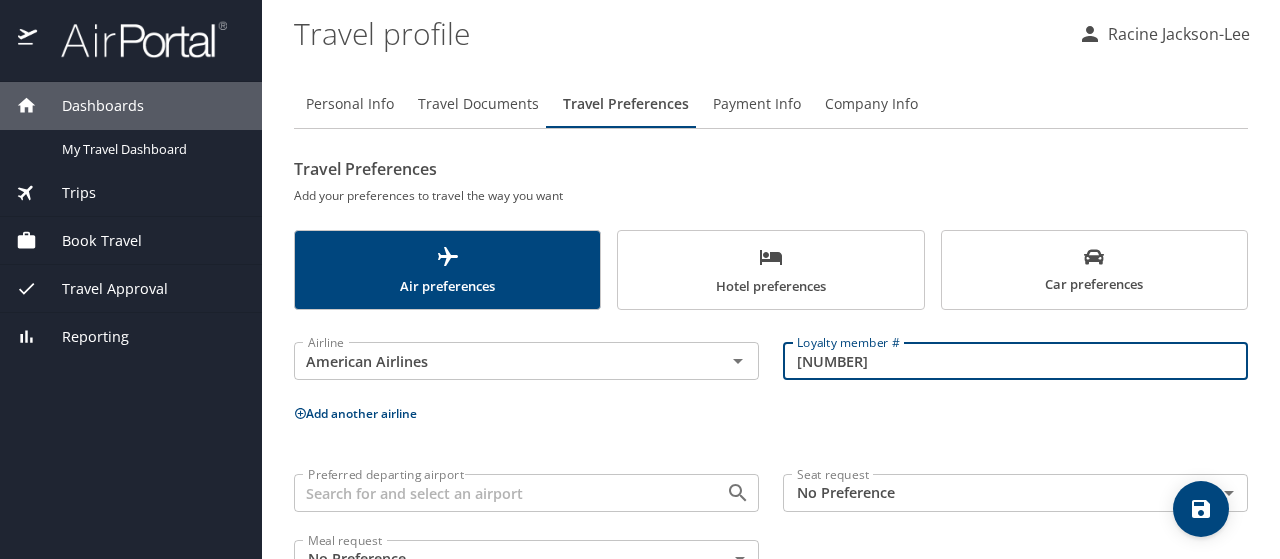 type on "BU88P68" 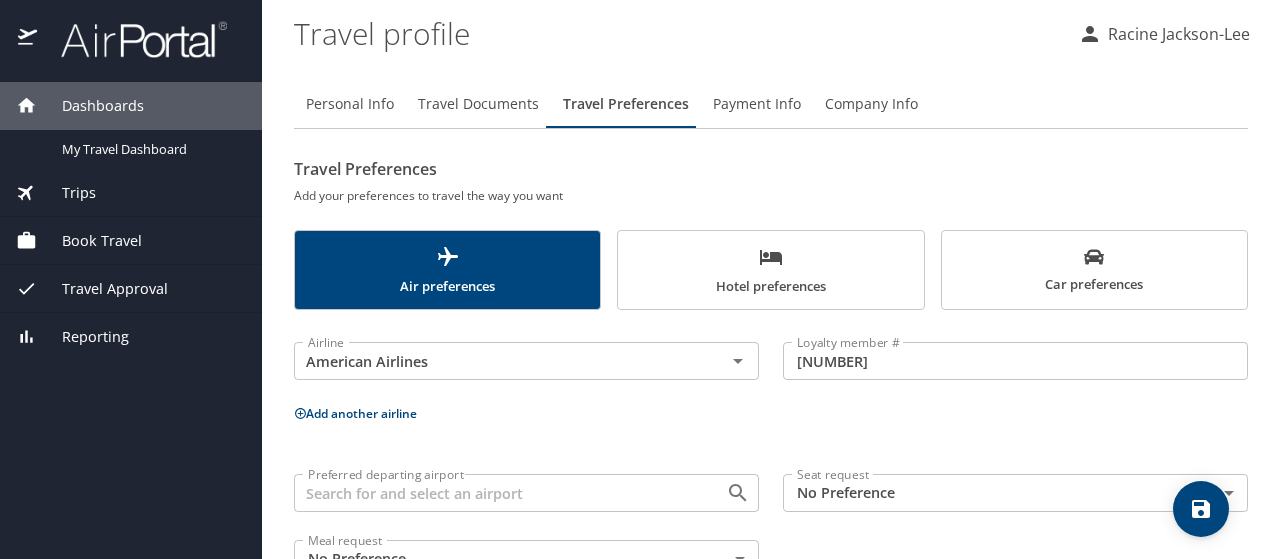 drag, startPoint x: 929, startPoint y: 409, endPoint x: 856, endPoint y: 340, distance: 100.44899 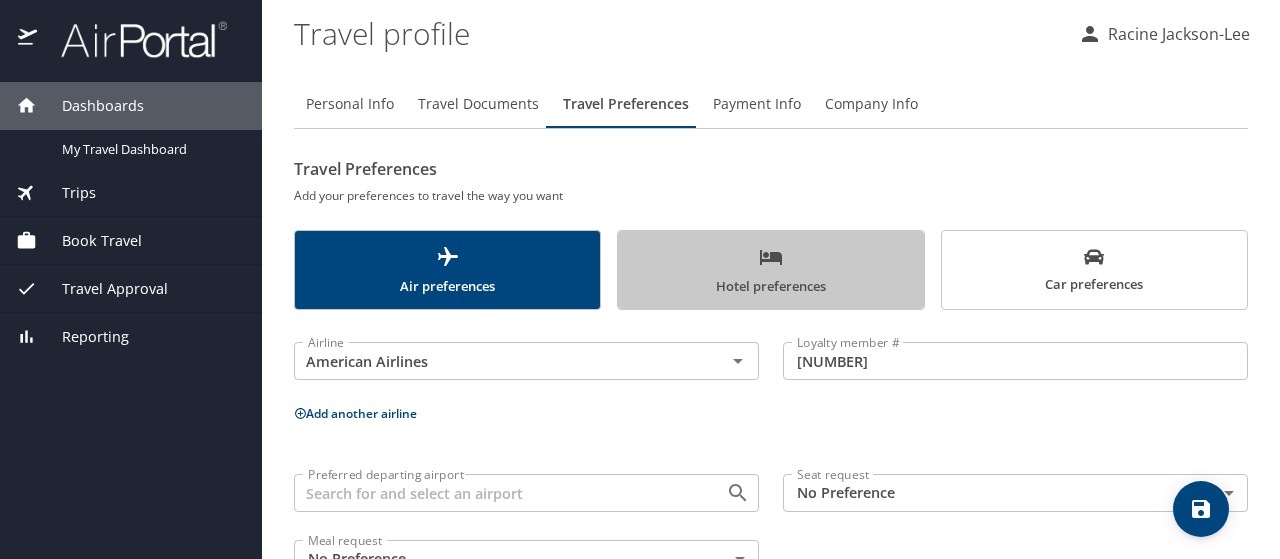 click on "Hotel preferences" at bounding box center [770, 271] 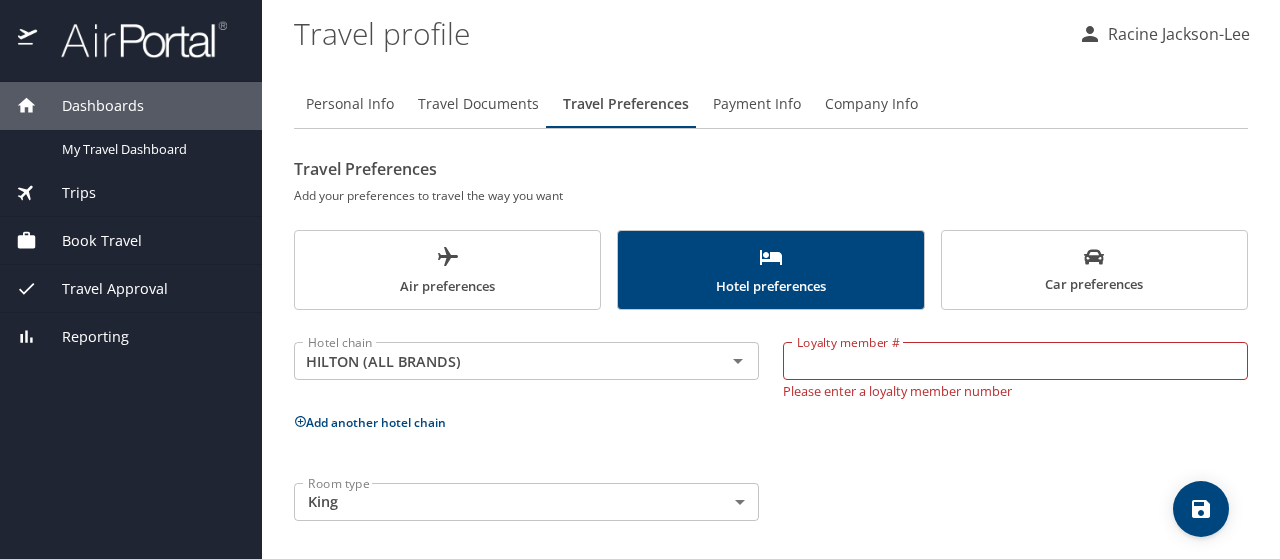 click on "Loyalty member #" at bounding box center (1015, 361) 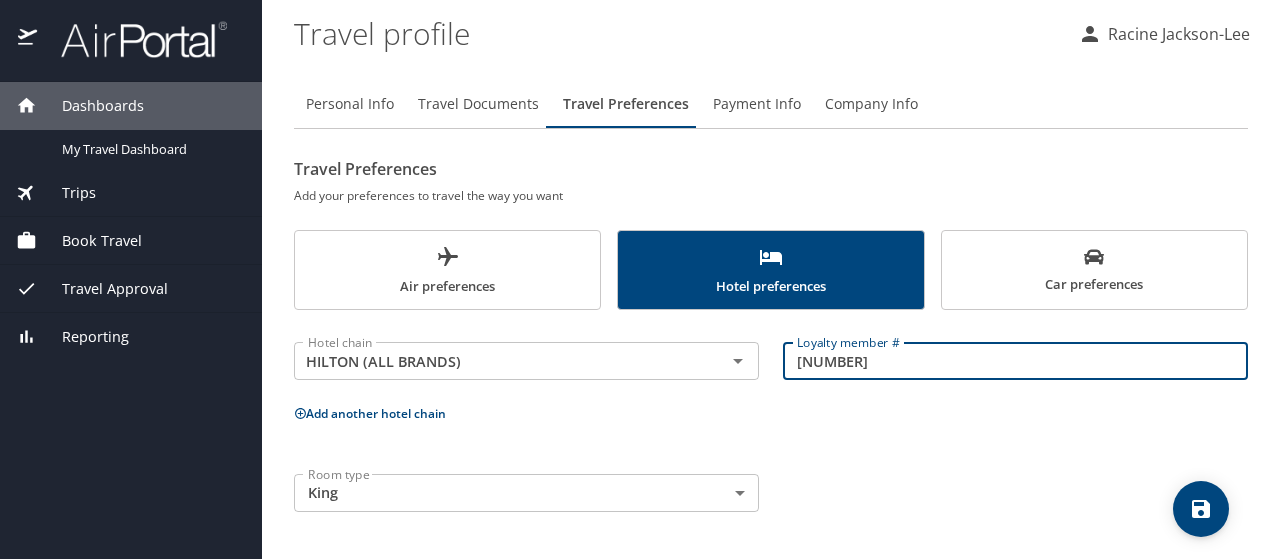 type on "1468913908" 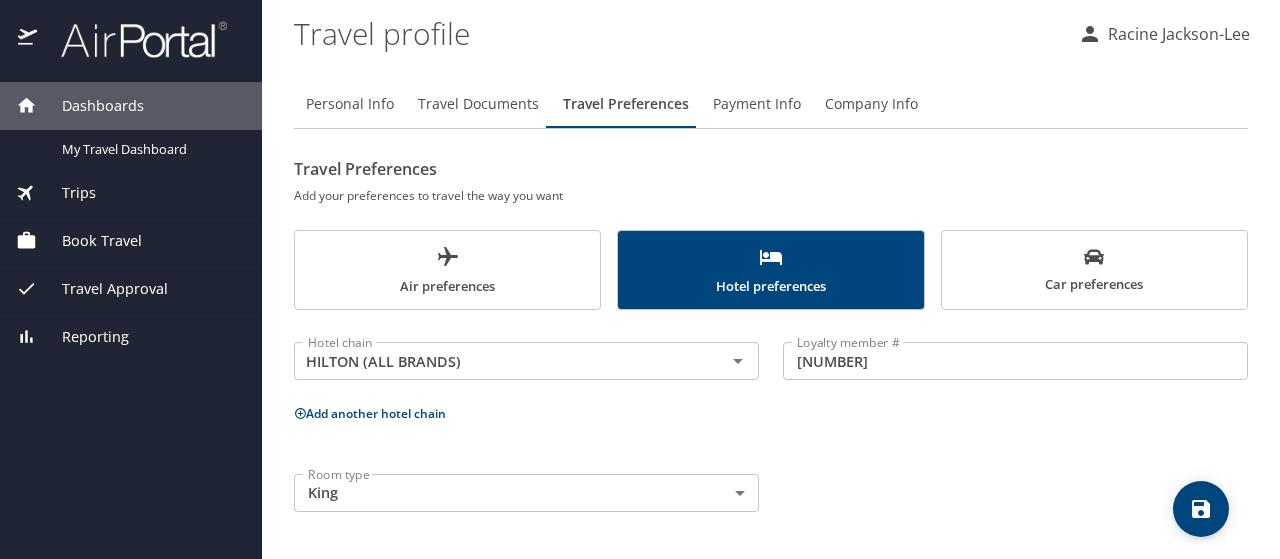 click on "Hotel chain HILTON (ALL BRANDS) Hotel chain   Loyalty member # 1468913908 Loyalty member #  Add another hotel chain   Room type King King Room type" at bounding box center (771, 423) 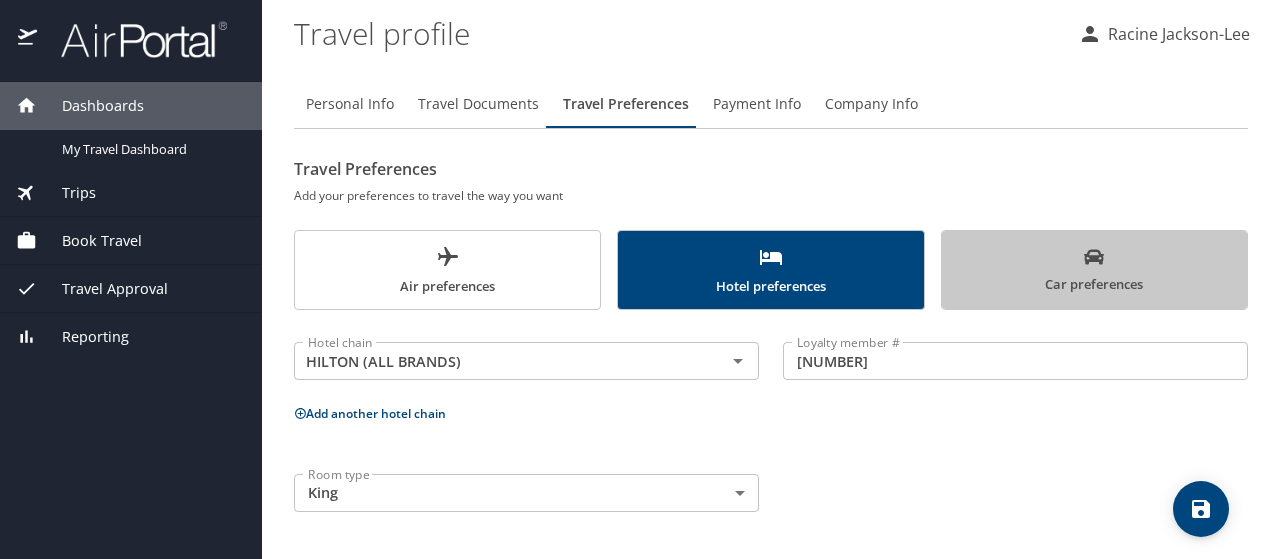 click on "Car preferences" at bounding box center [1094, 271] 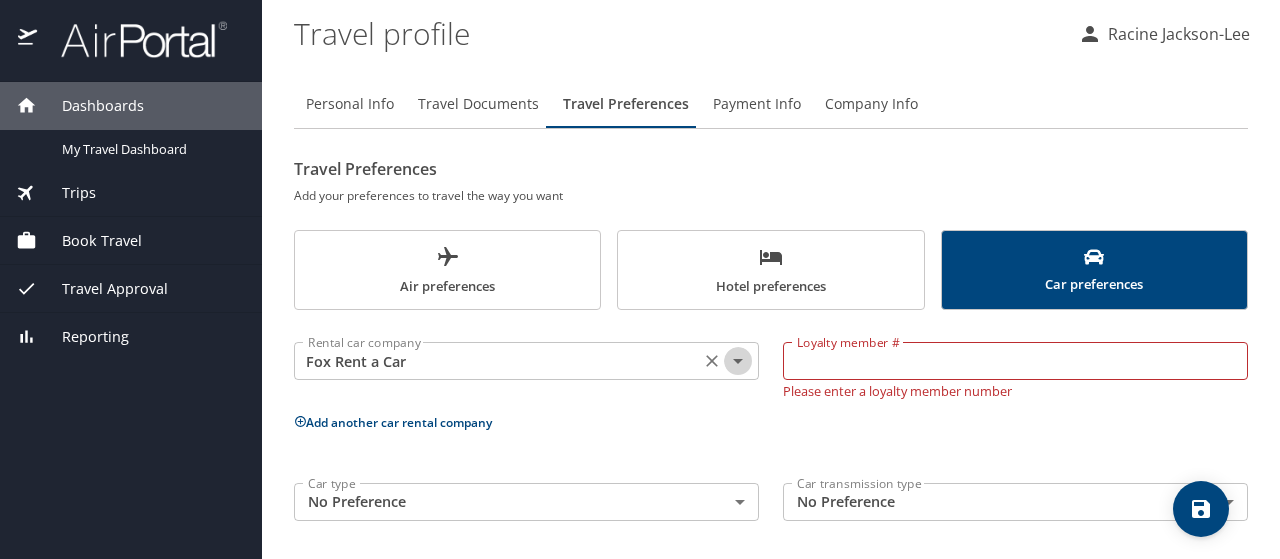 click 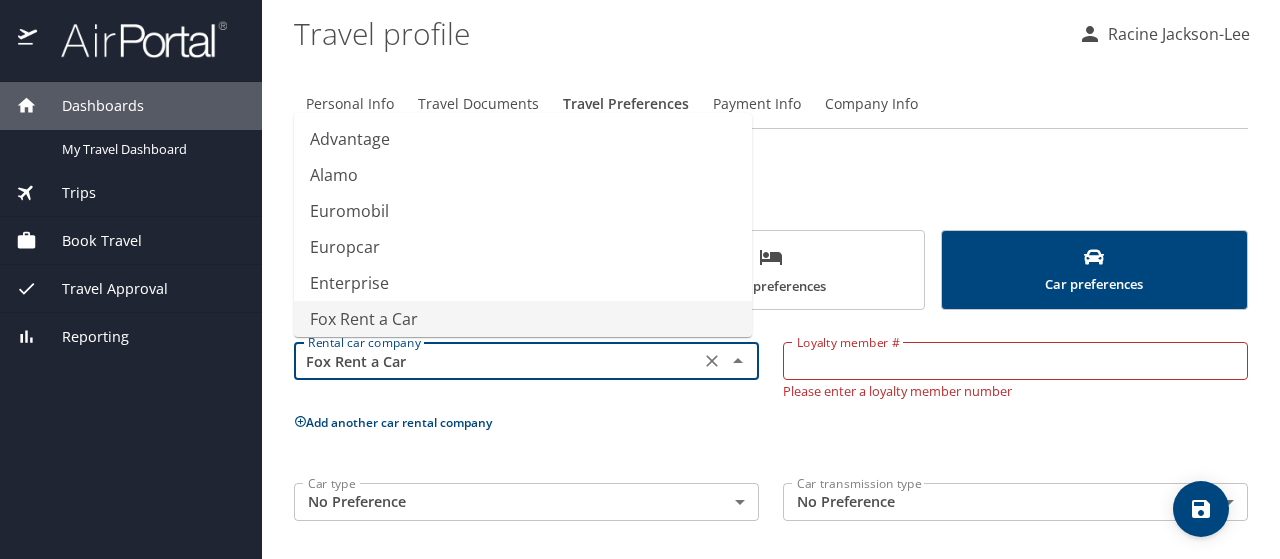 scroll, scrollTop: 4, scrollLeft: 0, axis: vertical 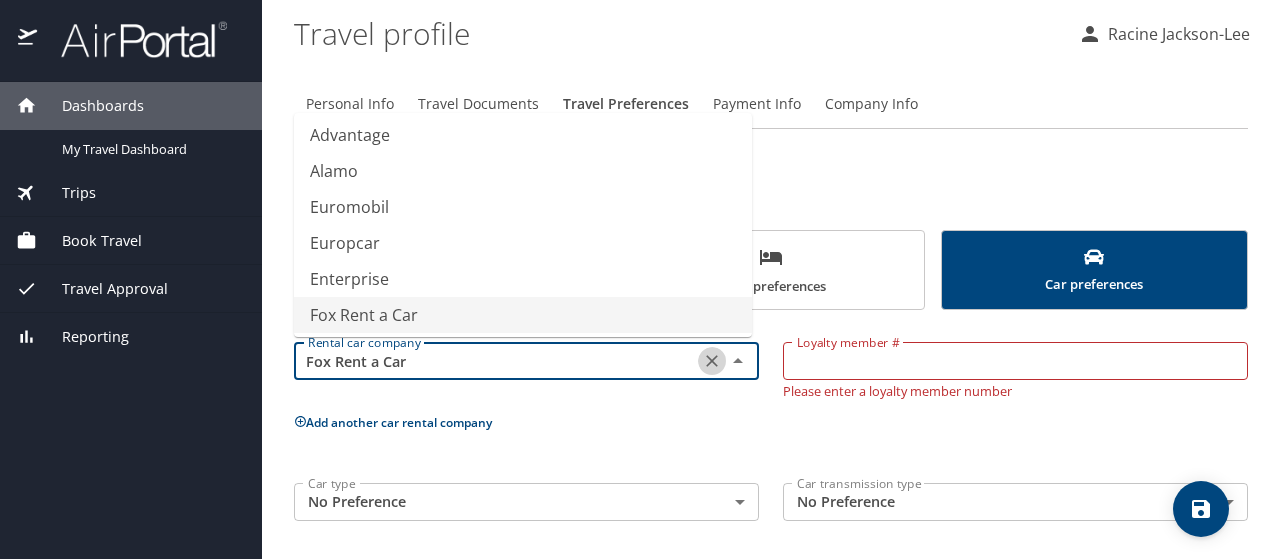 click 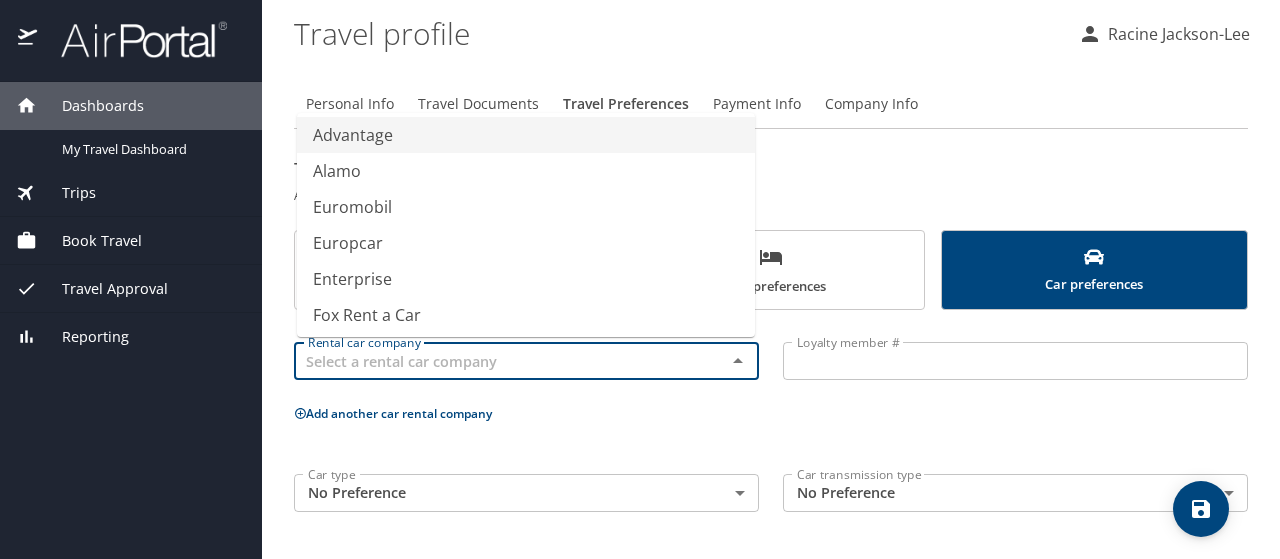 type on "Advantage" 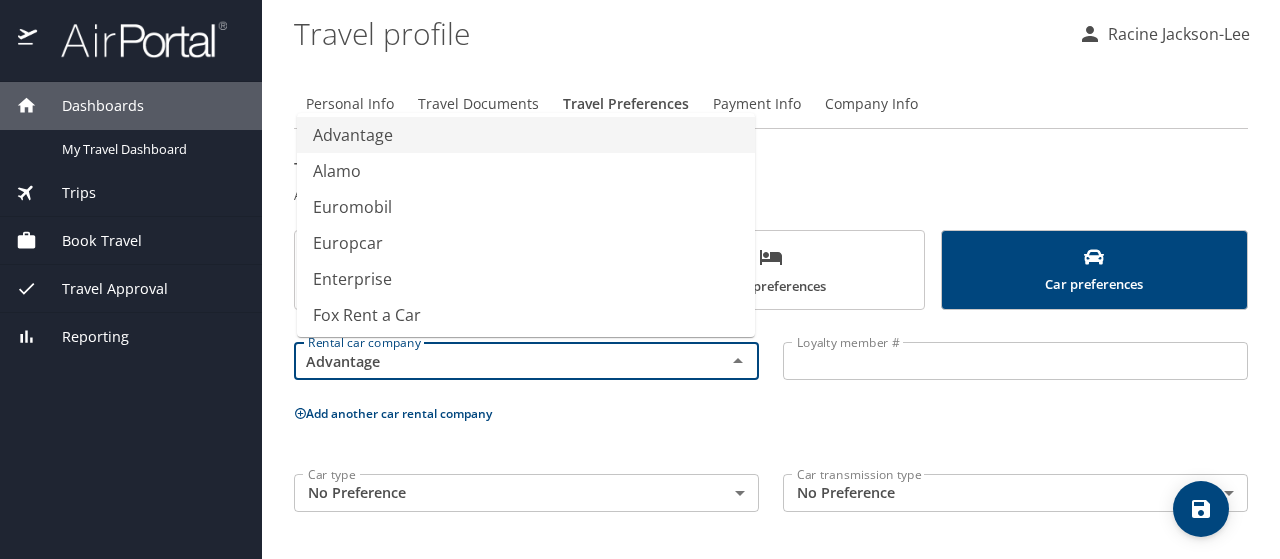 click on "Add another car rental company" at bounding box center [771, 413] 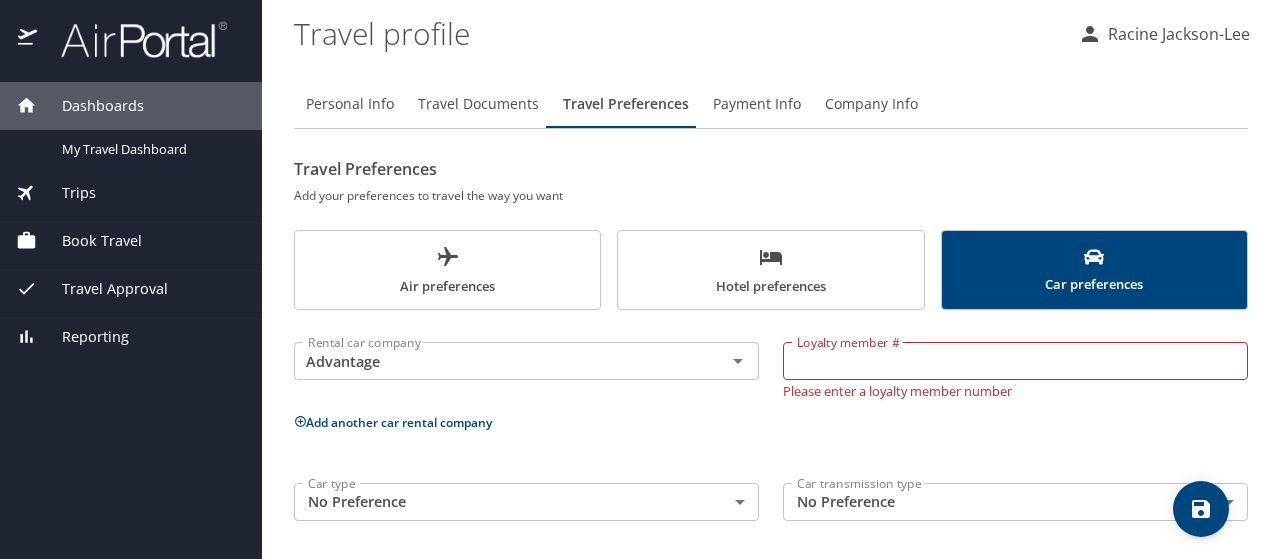 click on "Add another car rental company" at bounding box center [771, 422] 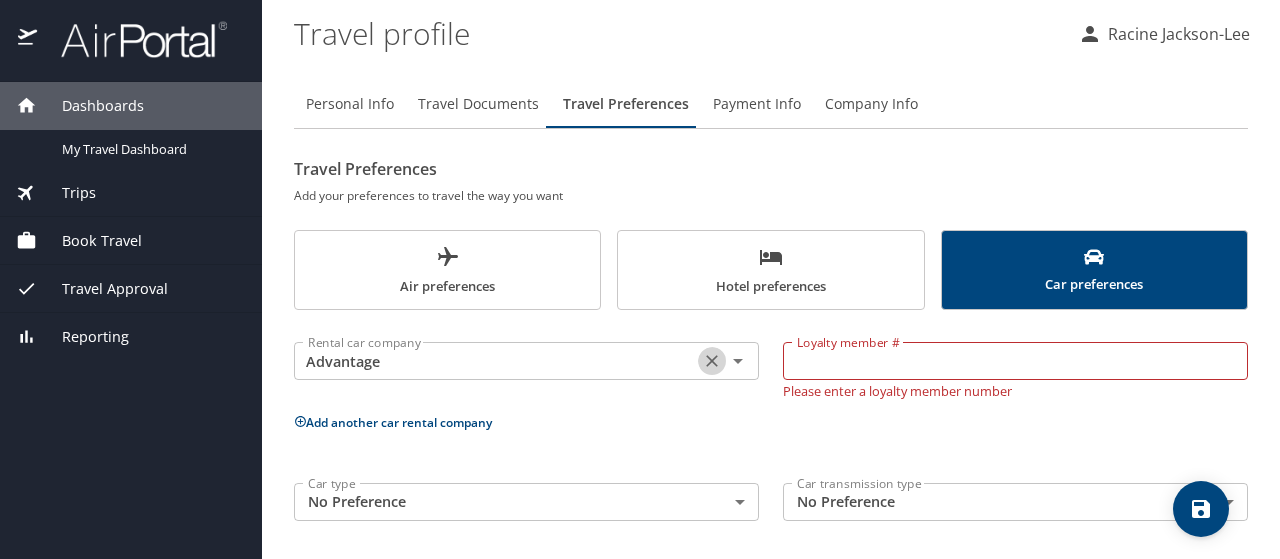 click 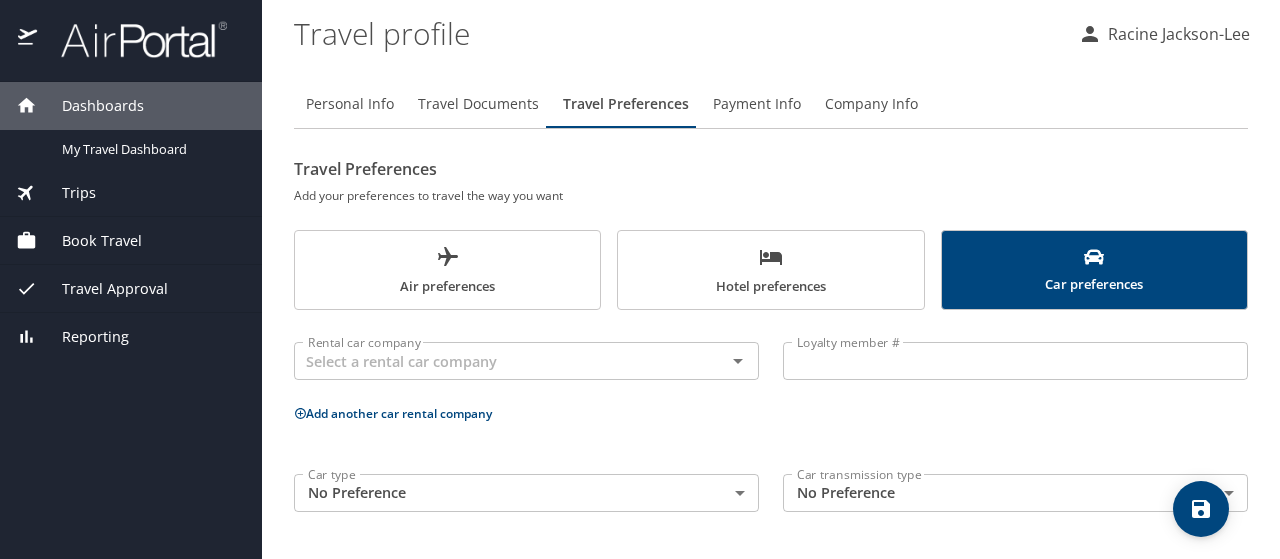 click on "Rental car company Rental car company   Loyalty member # Loyalty member #  Add another car rental company   Car type No Preference NotApplicable Car type   Car transmission type No Preference NotApplicable Car transmission type" at bounding box center [771, 423] 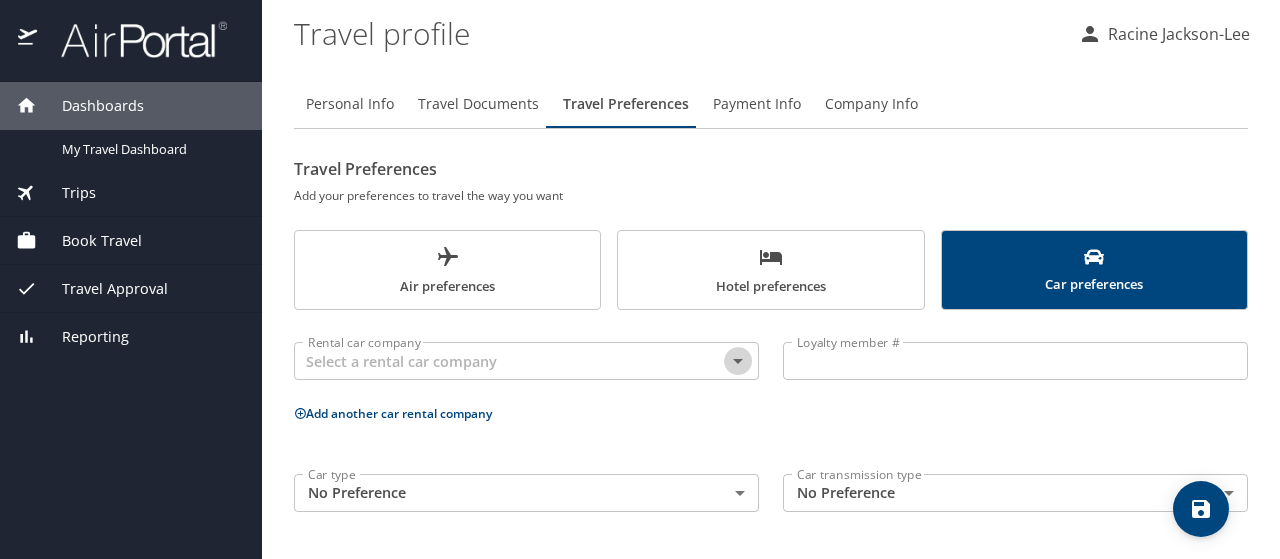 click 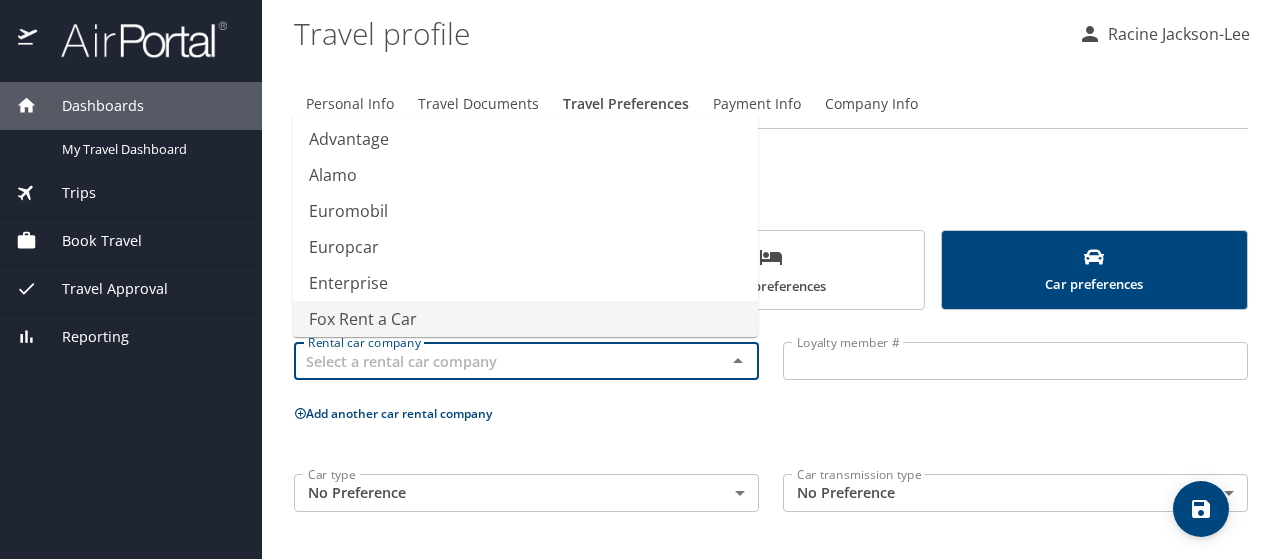 type on "Fox Rent a Car" 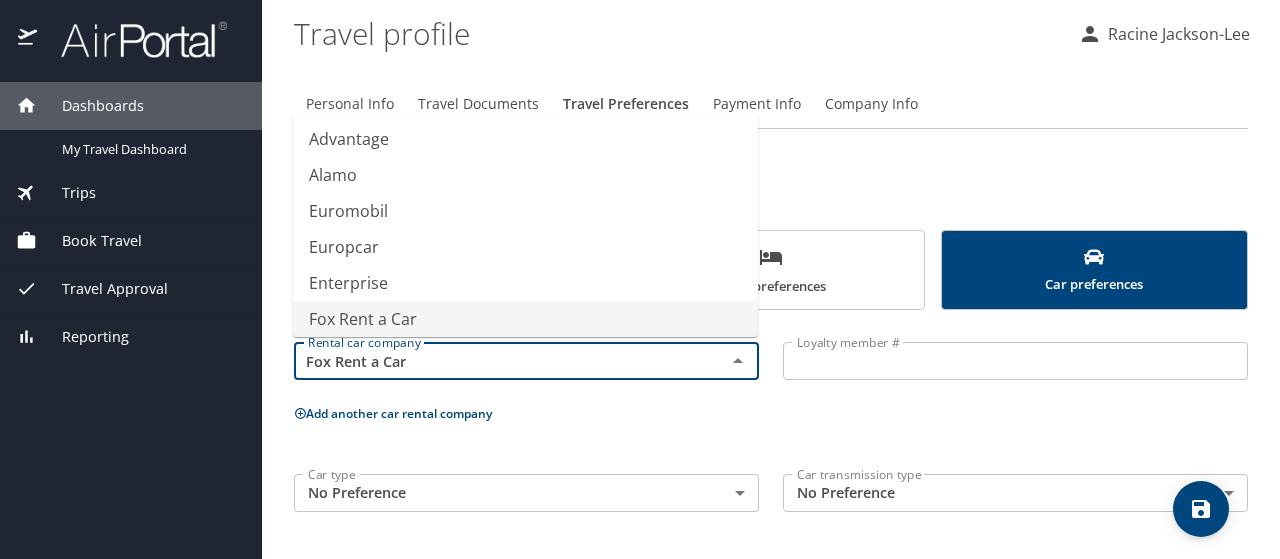 click on "Rental car company Fox Rent a Car Rental car company   Loyalty member # Loyalty member #  Add another car rental company   Car type No Preference NotApplicable Car type   Car transmission type No Preference NotApplicable Car transmission type" at bounding box center (771, 423) 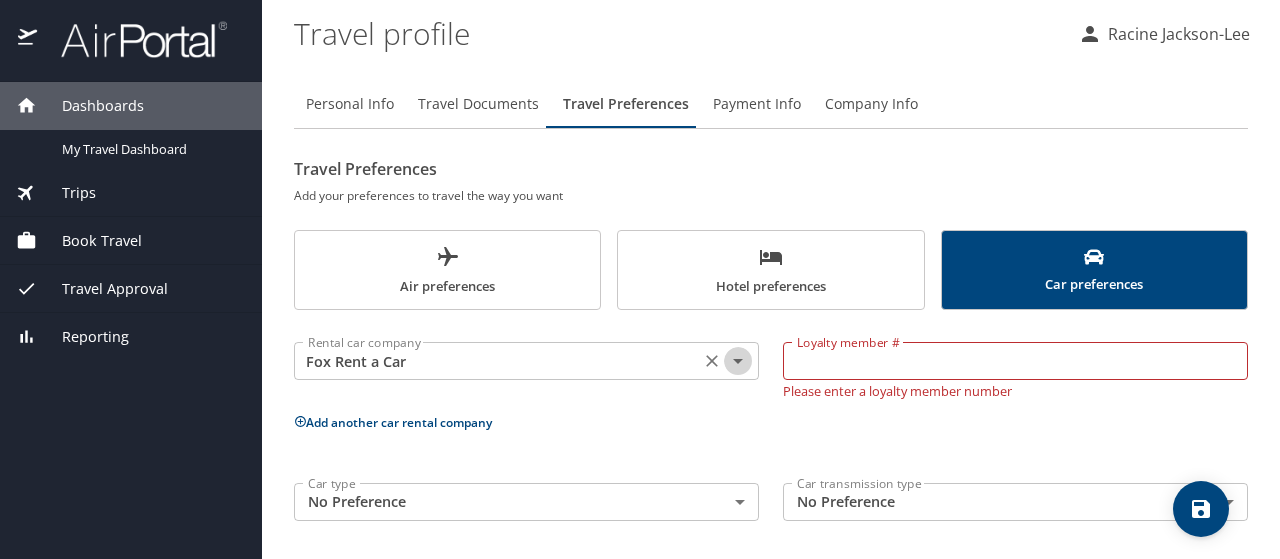 click 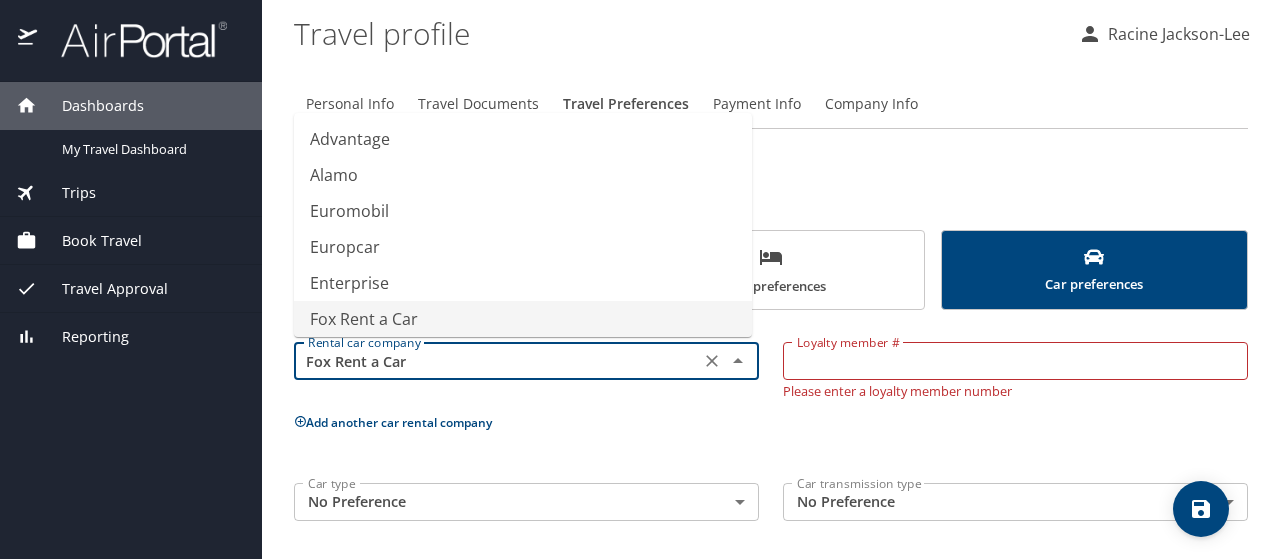 scroll, scrollTop: 4, scrollLeft: 0, axis: vertical 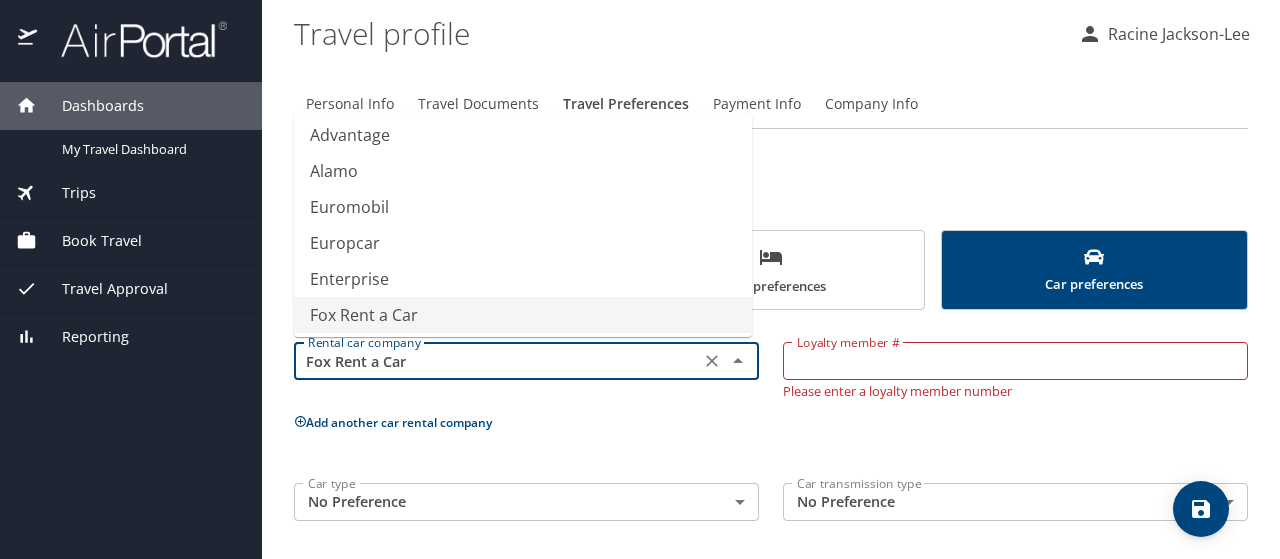 click 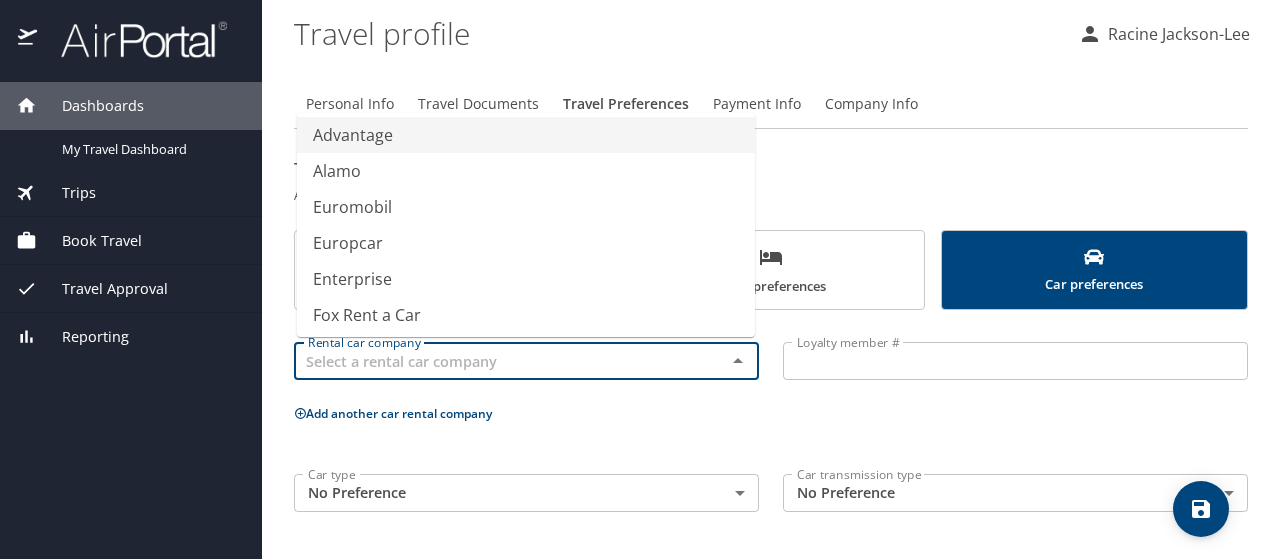 type on "Advantage" 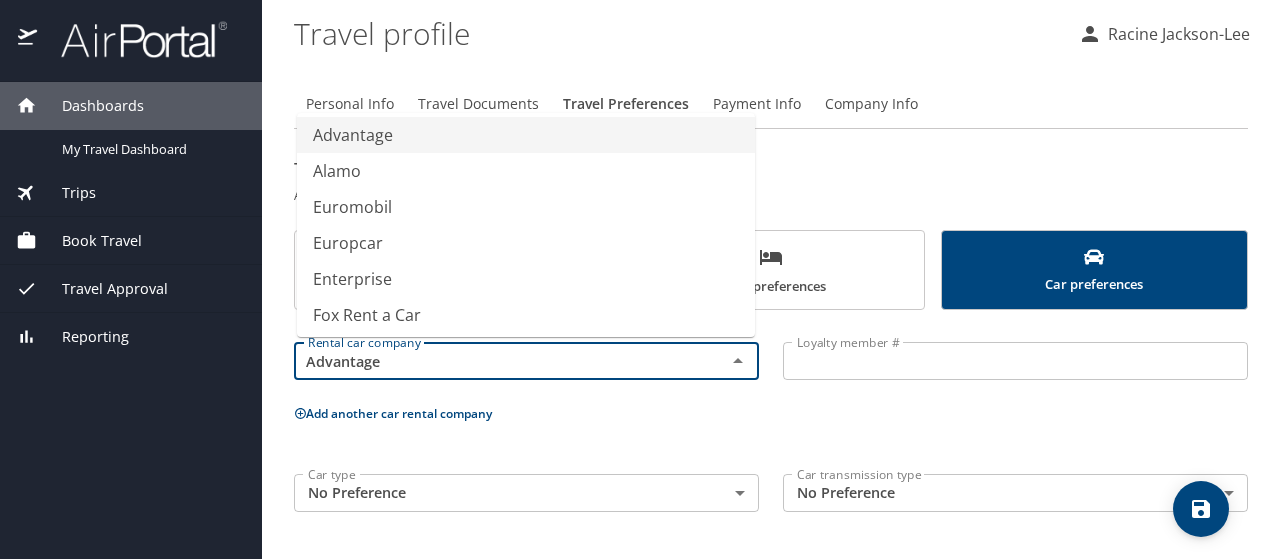 click on "Rental car company Advantage Rental car company   Loyalty member # Loyalty member #  Add another car rental company   Car type No Preference NotApplicable Car type   Car transmission type No Preference NotApplicable Car transmission type" at bounding box center (771, 423) 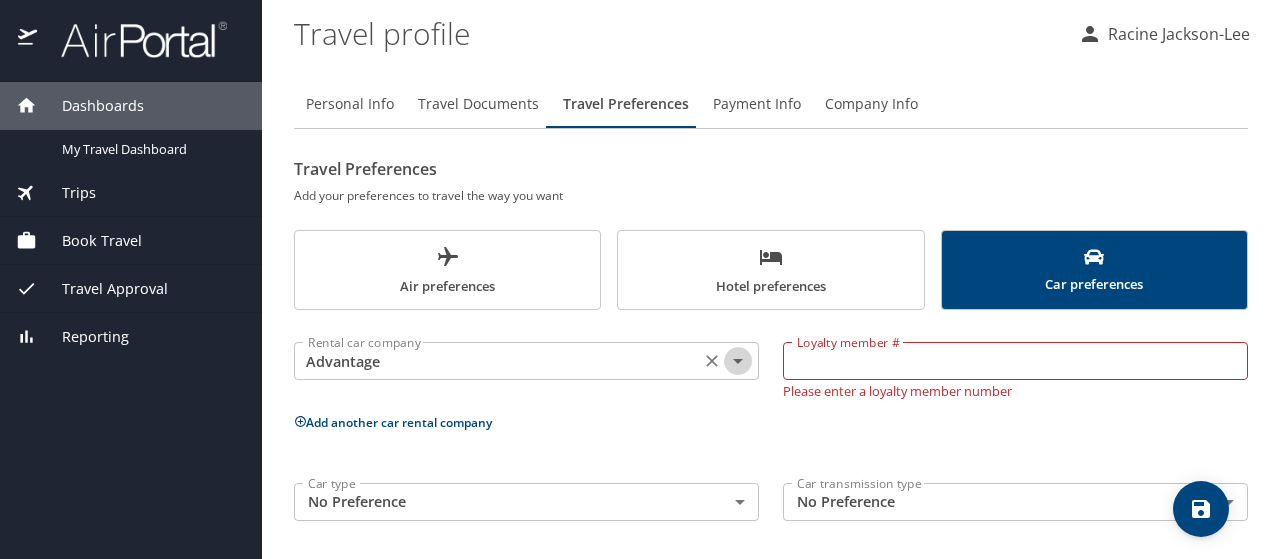 click 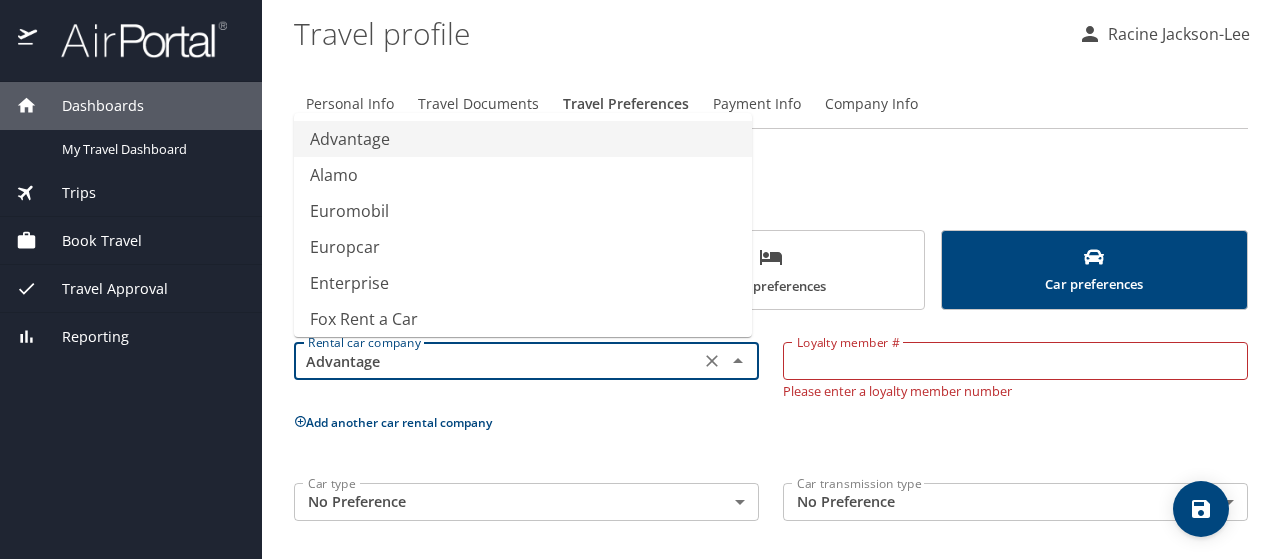 click 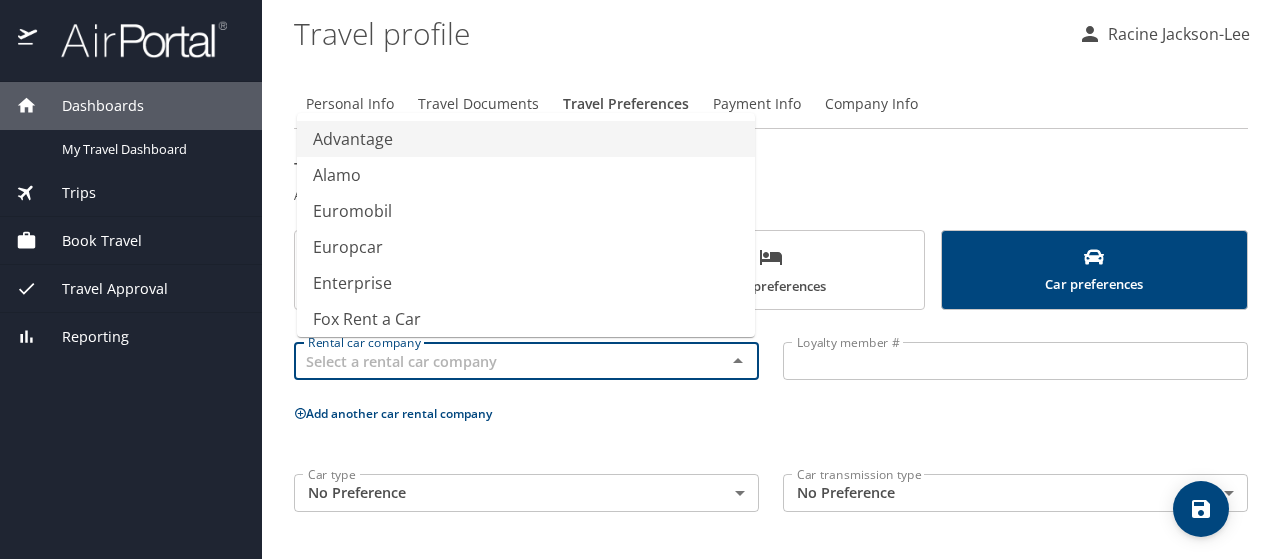 type on "Advantage" 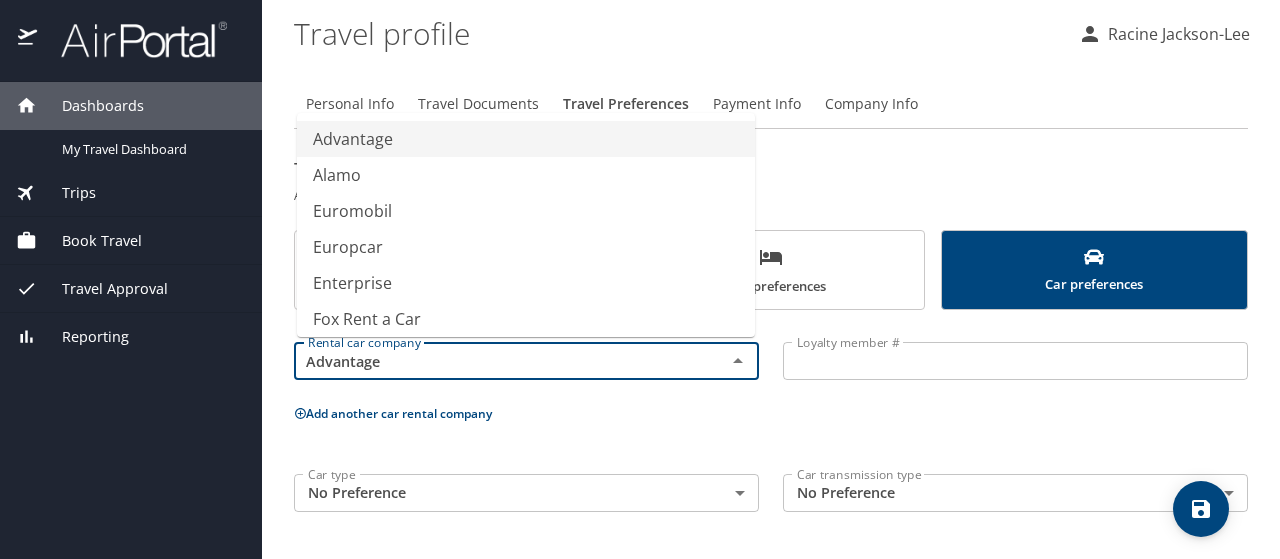 click on "Rental car company Advantage Rental car company   Loyalty member # Loyalty member #  Add another car rental company   Car type No Preference NotApplicable Car type   Car transmission type No Preference NotApplicable Car transmission type" at bounding box center (771, 423) 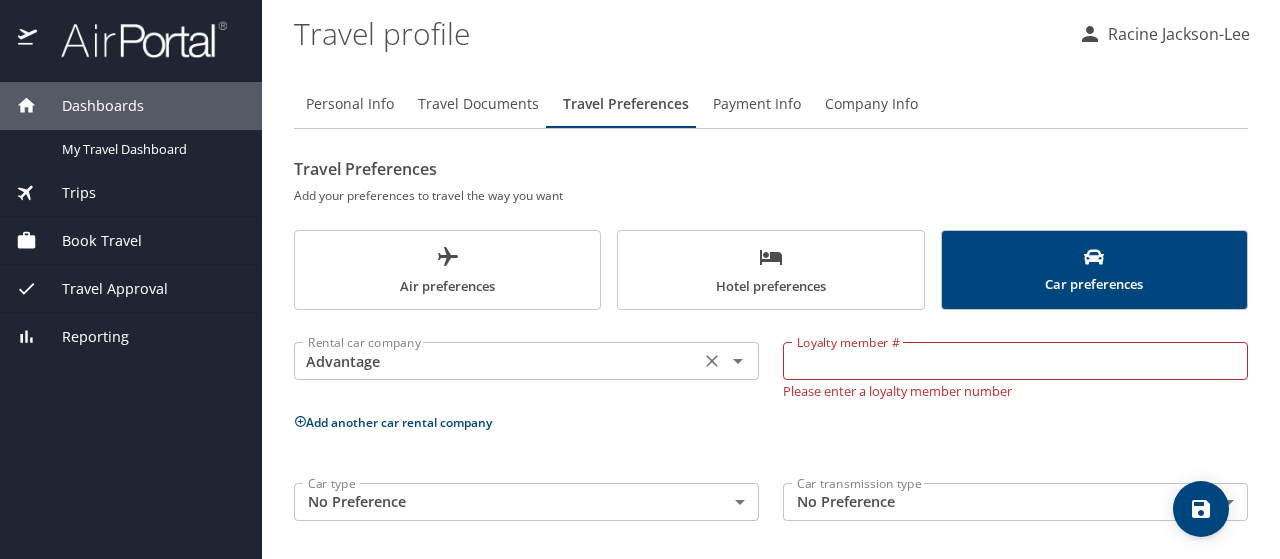 click 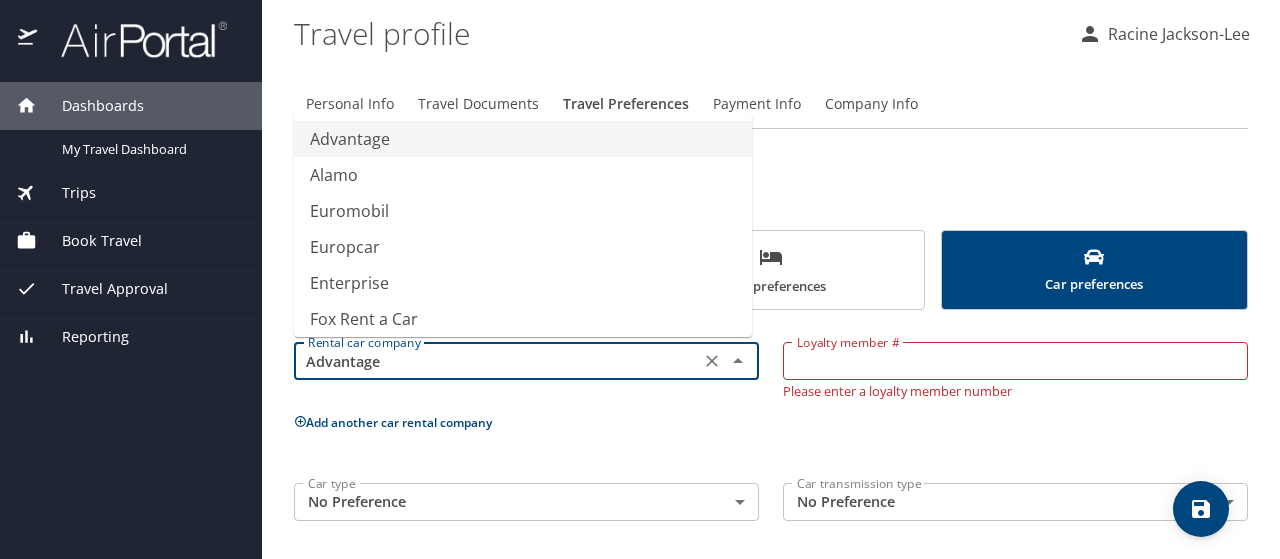 click 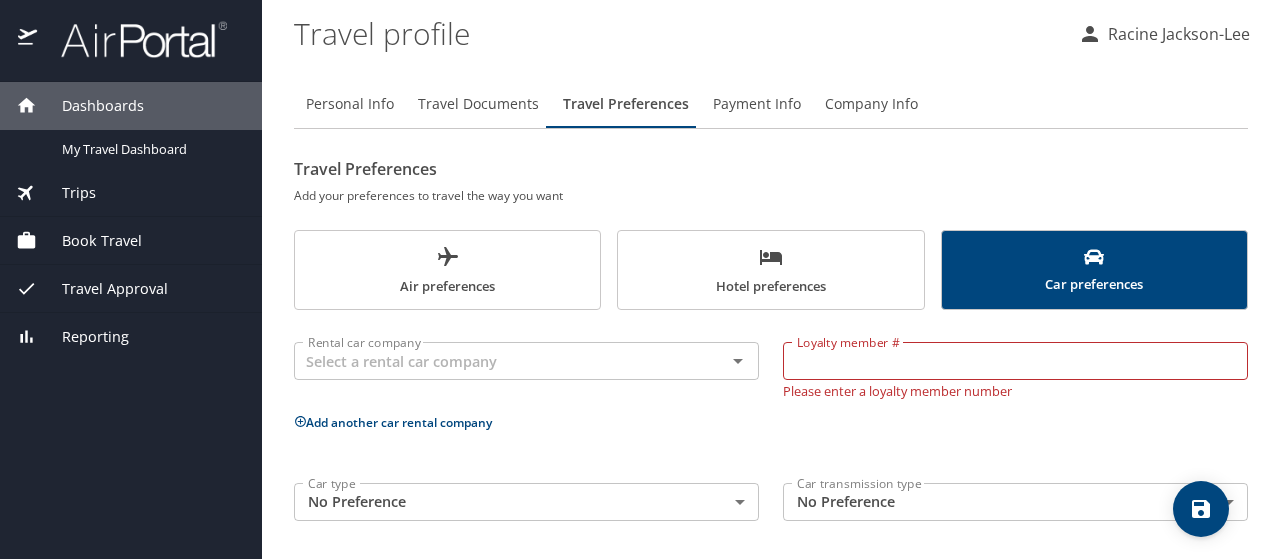 type on "Advantage" 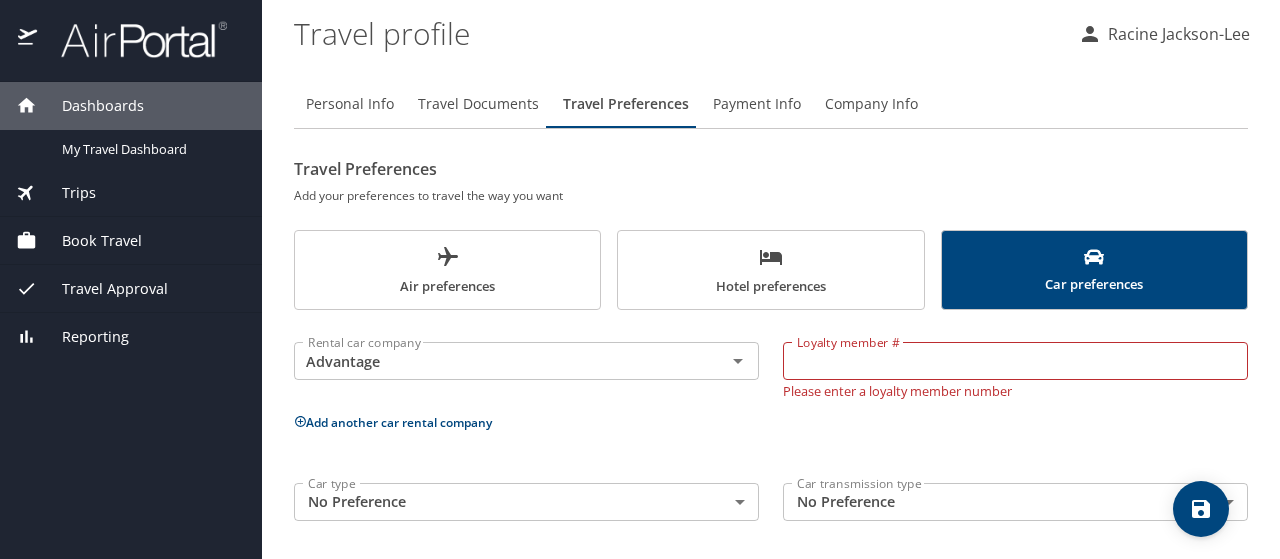 click on "Rental car company Advantage Rental car company   Loyalty member # Loyalty member # Please enter a loyalty member number  Add another car rental company   Car type No Preference NotApplicable Car type   Car transmission type No Preference NotApplicable Car transmission type" at bounding box center (771, 427) 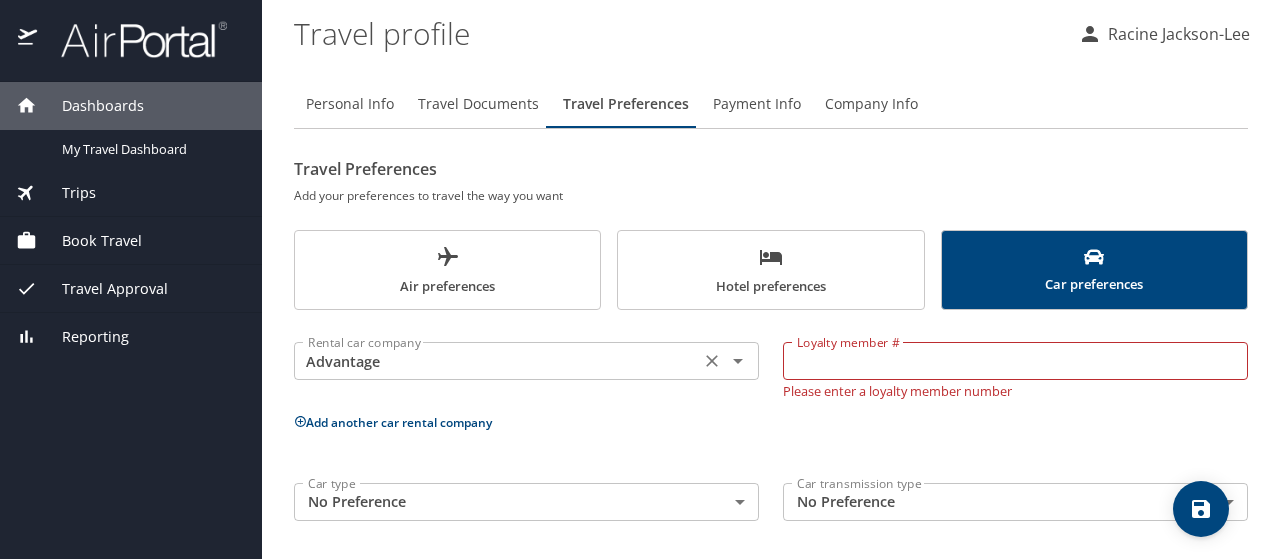 click 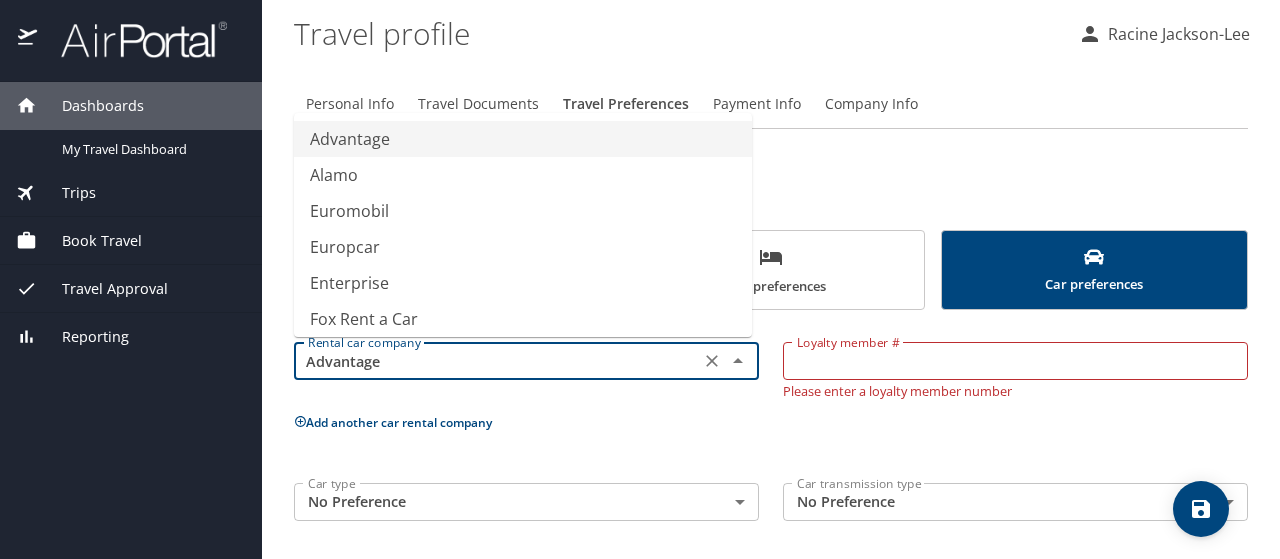 click 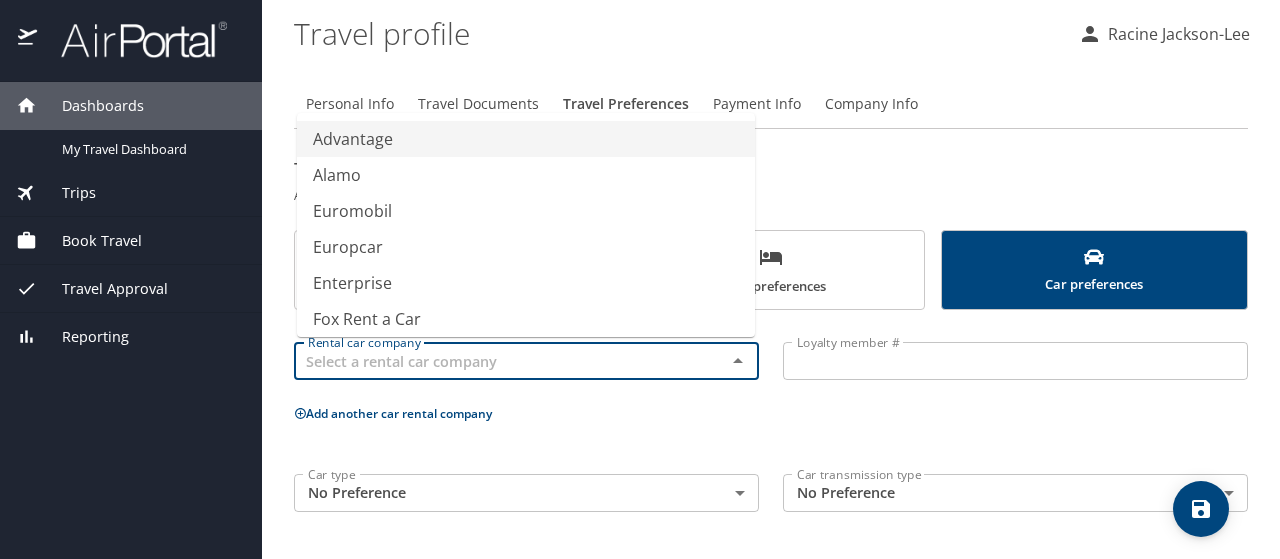 type on "Advantage" 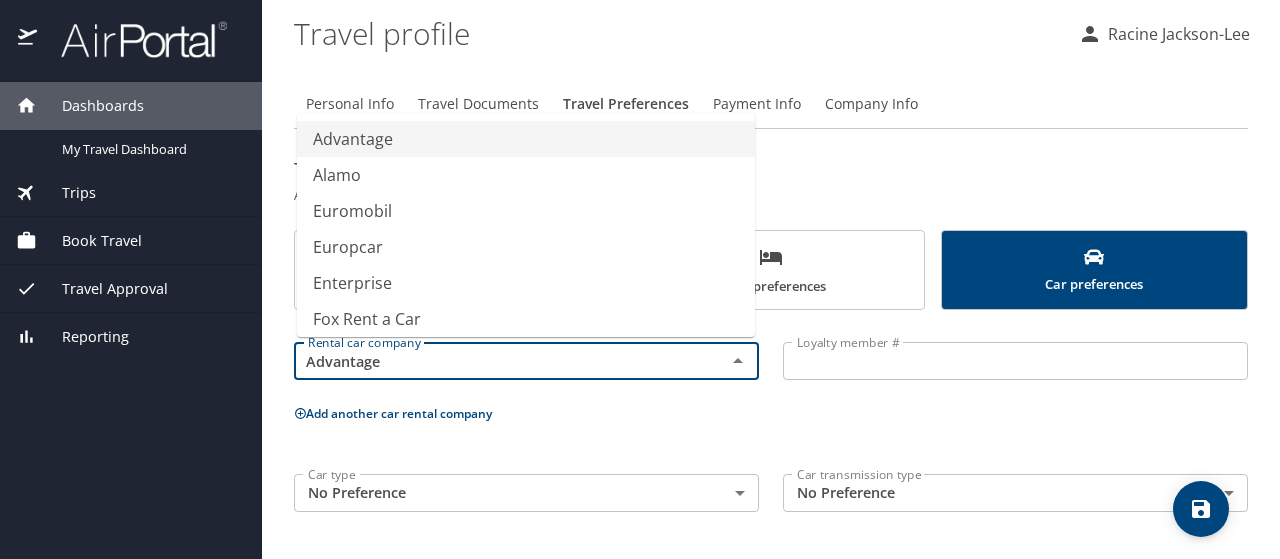 click on "Rental car company Advantage Rental car company   Loyalty member # Loyalty member #  Add another car rental company   Car type No Preference NotApplicable Car type   Car transmission type No Preference NotApplicable Car transmission type" at bounding box center [771, 423] 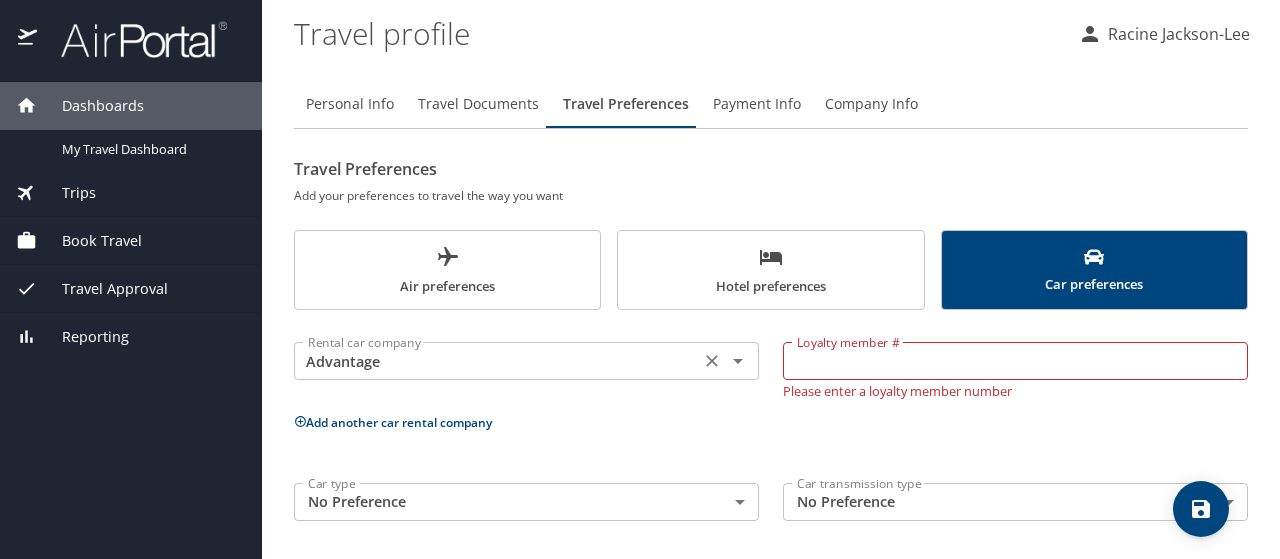 click at bounding box center (712, 361) 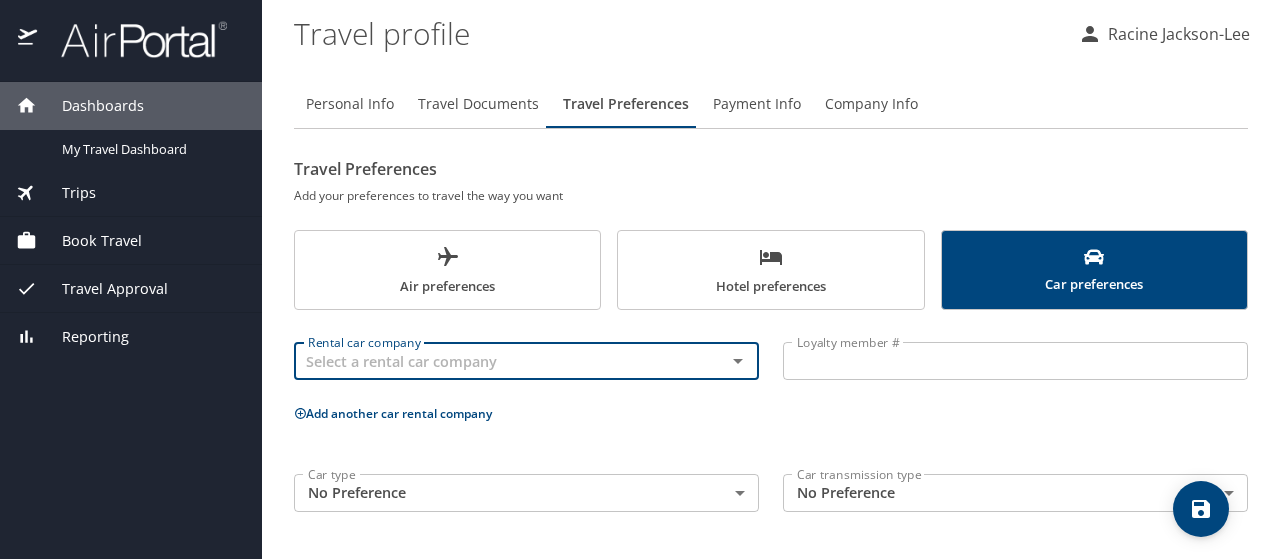 click on "Rental car company Rental car company   Loyalty member # Loyalty member #  Add another car rental company   Car type No Preference NotApplicable Car type   Car transmission type No Preference NotApplicable Car transmission type" at bounding box center [771, 423] 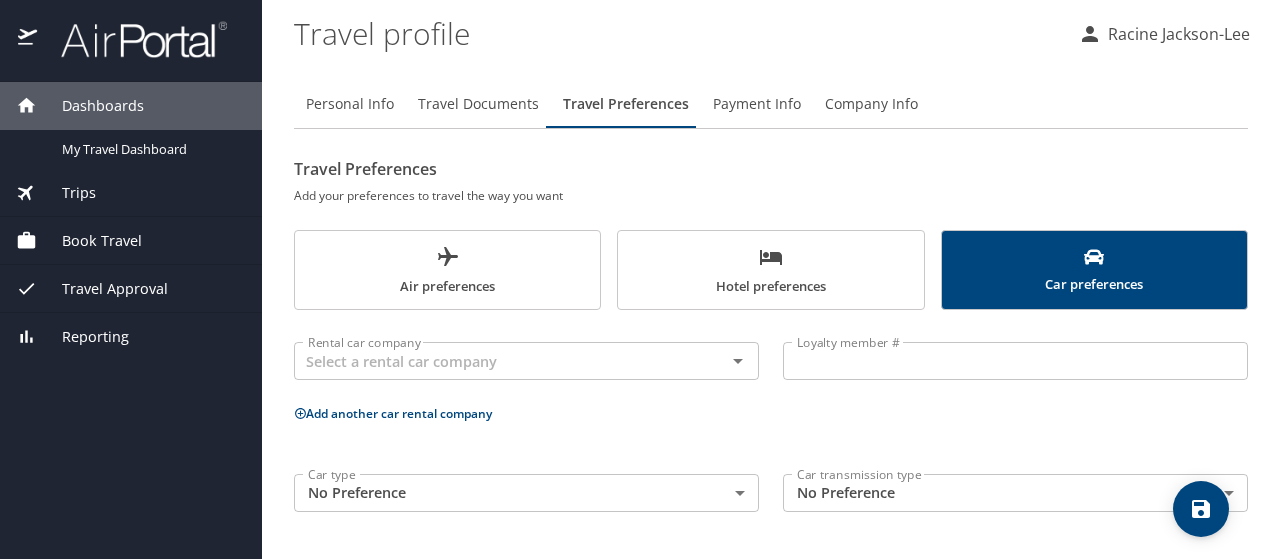 click on "Dashboards My Travel Dashboard Trips Current / Future Trips Past Trips Trips Missing Hotel Book Travel Request Agent Booking Approval Request (Beta) Book/Manage Online Trips Travel Approval Pending Trip Approvals Approved Trips Canceled Trips Approvals (Beta) Reporting Travel profile Racine Jackson-Lee Personal Info Travel Documents Travel Preferences Payment Info Company Info Travel Preferences Add your preferences to travel the way you want Air preferences Hotel preferences Car preferences Rental car company Rental car company   Loyalty member # Loyalty member #  Add another car rental company   Car type No Preference NotApplicable Car type   Car transmission type No Preference NotApplicable Car transmission type My settings Travel agency contacts View travel profile Give feedback Sign out" at bounding box center [640, 279] 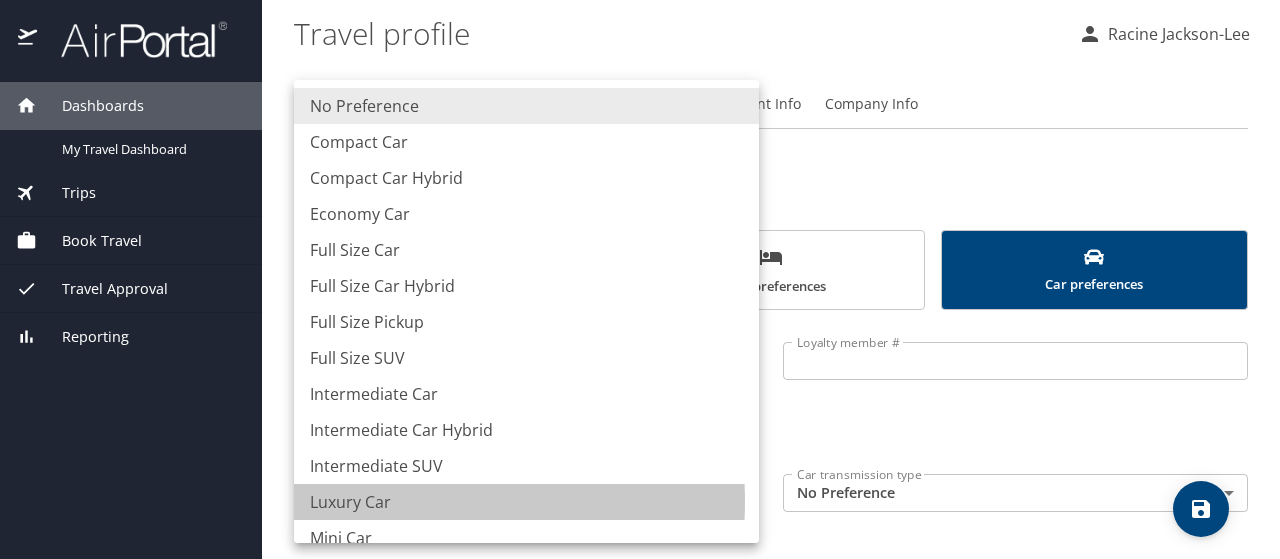 click on "Luxury Car" at bounding box center [526, 502] 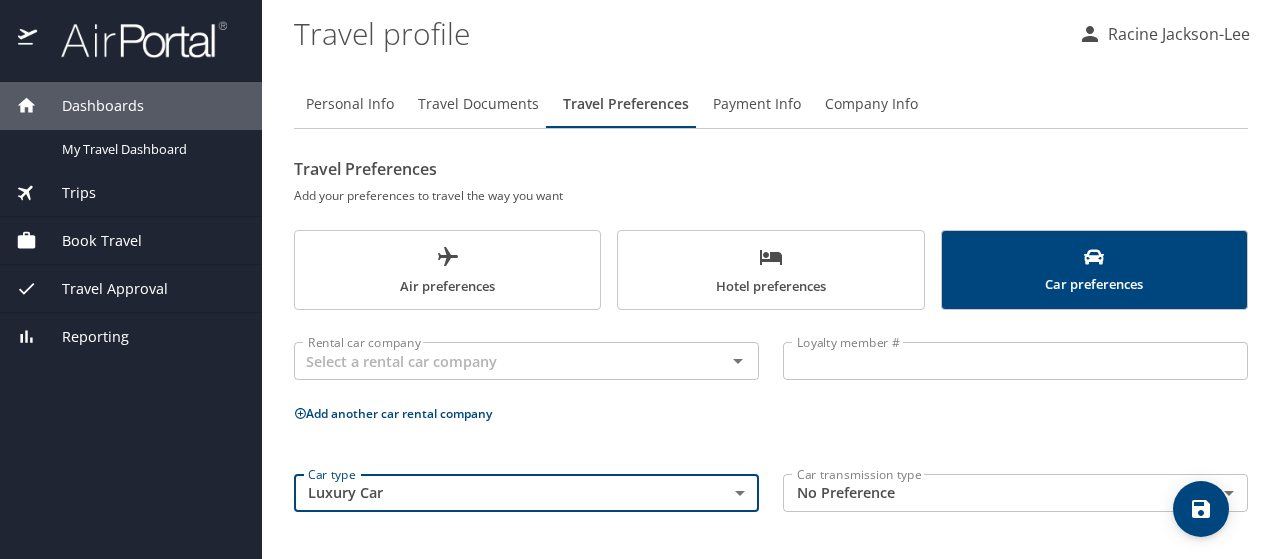 click on "Dashboards My Travel Dashboard Trips Current / Future Trips Past Trips Trips Missing Hotel Book Travel Request Agent Booking Approval Request (Beta) Book/Manage Online Trips Travel Approval Pending Trip Approvals Approved Trips Canceled Trips Approvals (Beta) Reporting Travel profile Racine Jackson-Lee Personal Info Travel Documents Travel Preferences Payment Info Company Info Travel Preferences Add your preferences to travel the way you want Air preferences Hotel preferences Car preferences Rental car company Rental car company   Loyalty member # Loyalty member #  Add another car rental company   Car type Luxury Car LuxuryCar Car type   Car transmission type No Preference NotApplicable Car transmission type My settings Travel agency contacts View travel profile Give feedback Sign out" at bounding box center [640, 279] 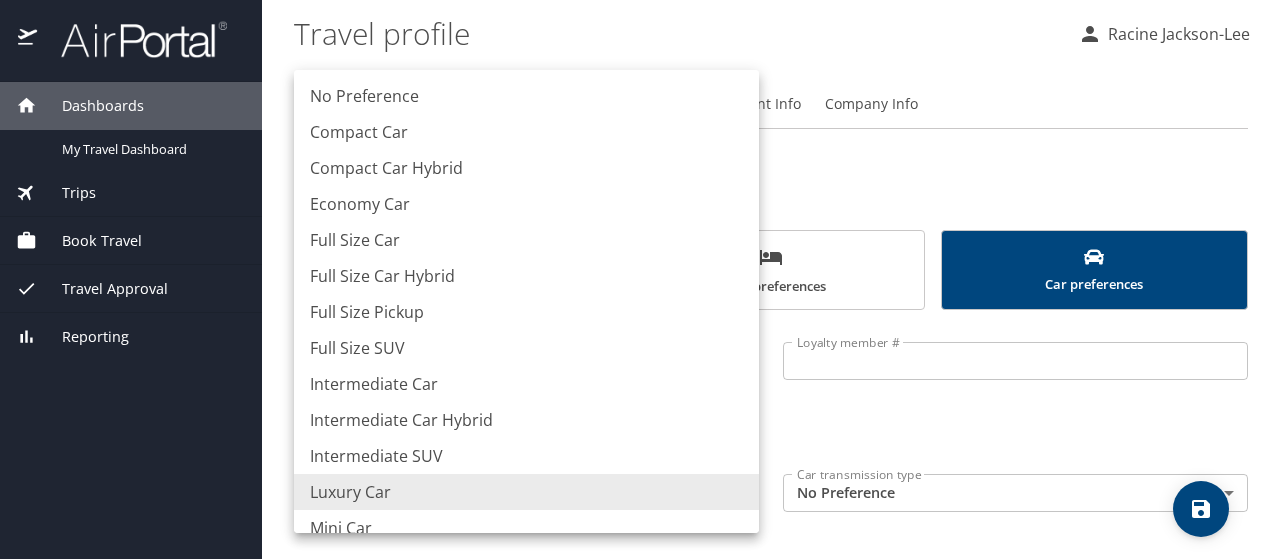 click on "Full Size Car" at bounding box center (526, 240) 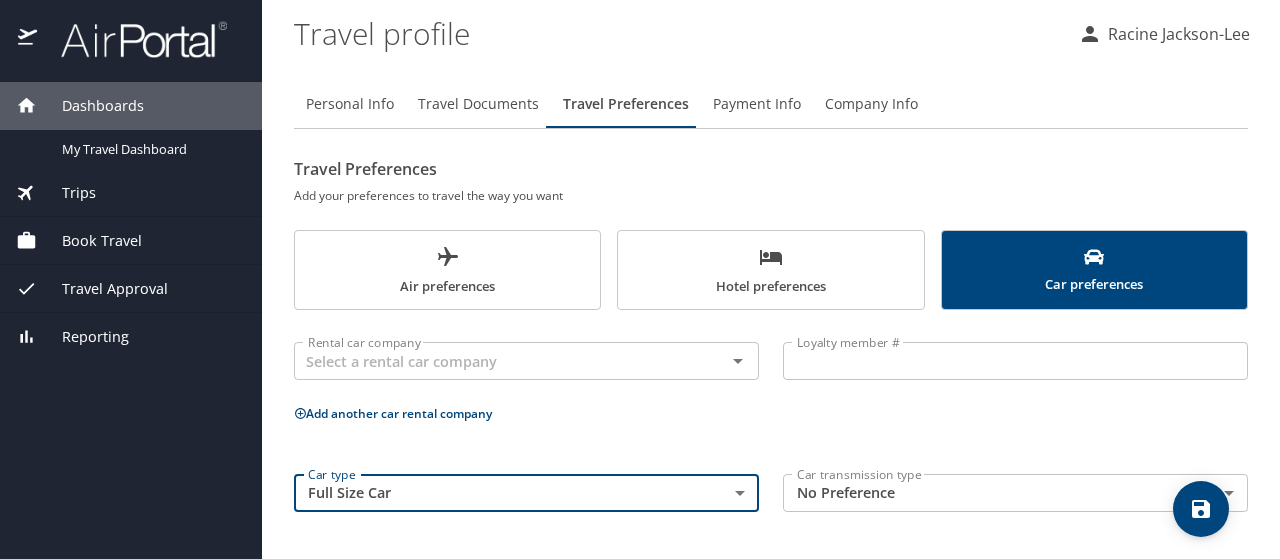 click on "Dashboards My Travel Dashboard Trips Current / Future Trips Past Trips Trips Missing Hotel Book Travel Request Agent Booking Approval Request (Beta) Book/Manage Online Trips Travel Approval Pending Trip Approvals Approved Trips Canceled Trips Approvals (Beta) Reporting Travel profile Racine Jackson-Lee Personal Info Travel Documents Travel Preferences Payment Info Company Info Travel Preferences Add your preferences to travel the way you want Air preferences Hotel preferences Car preferences Rental car company Rental car company   Loyalty member # Loyalty member #  Add another car rental company   Car type Full Size Car FullSizeCar Car type   Car transmission type No Preference NotApplicable Car transmission type My settings Travel agency contacts View travel profile Give feedback Sign out" at bounding box center (640, 279) 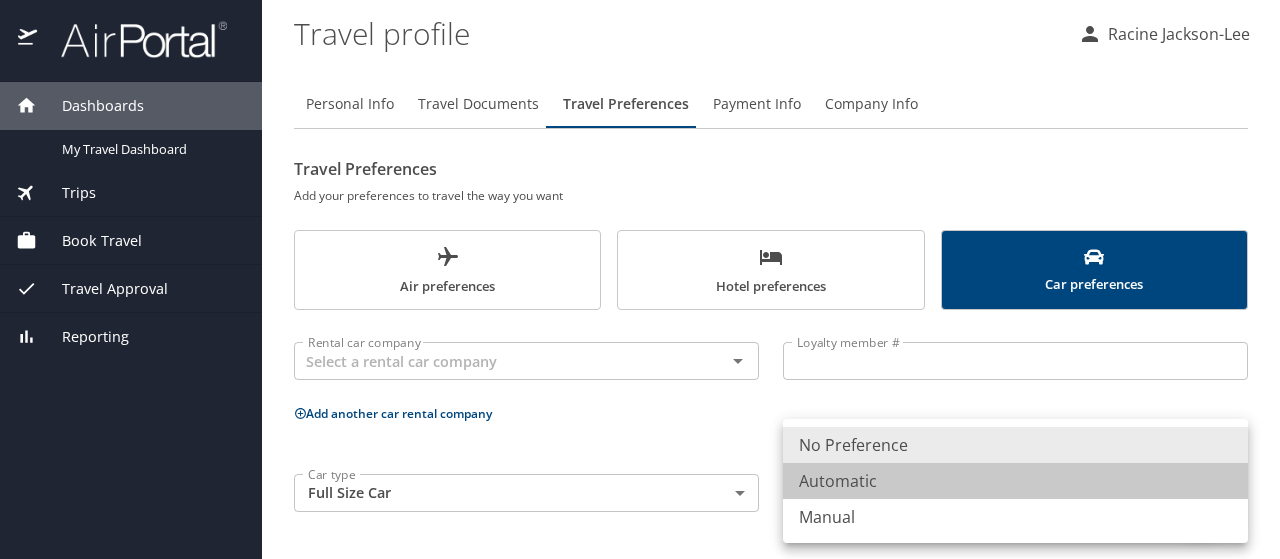 click on "Automatic" at bounding box center [1015, 481] 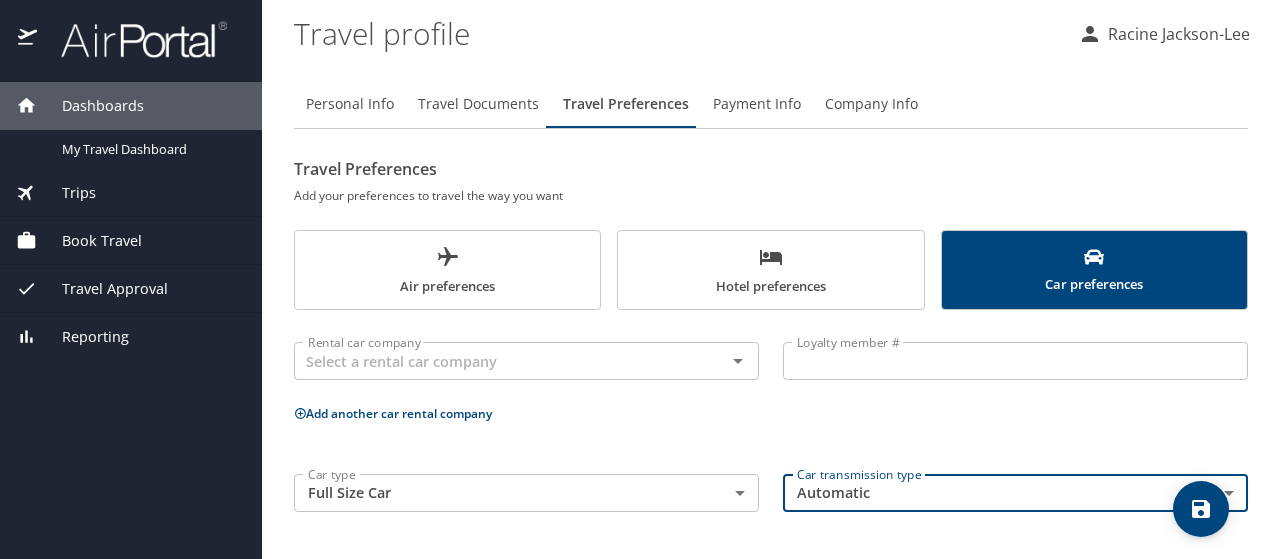 click on "Payment Info" at bounding box center [757, 104] 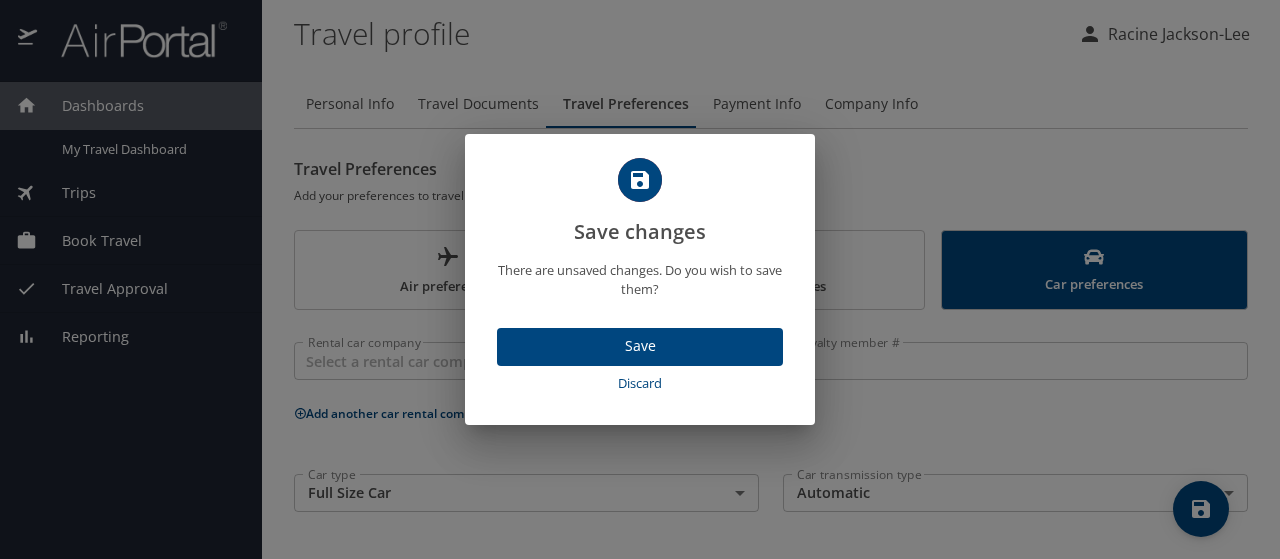 click on "Save" at bounding box center [640, 346] 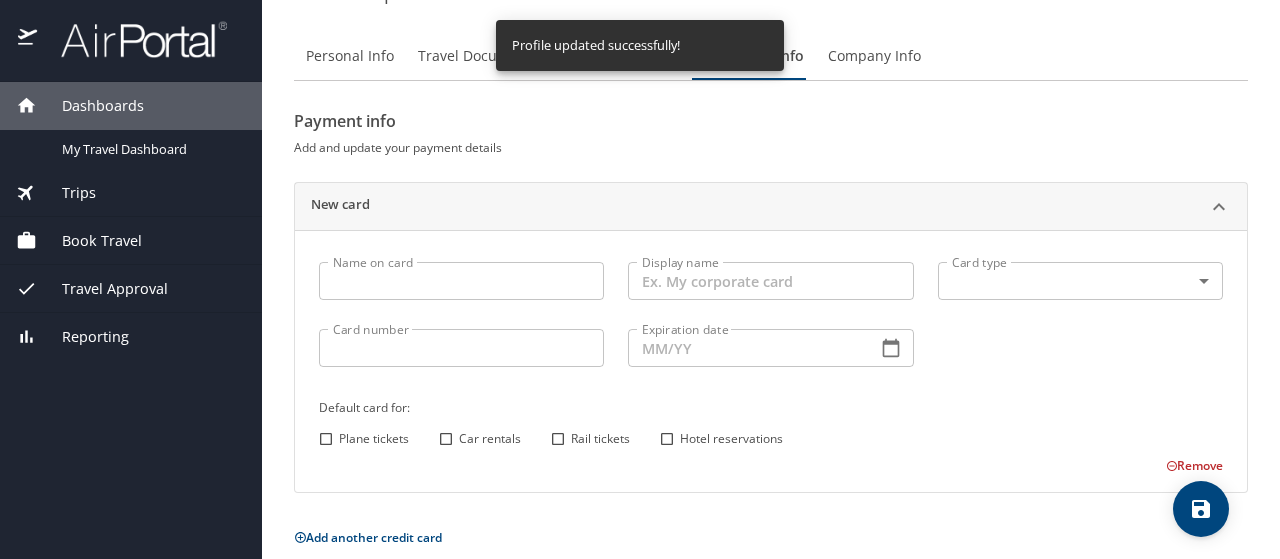 scroll, scrollTop: 70, scrollLeft: 0, axis: vertical 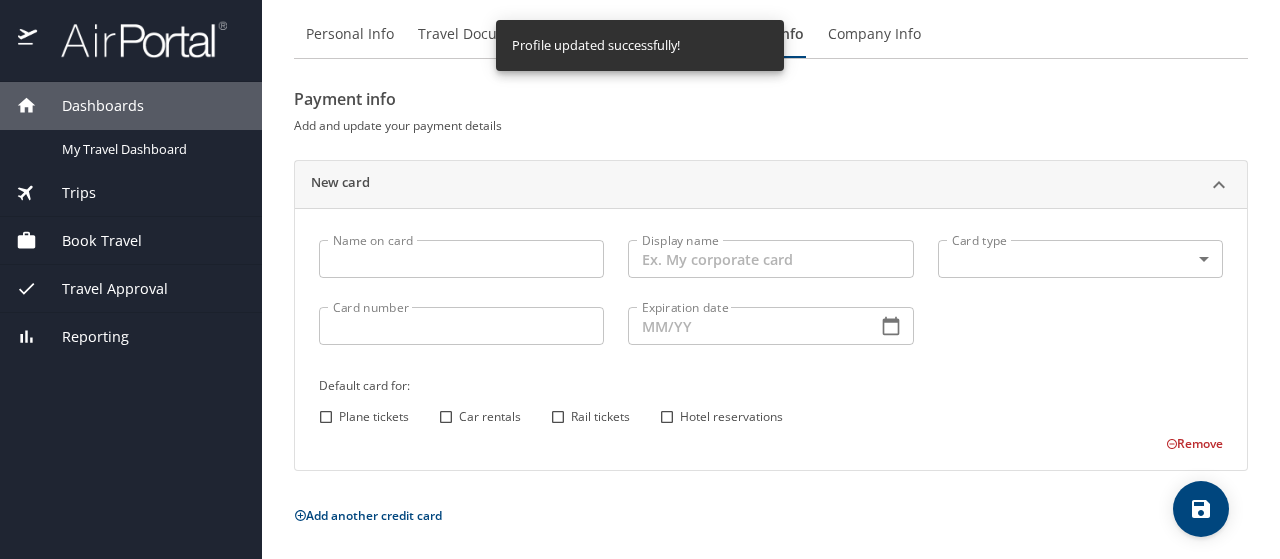 click on "Company Info" at bounding box center [874, 34] 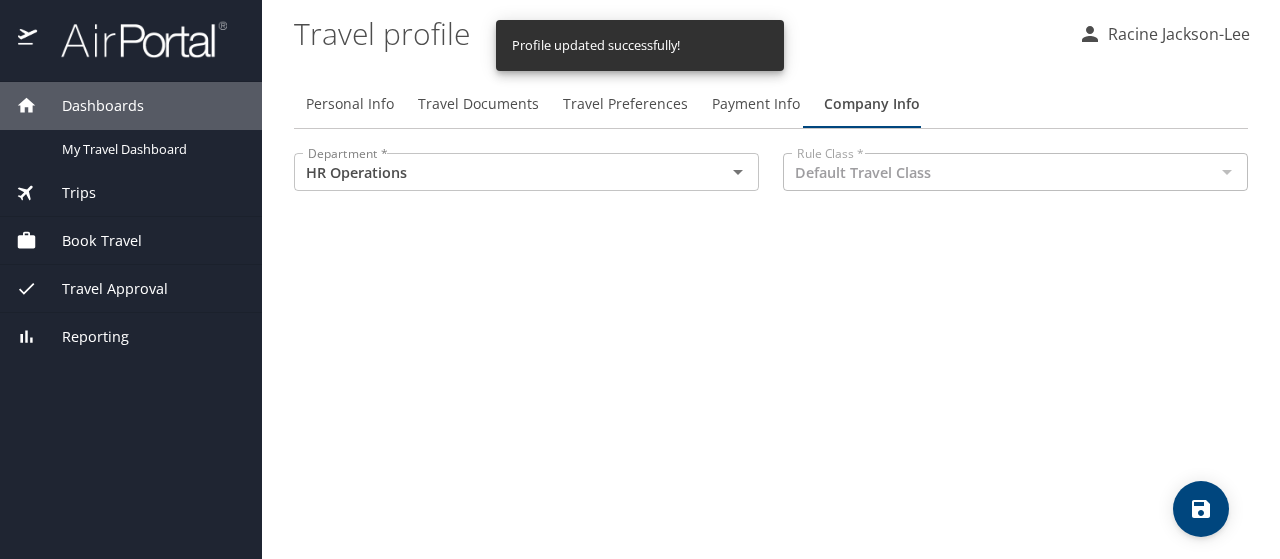 scroll, scrollTop: 0, scrollLeft: 0, axis: both 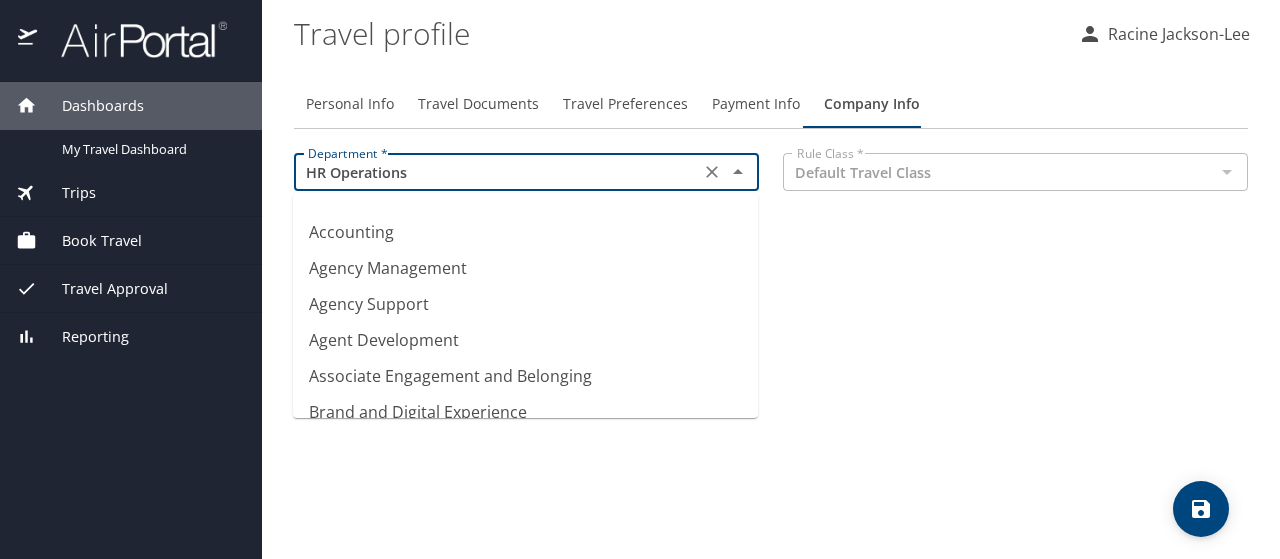 click on "HR Operations" at bounding box center [497, 172] 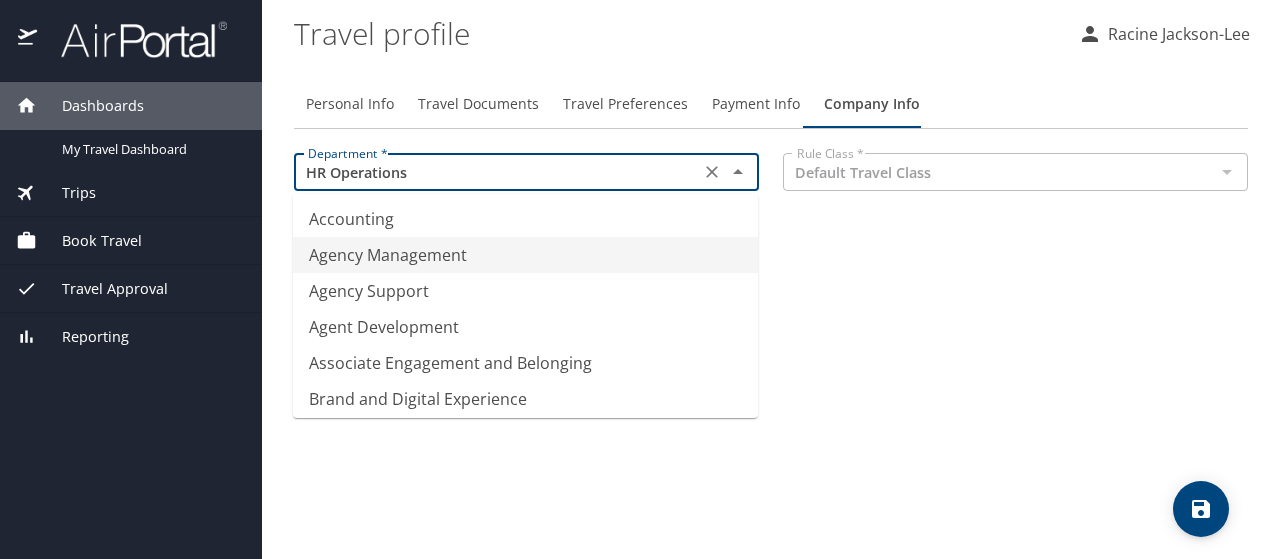scroll, scrollTop: 0, scrollLeft: 0, axis: both 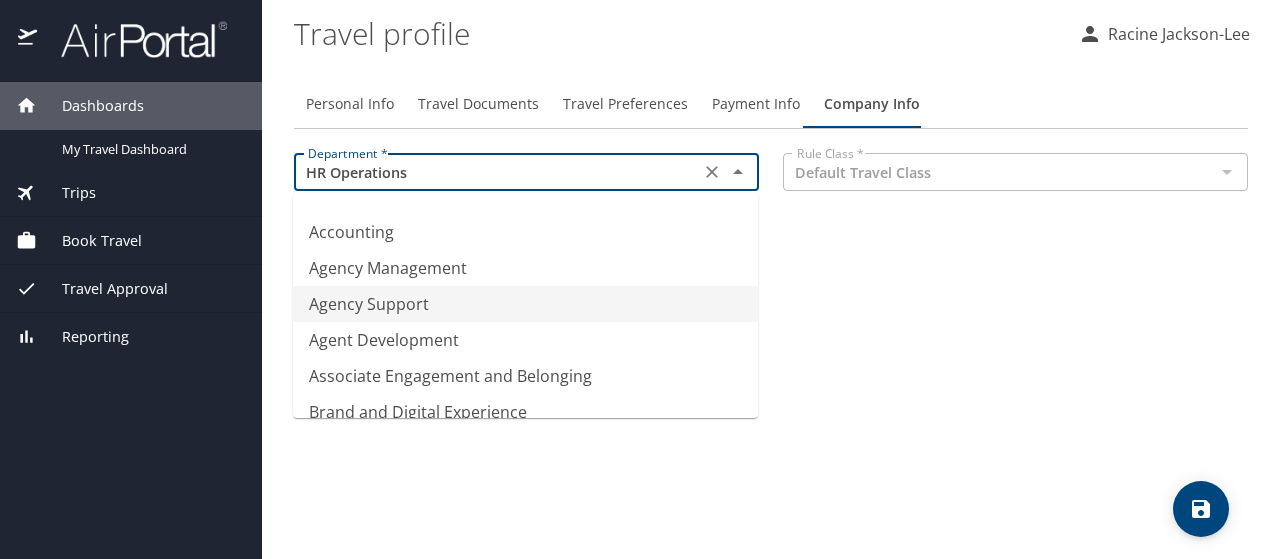 type on "Agency Support" 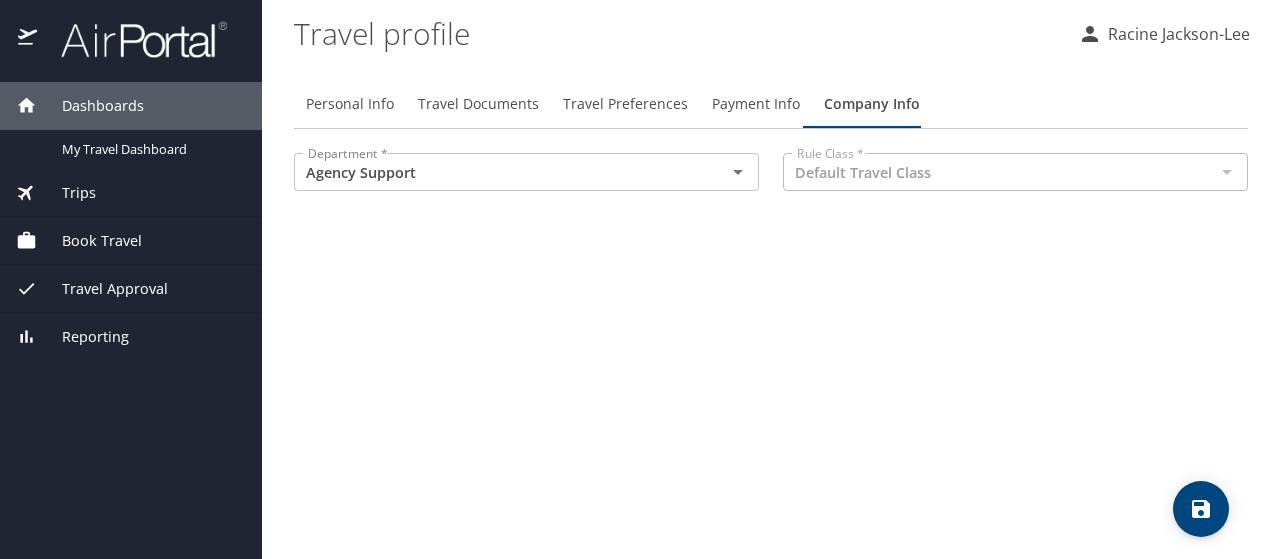 click on "Personal Info Travel Documents Travel Preferences Payment Info Company Info Department   * Agency Support Department   * Rule Class   * Default Travel Class Rule Class   *" at bounding box center (771, 311) 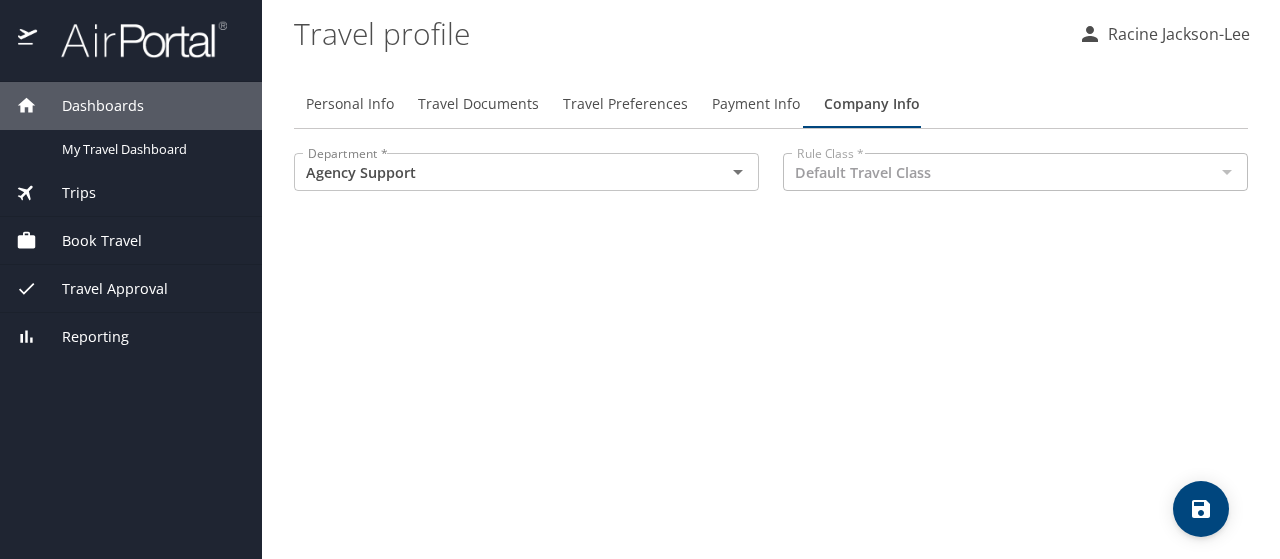 click on "Payment Info" at bounding box center [756, 104] 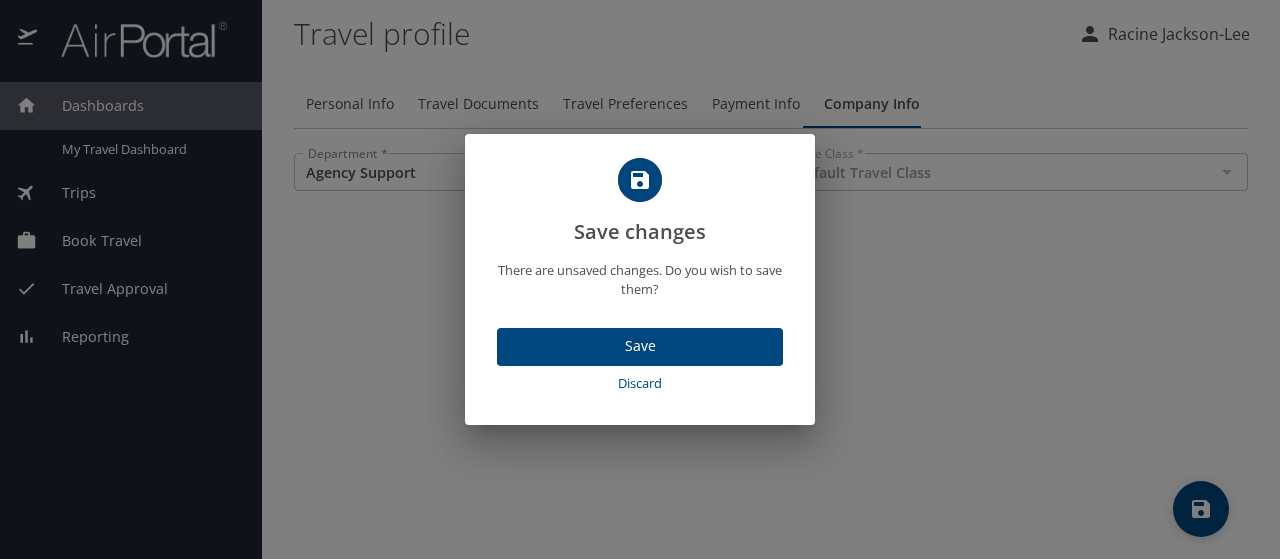 click on "Save" at bounding box center [640, 346] 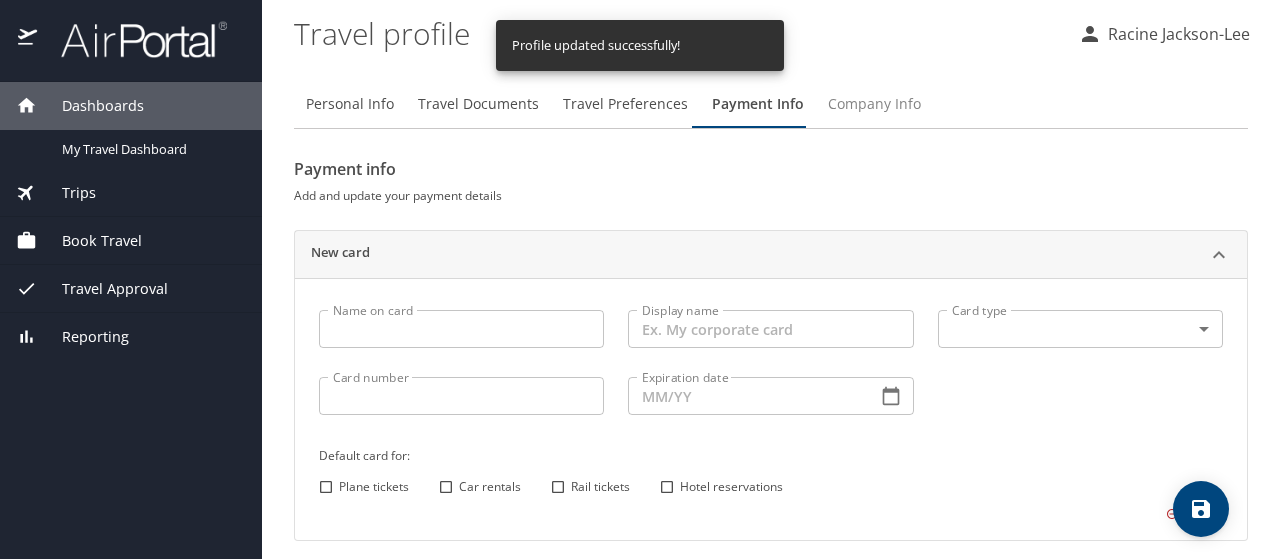click on "Company Info" at bounding box center (874, 104) 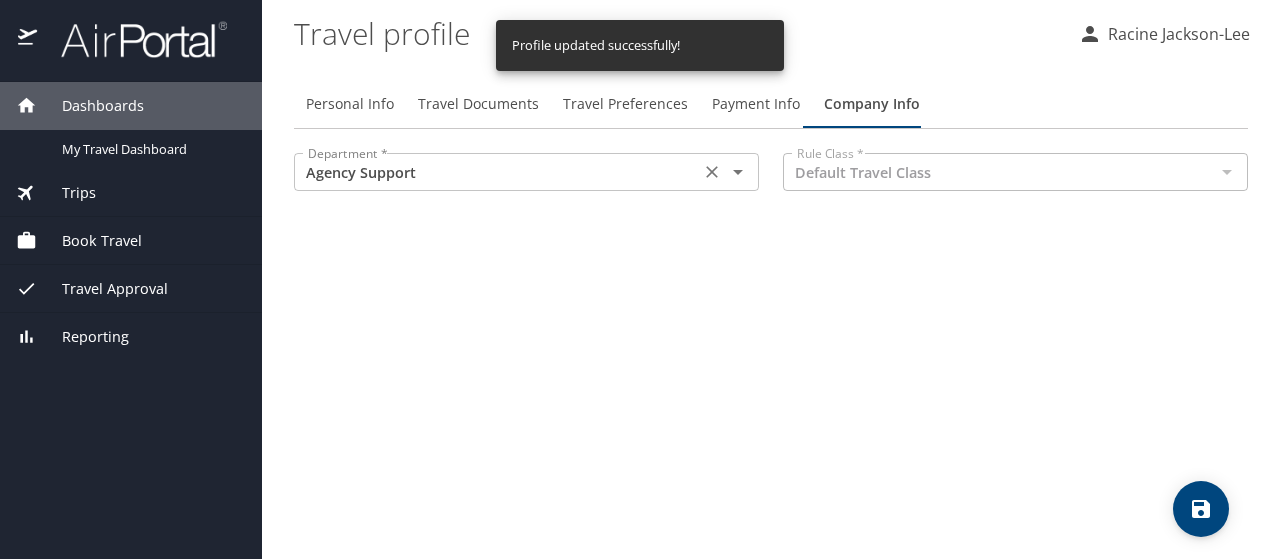 click 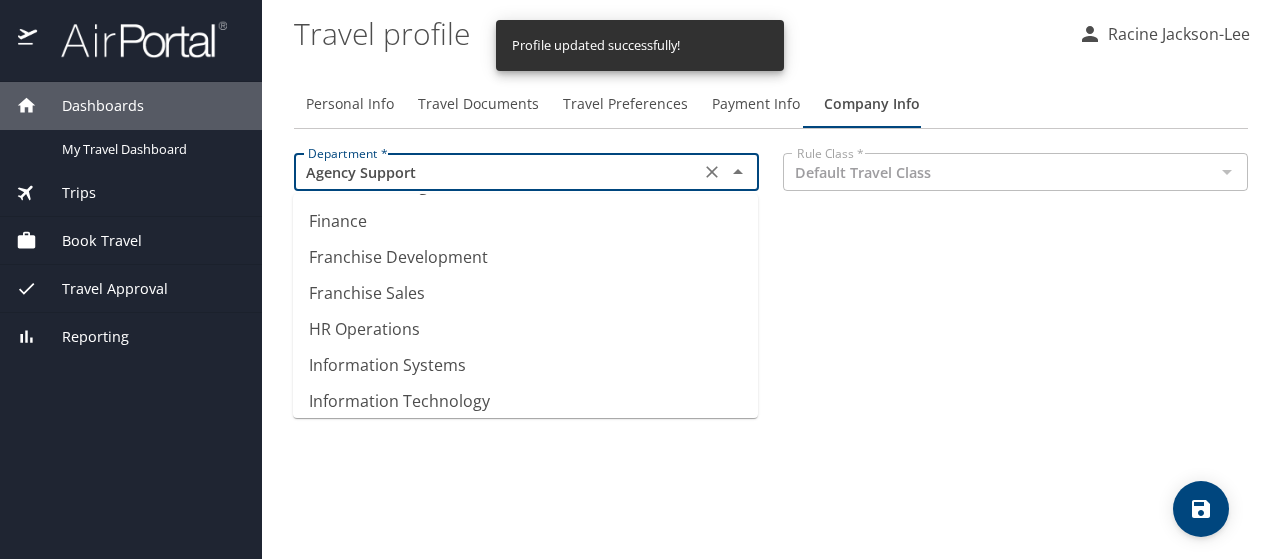 scroll, scrollTop: 700, scrollLeft: 0, axis: vertical 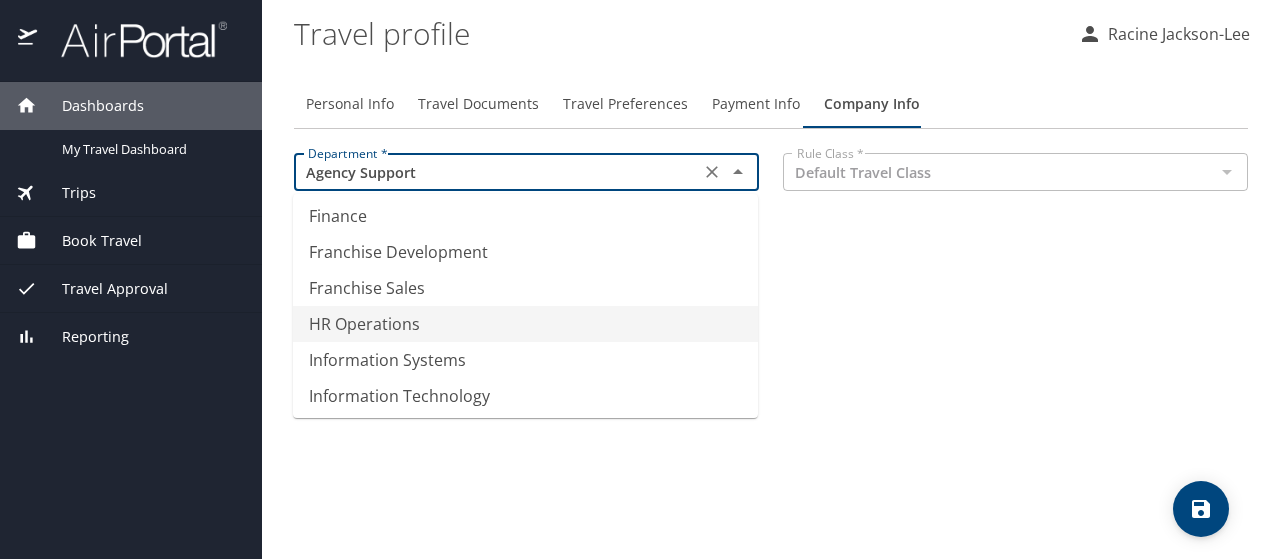 click on "HR Operations" at bounding box center [525, 324] 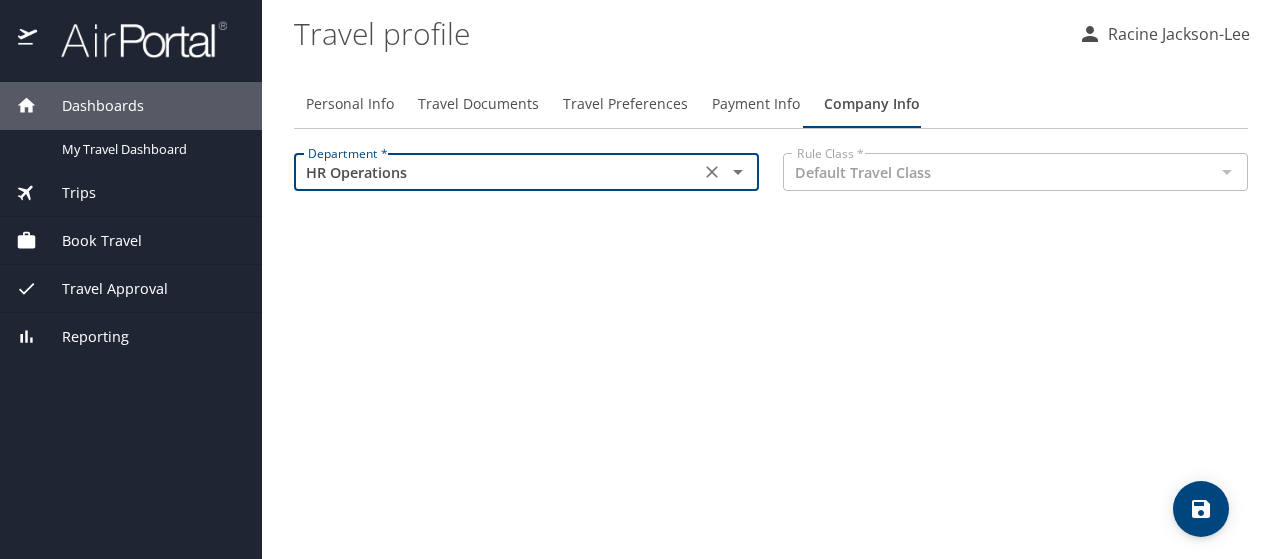 click on "Personal Info Travel Documents Travel Preferences Payment Info Company Info Department   * HR Operations Department   * Rule Class   * Default Travel Class Rule Class   *" at bounding box center [771, 311] 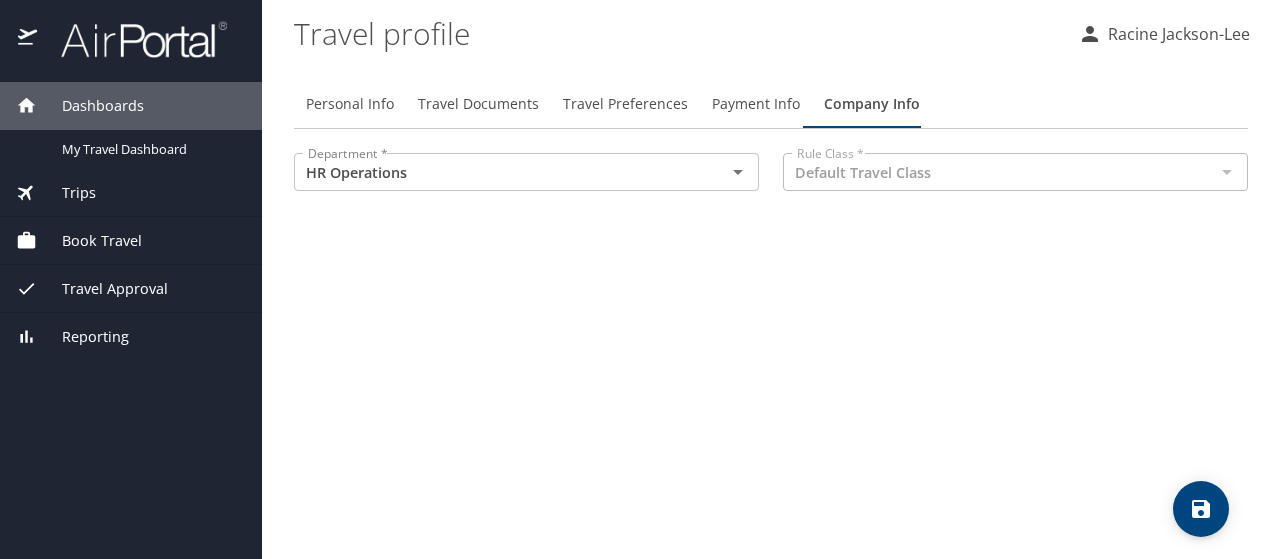 click 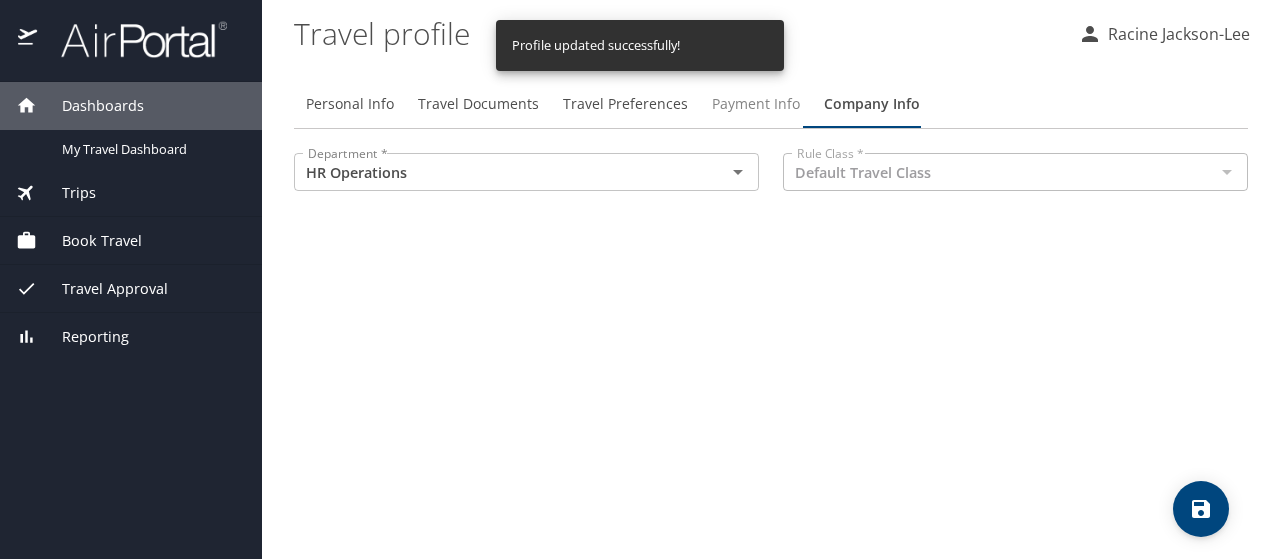 click on "Payment Info" at bounding box center [756, 104] 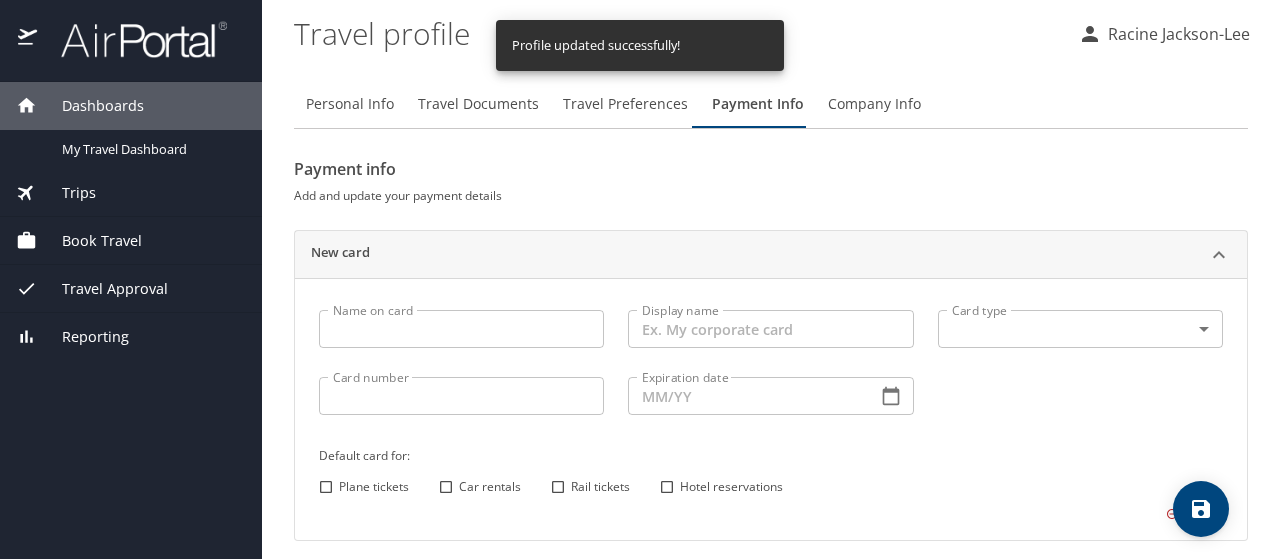 scroll, scrollTop: 70, scrollLeft: 0, axis: vertical 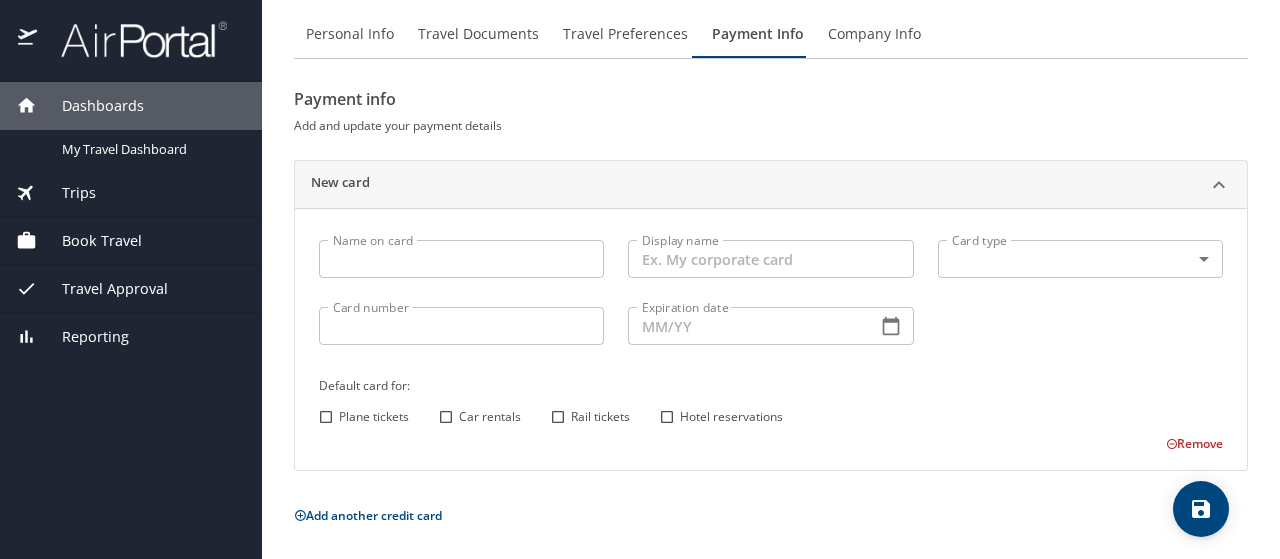 type 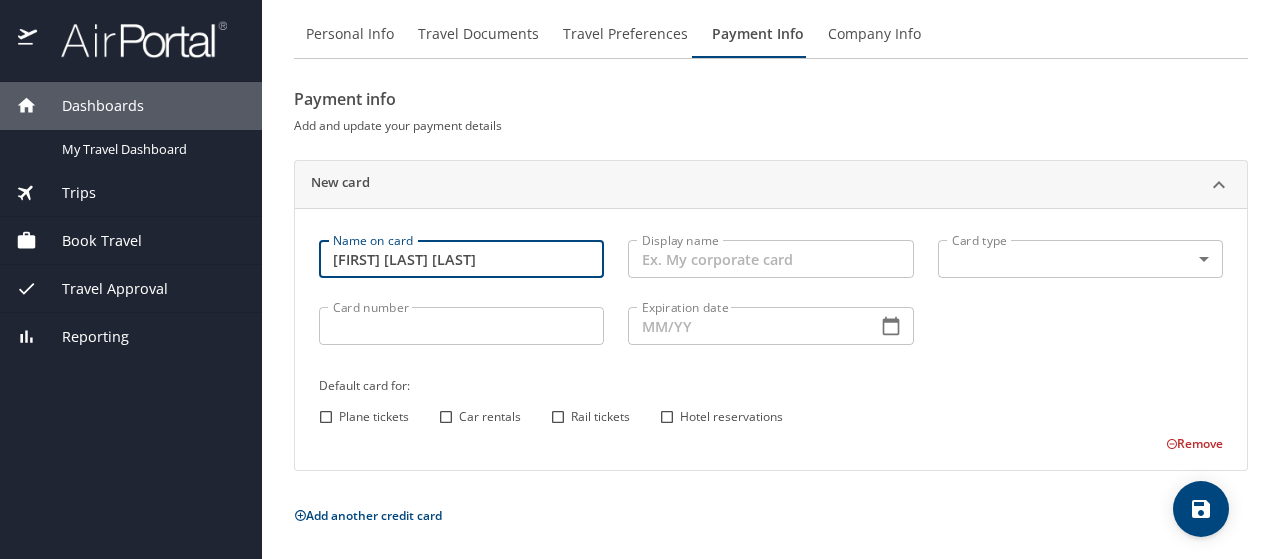 type on "Racine Jackson Lee" 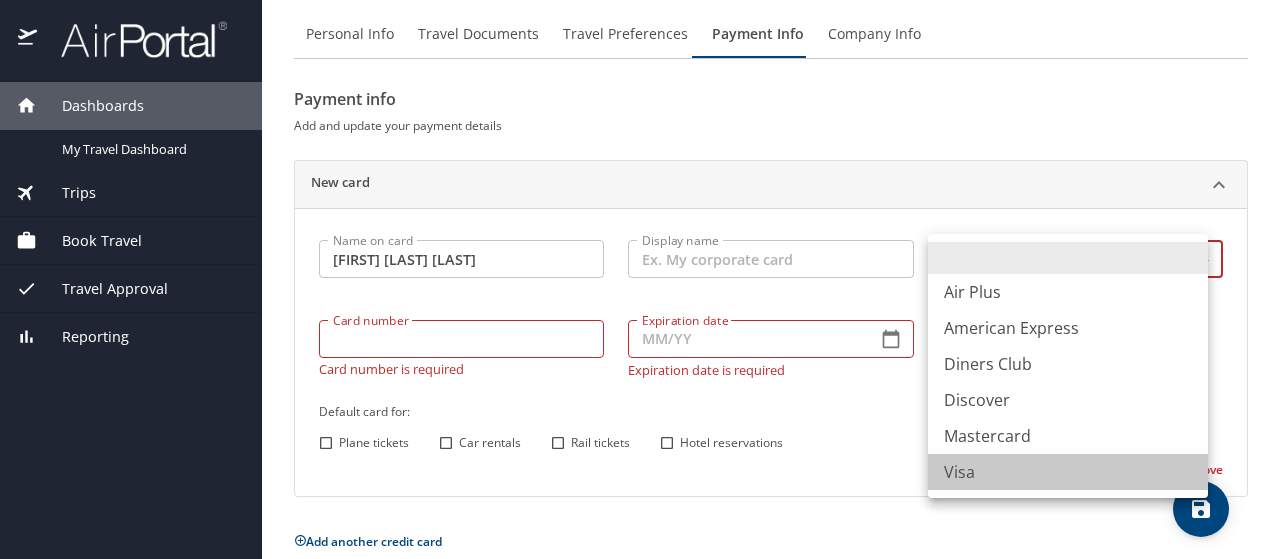 drag, startPoint x: 959, startPoint y: 473, endPoint x: 944, endPoint y: 473, distance: 15 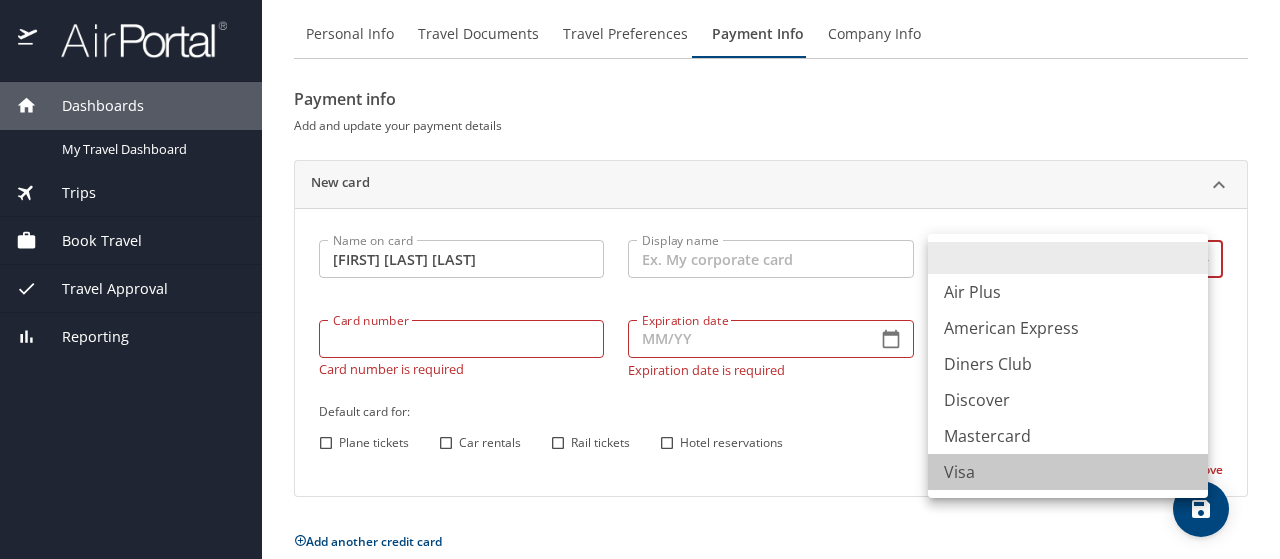 type on "VI" 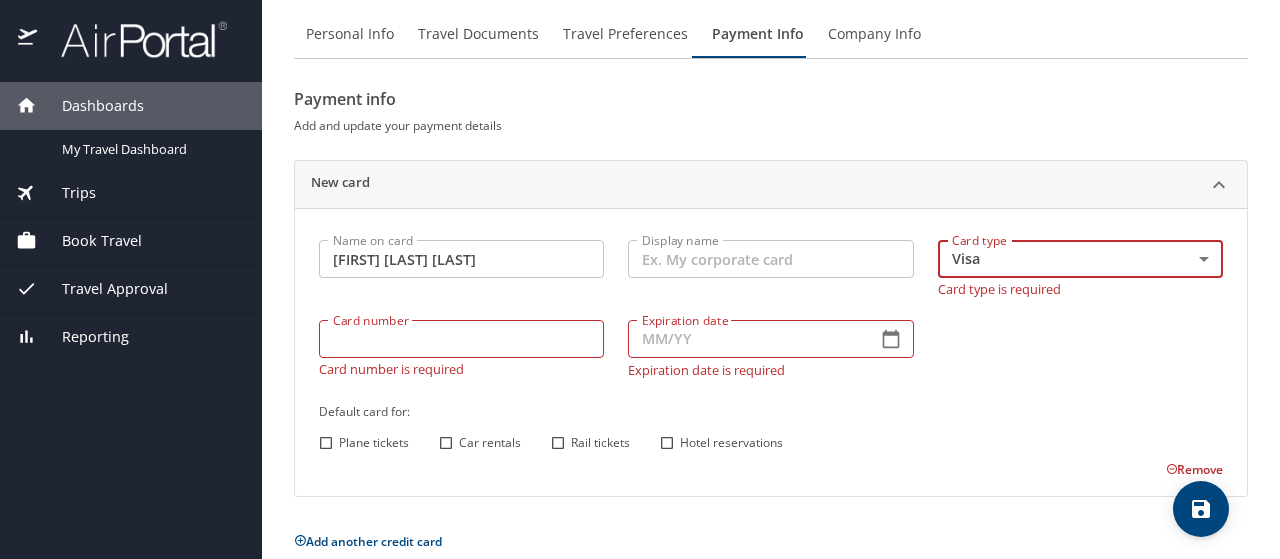 click on "Card number" at bounding box center [461, 339] 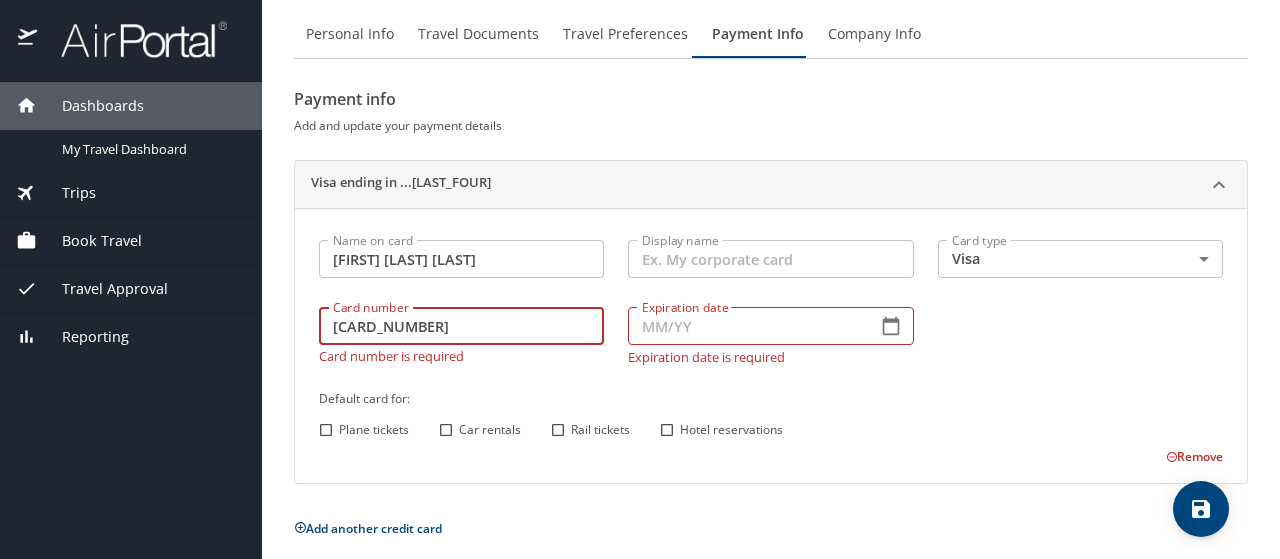 type on "4031630118659704" 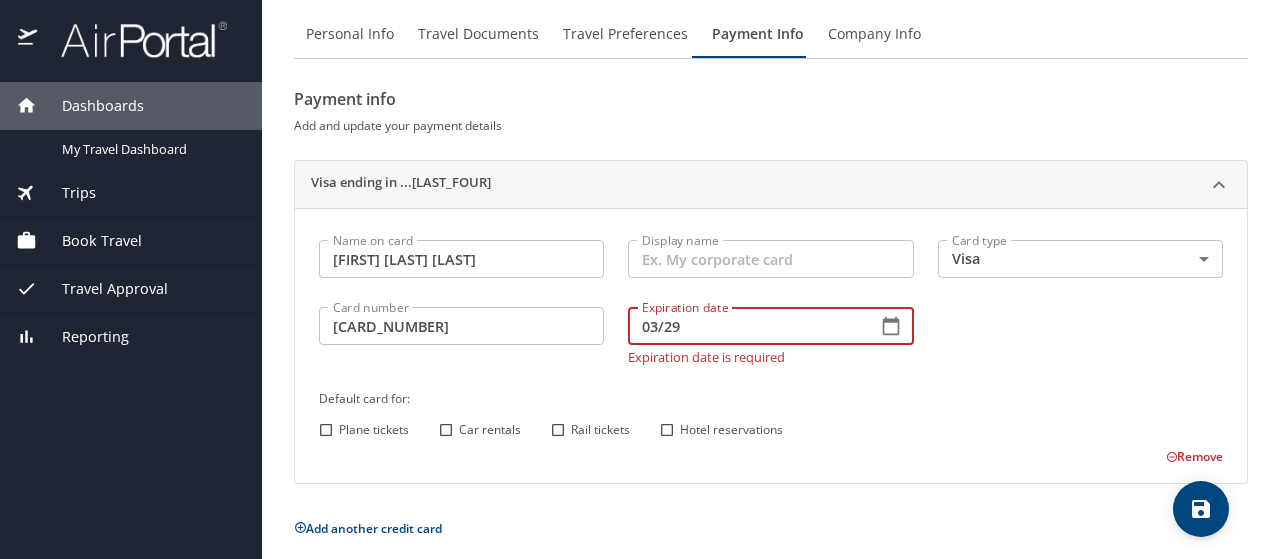 type on "03/29" 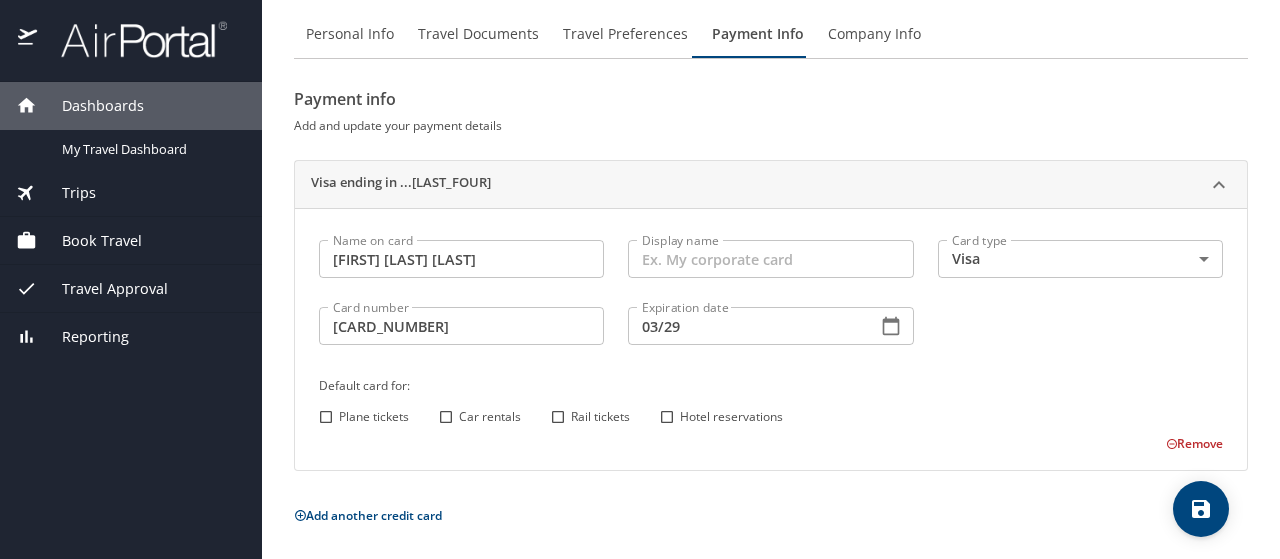 click on "Default card for: Plane tickets Car rentals Rail tickets Hotel reservations" at bounding box center [771, 402] 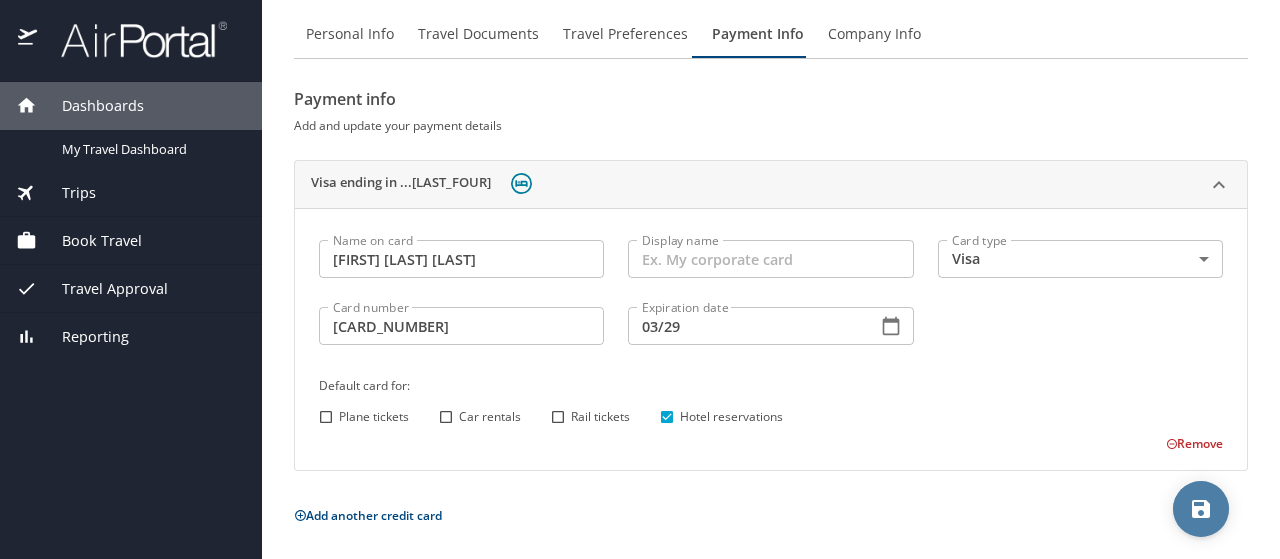 click 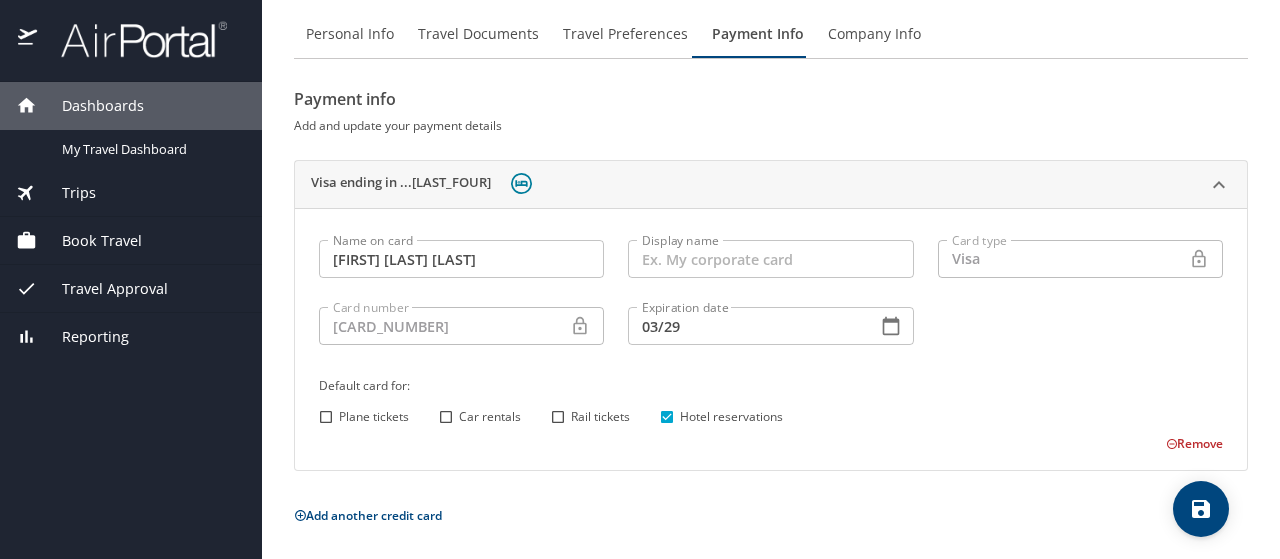 click on "Plane tickets" at bounding box center [326, 417] 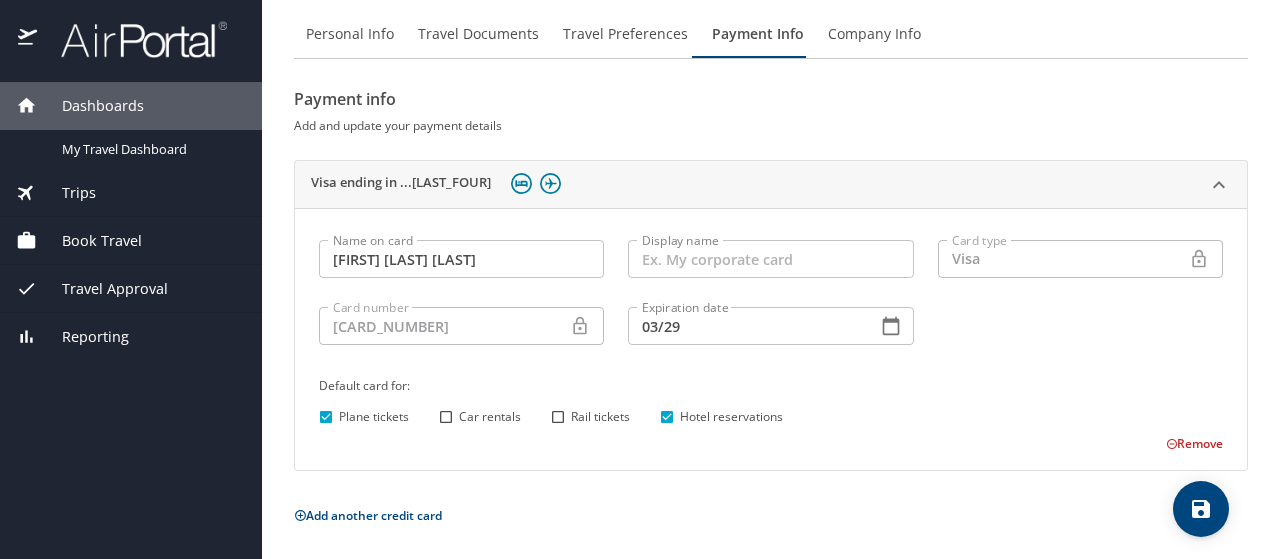 click on "Car rentals" at bounding box center [446, 417] 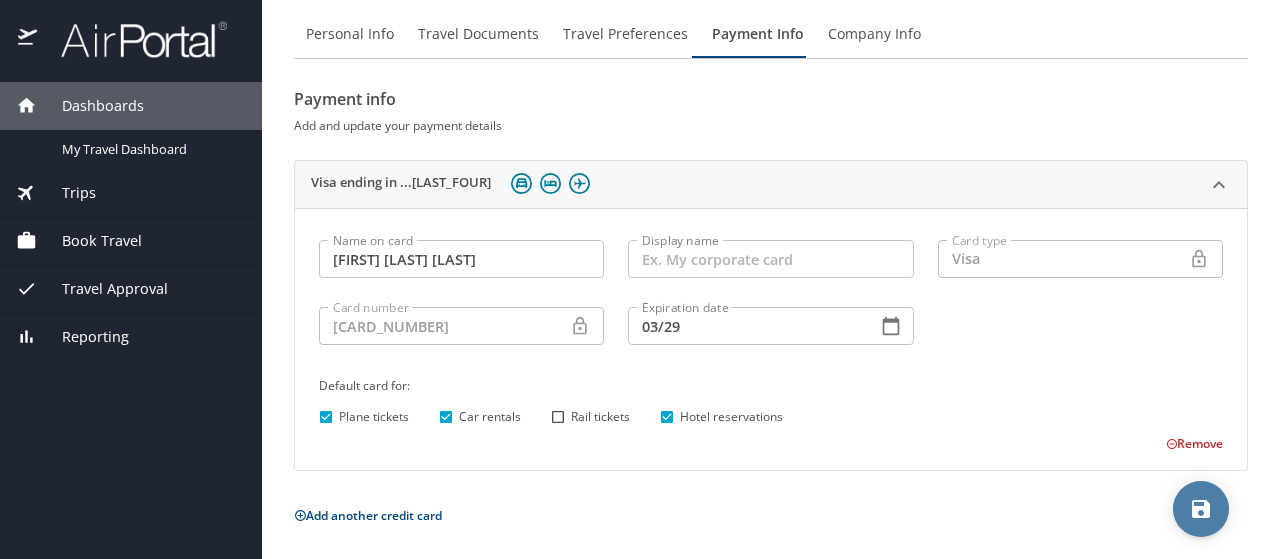 click at bounding box center (1201, 509) 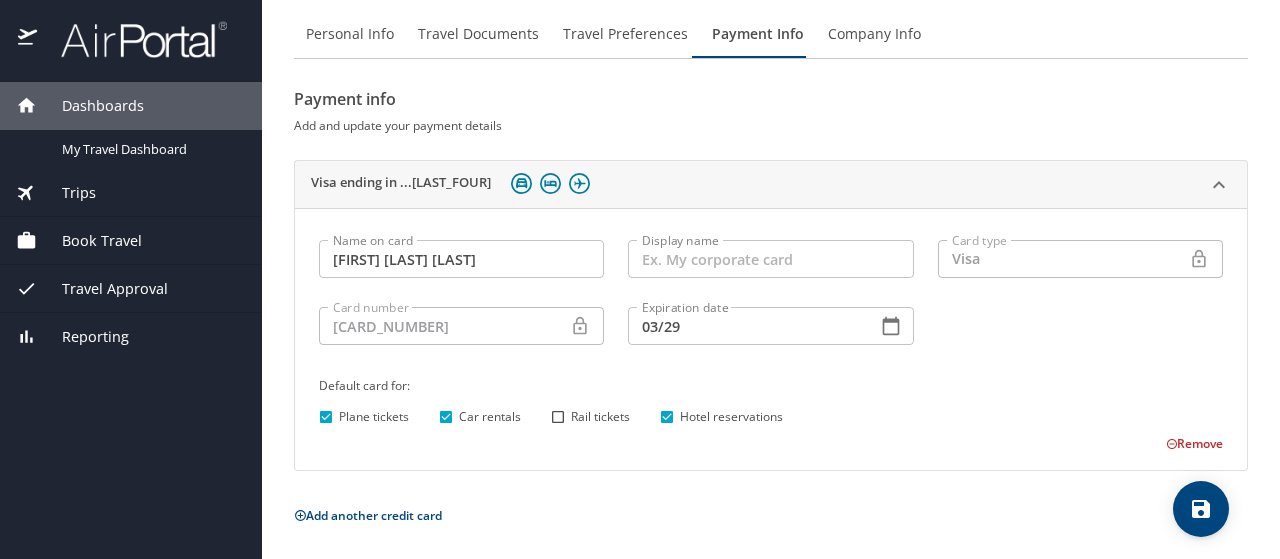 type 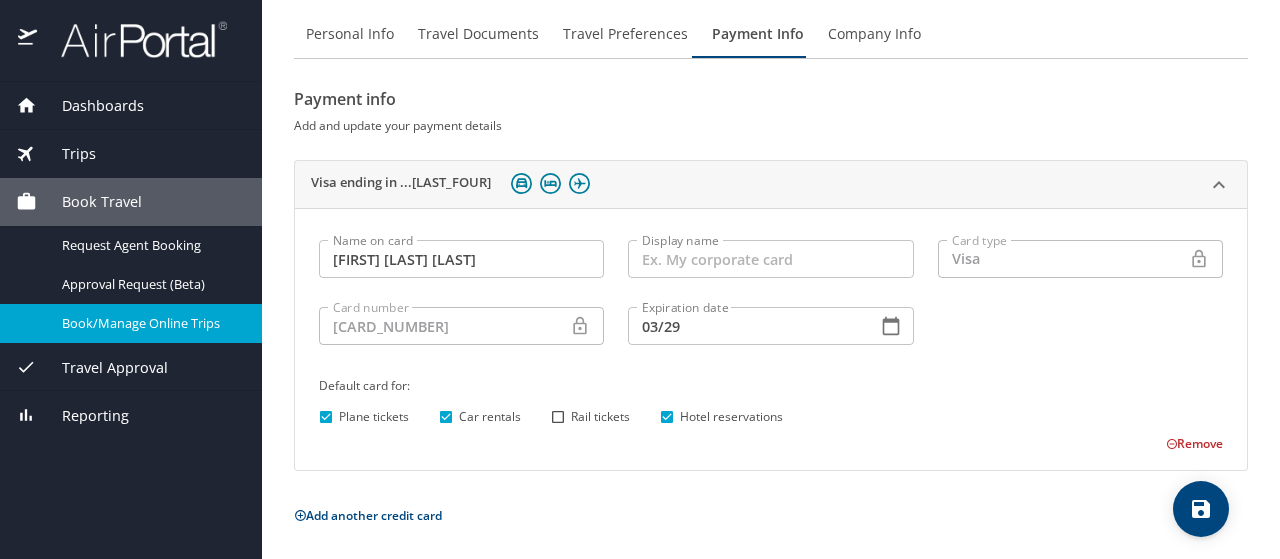 click on "Book/Manage Online Trips" at bounding box center [150, 323] 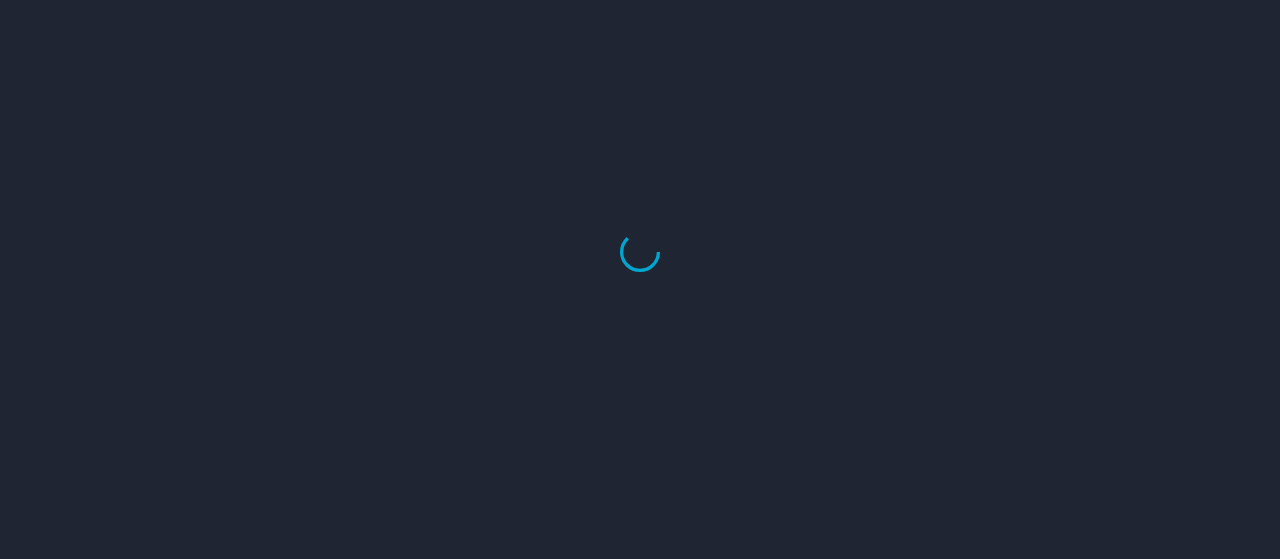 scroll, scrollTop: 0, scrollLeft: 0, axis: both 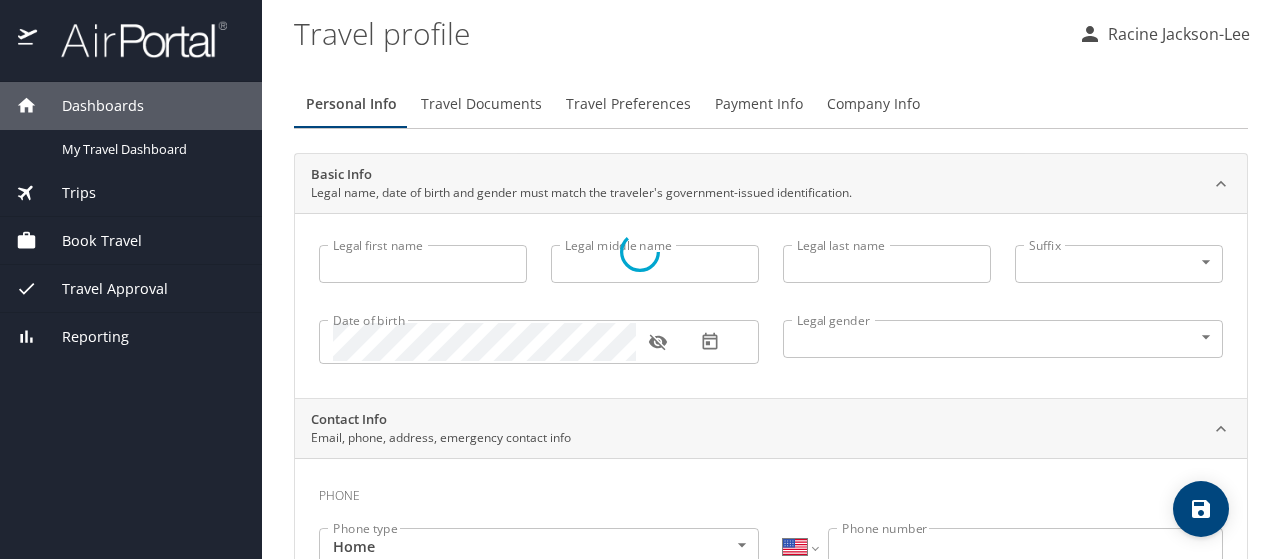 type on "Racine" 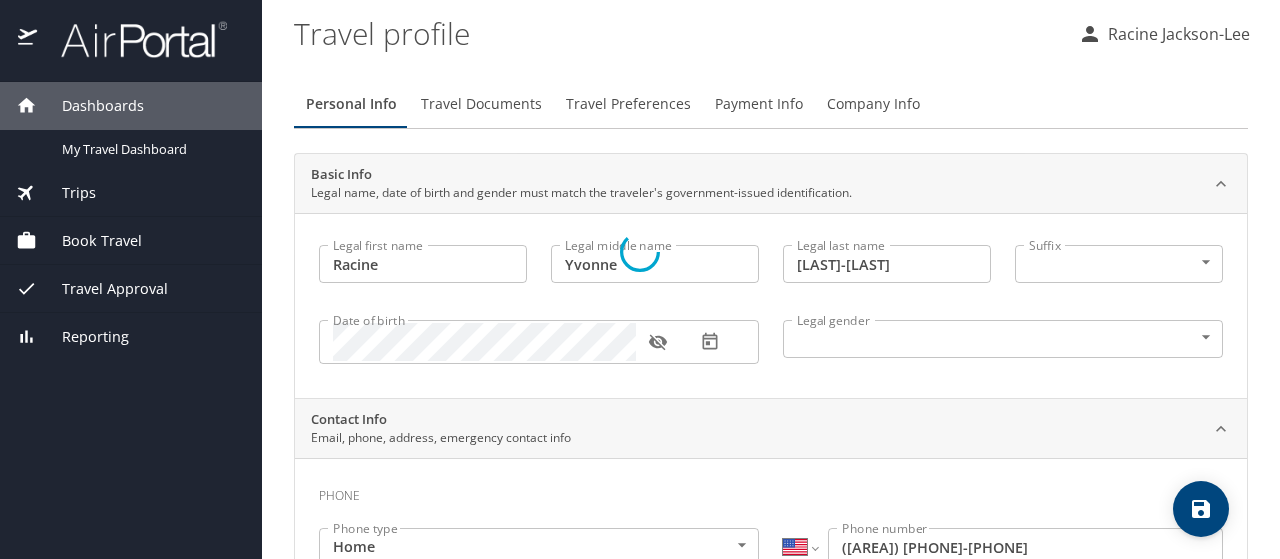 select on "US" 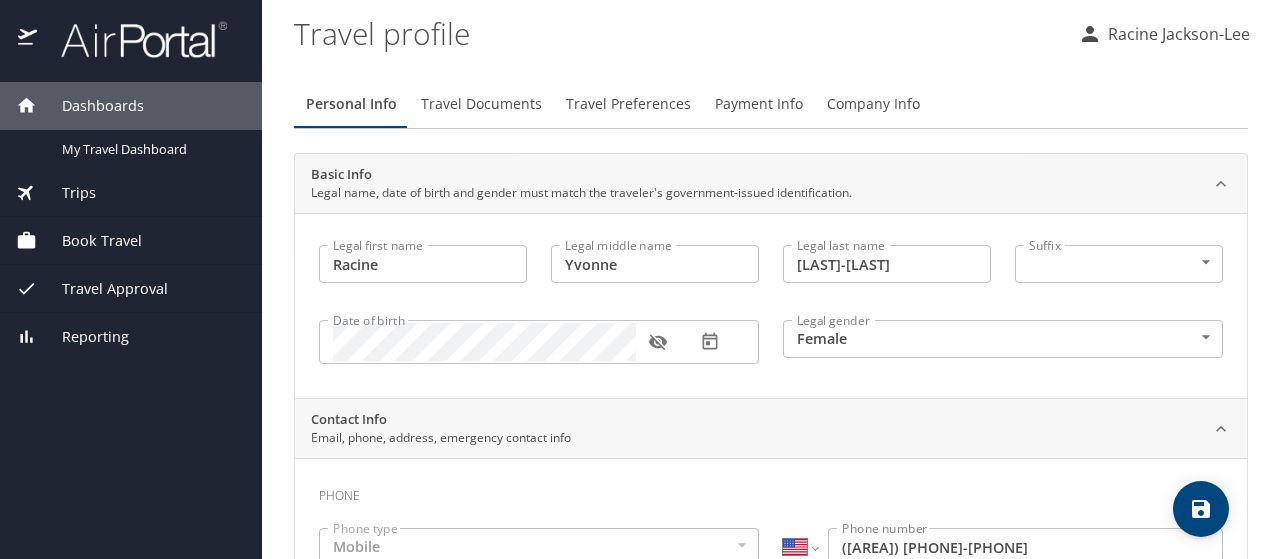 click on "Dashboards" at bounding box center (90, 106) 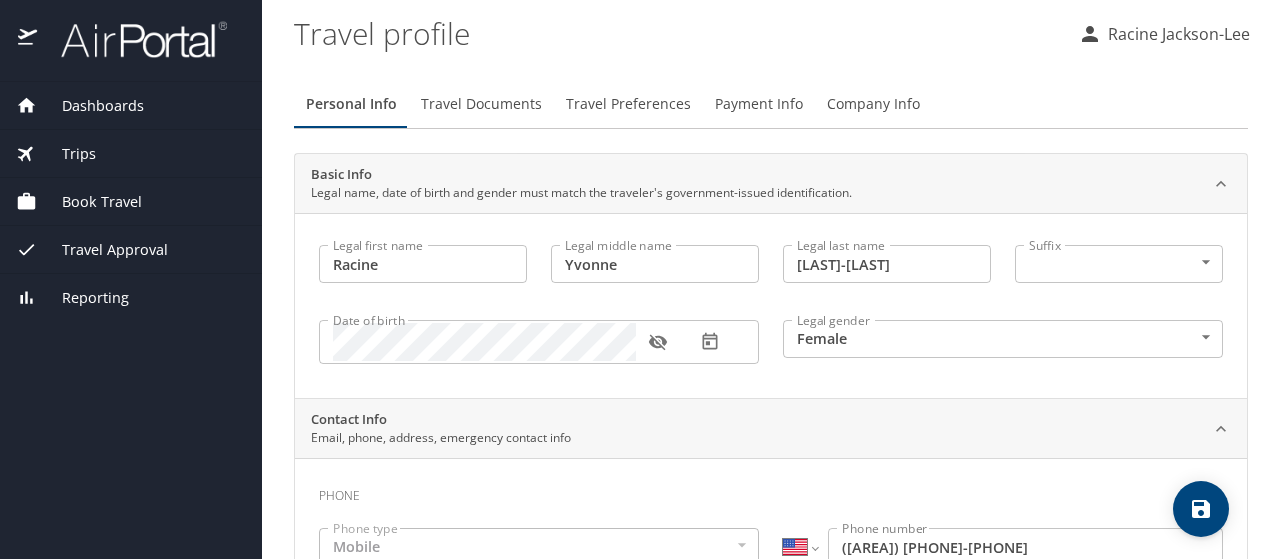 click on "Dashboards" at bounding box center [90, 106] 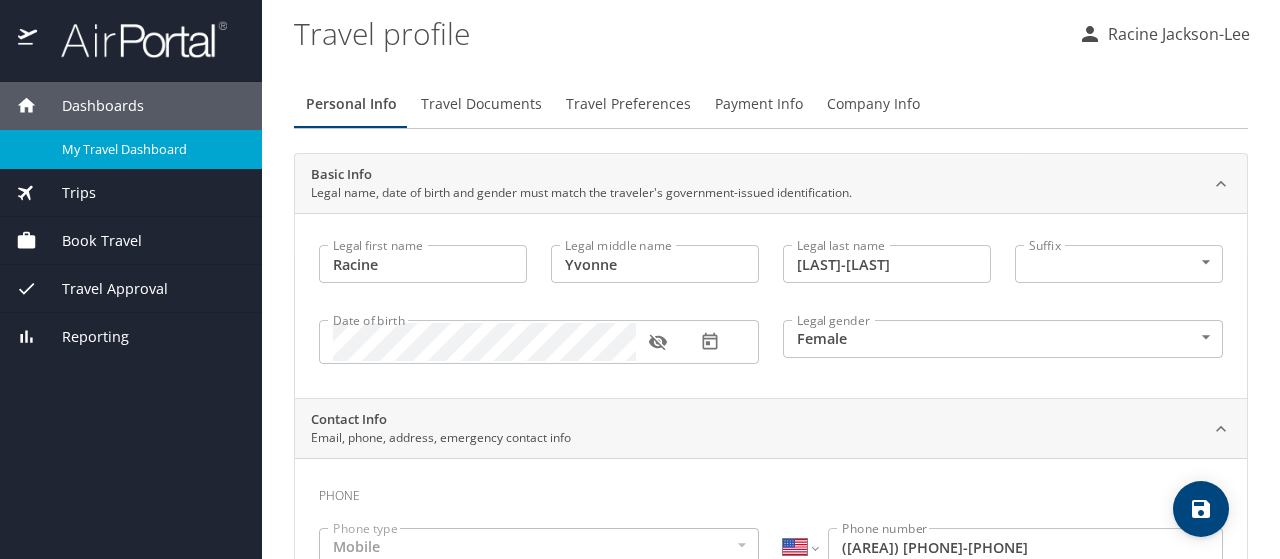 click on "My Travel Dashboard" at bounding box center [150, 149] 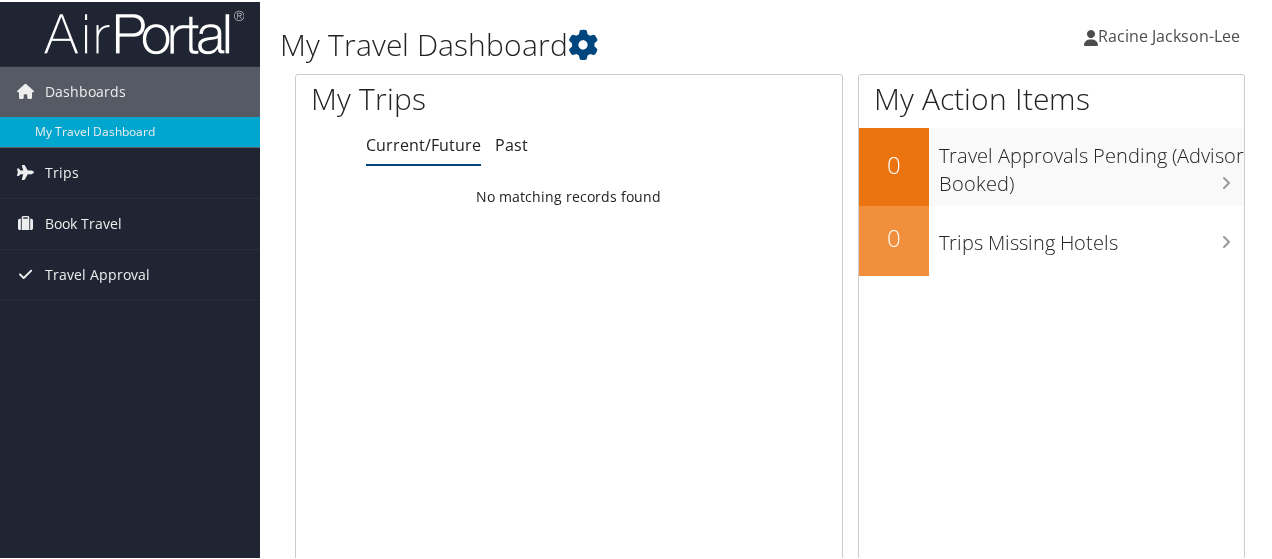 scroll, scrollTop: 0, scrollLeft: 0, axis: both 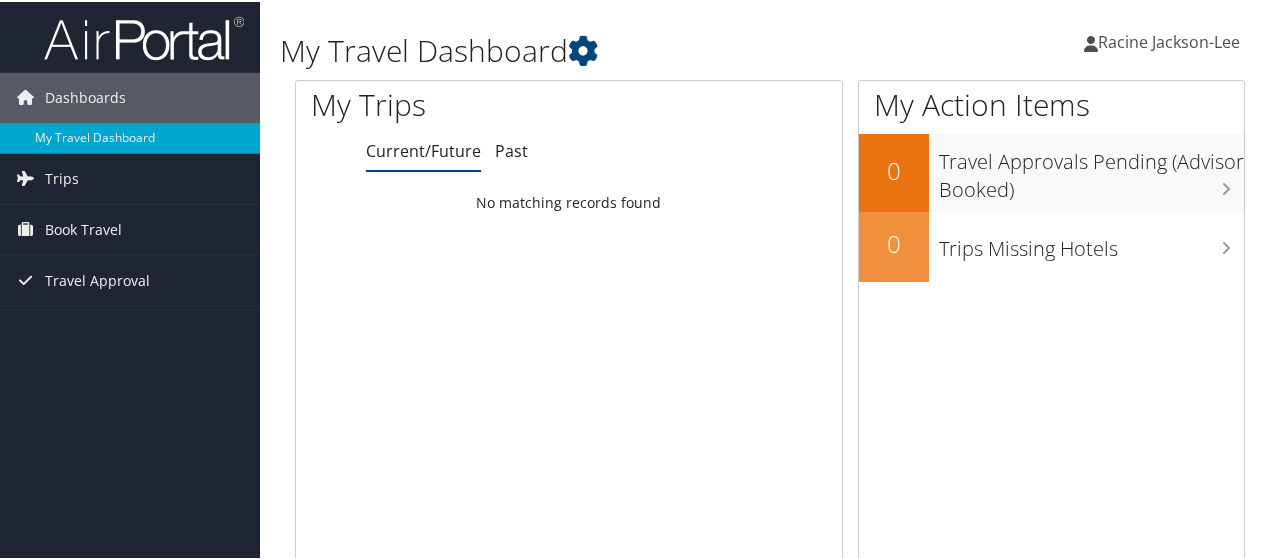click on "Current/Future" at bounding box center [423, 149] 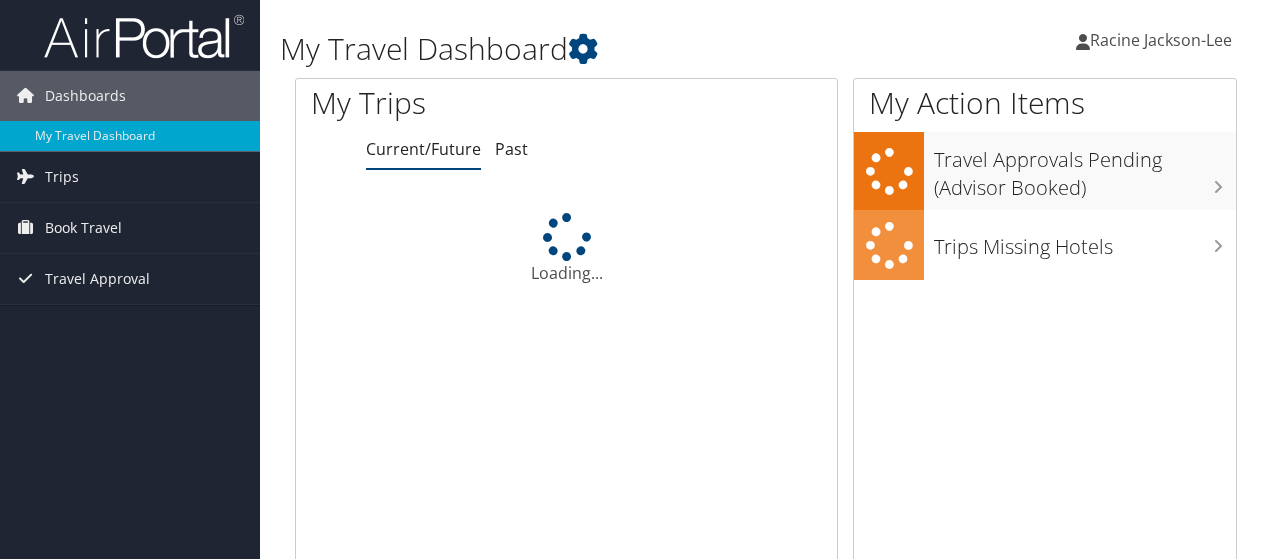 scroll, scrollTop: 0, scrollLeft: 0, axis: both 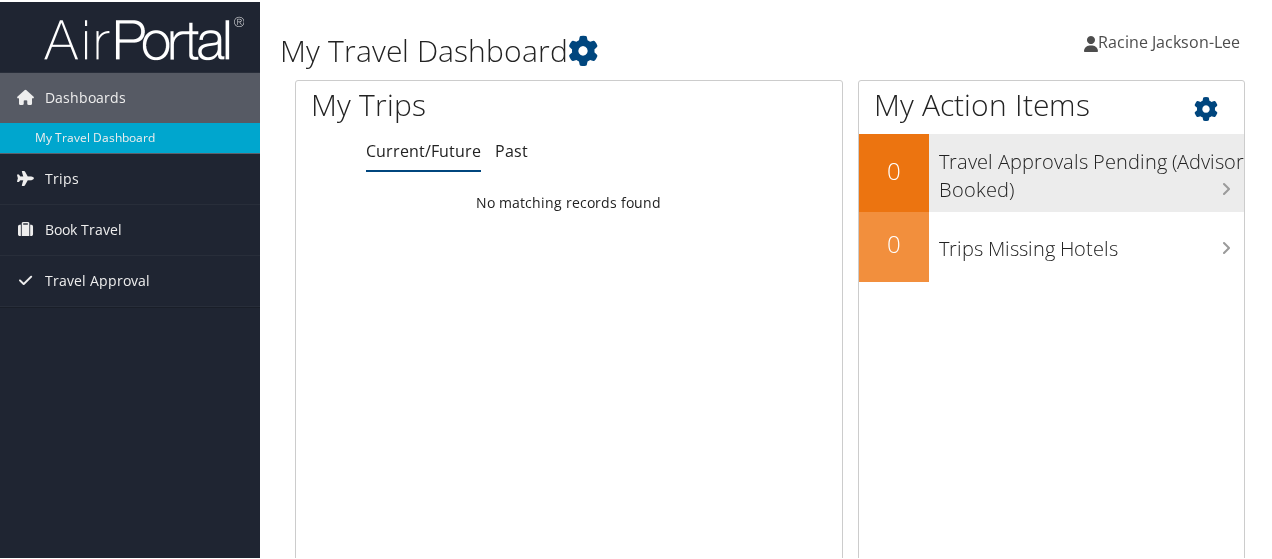 click on "Travel Approvals Pending (Advisor Booked)" at bounding box center (1086, 170) 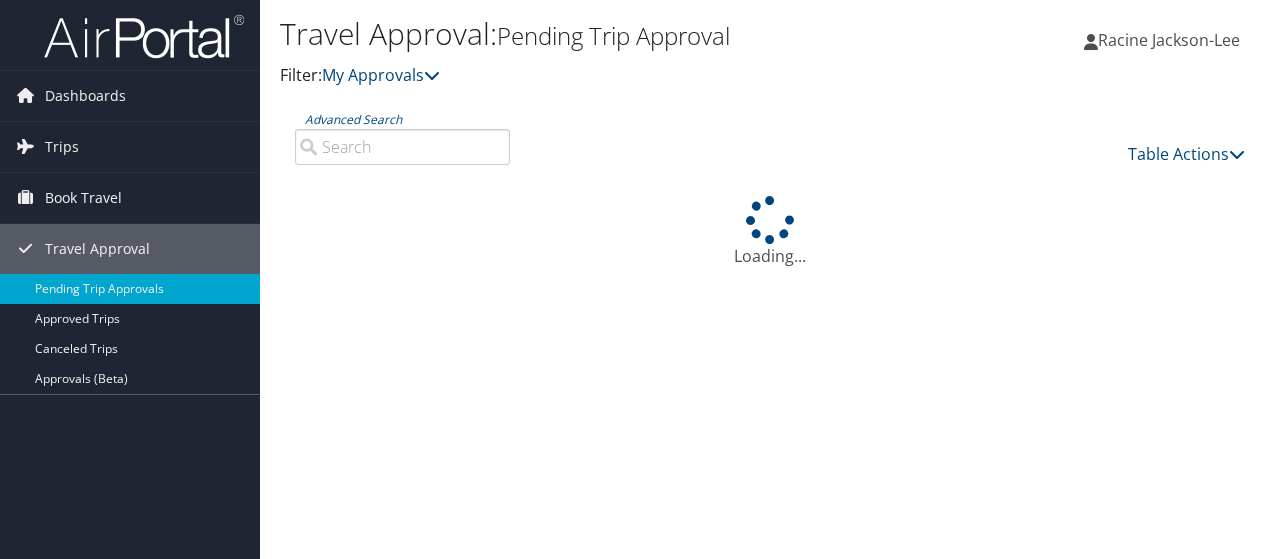 scroll, scrollTop: 0, scrollLeft: 0, axis: both 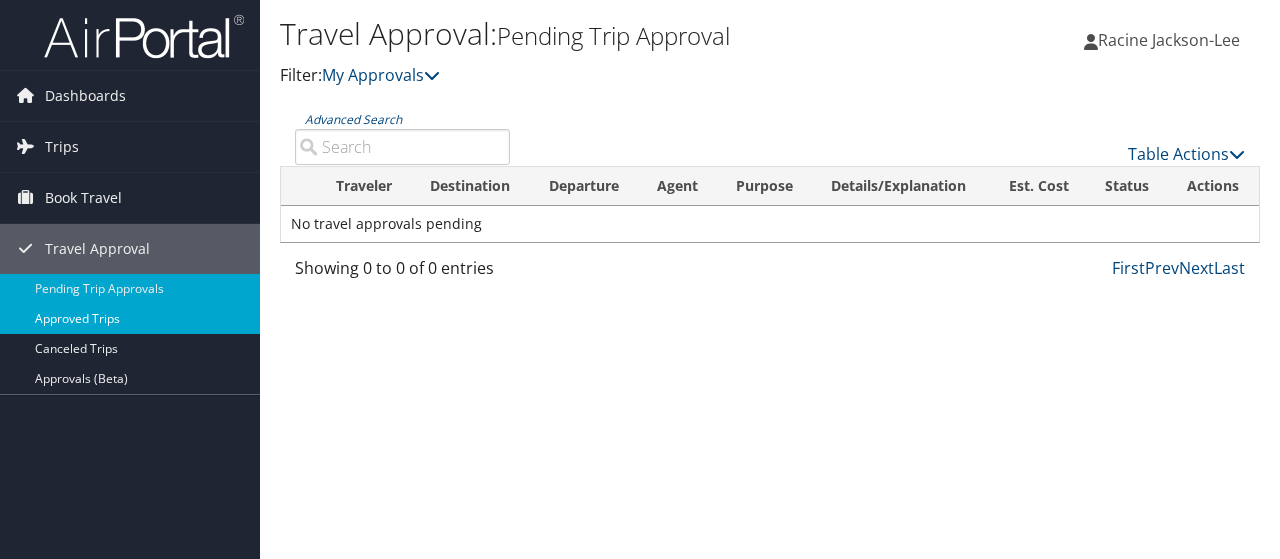 click on "Approved Trips" at bounding box center (130, 319) 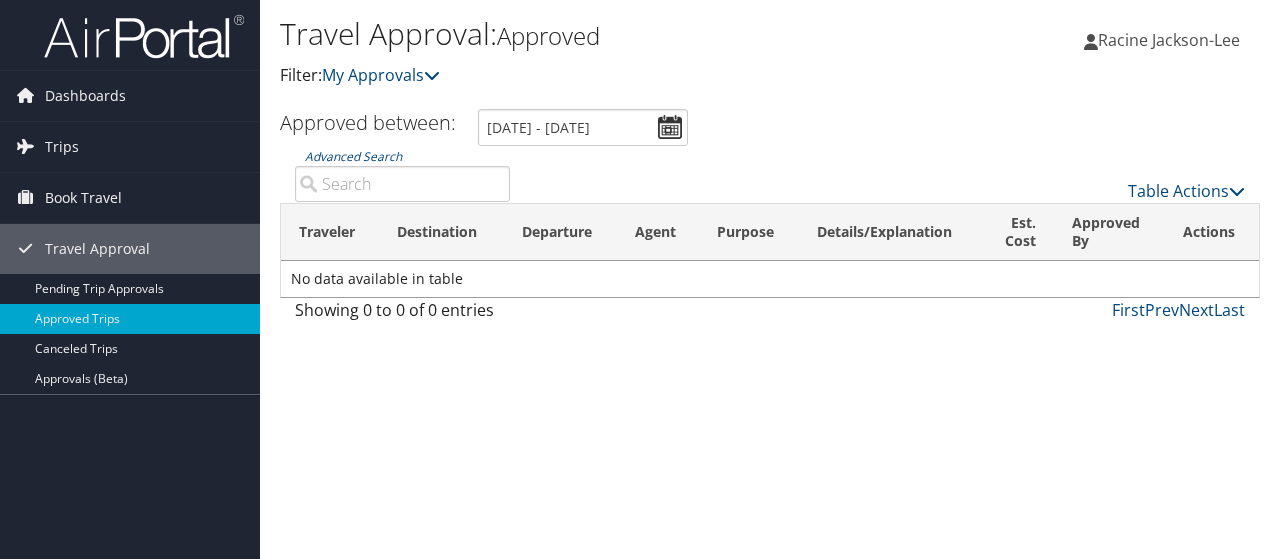 scroll, scrollTop: 0, scrollLeft: 0, axis: both 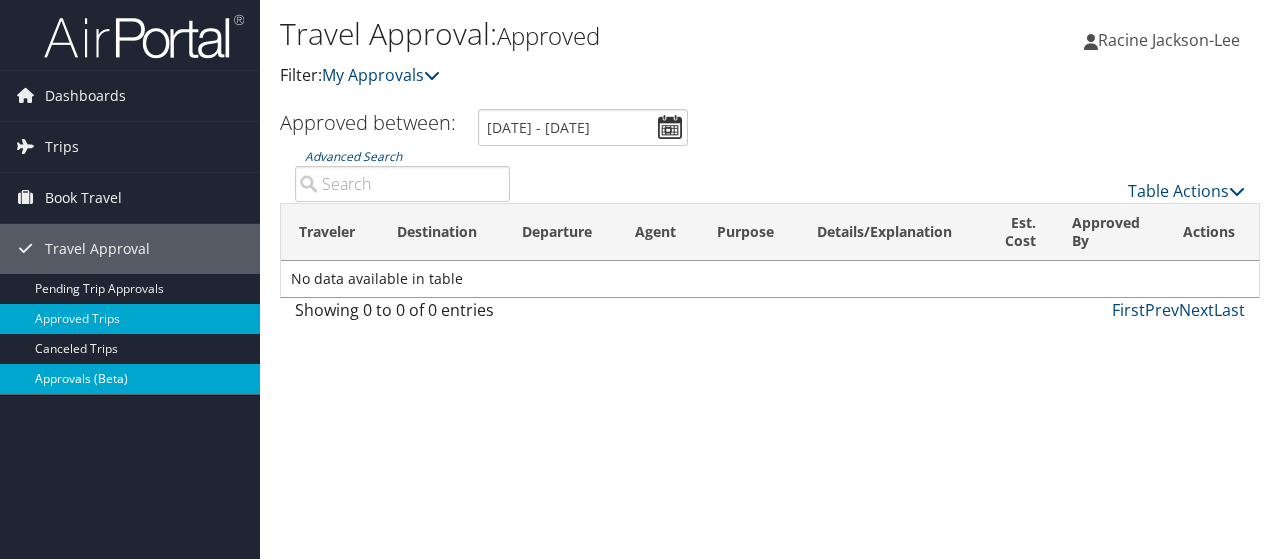 click on "Approvals (Beta)" at bounding box center [130, 379] 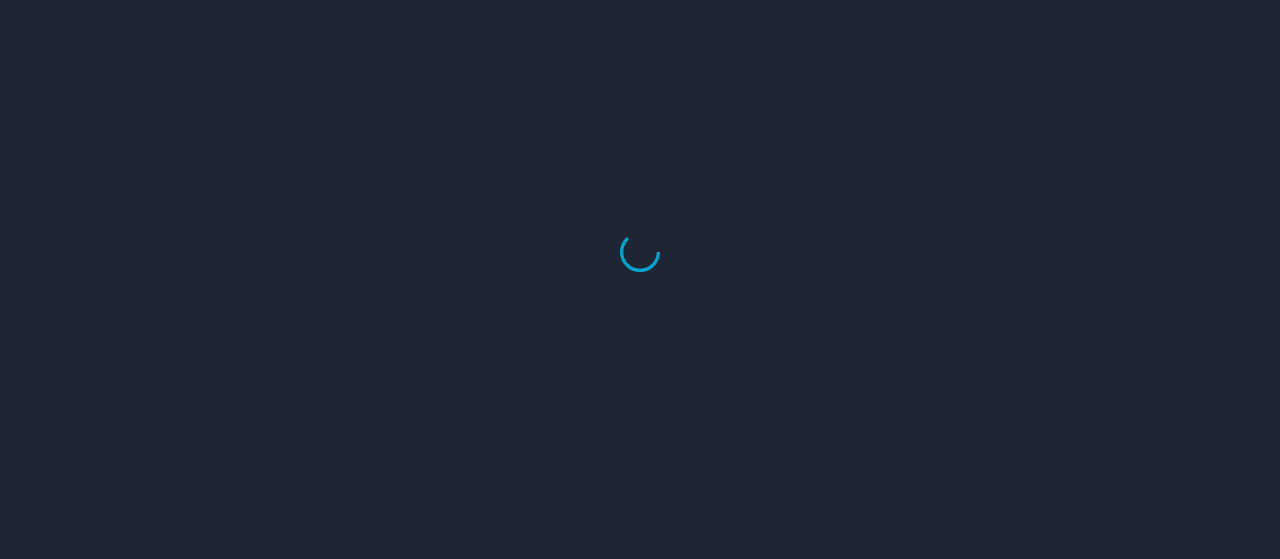scroll, scrollTop: 0, scrollLeft: 0, axis: both 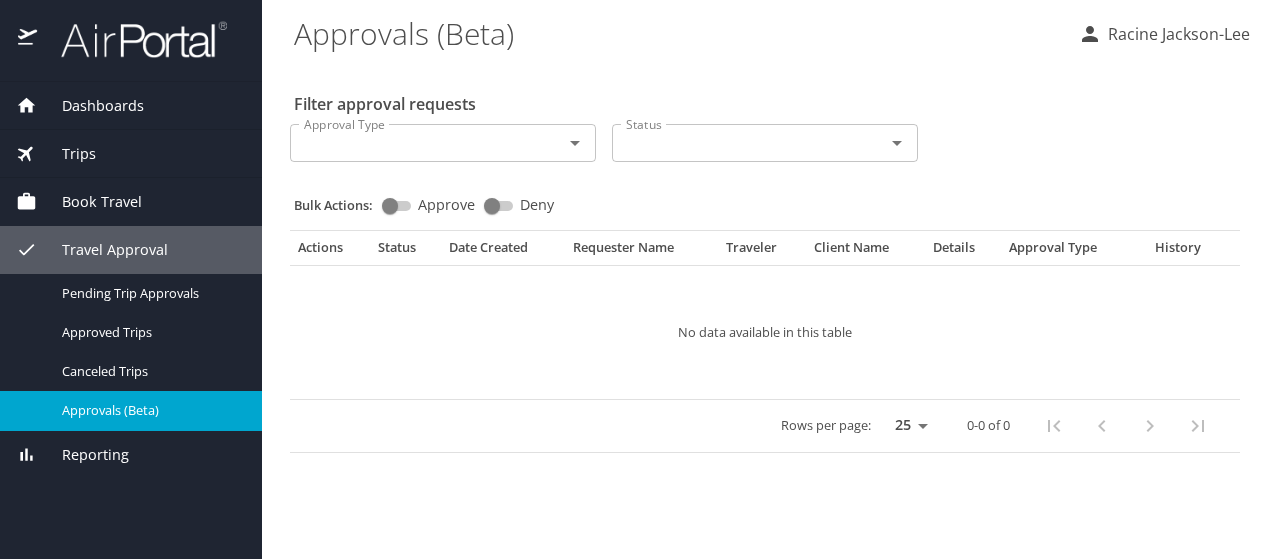 click on "Trips" at bounding box center (66, 154) 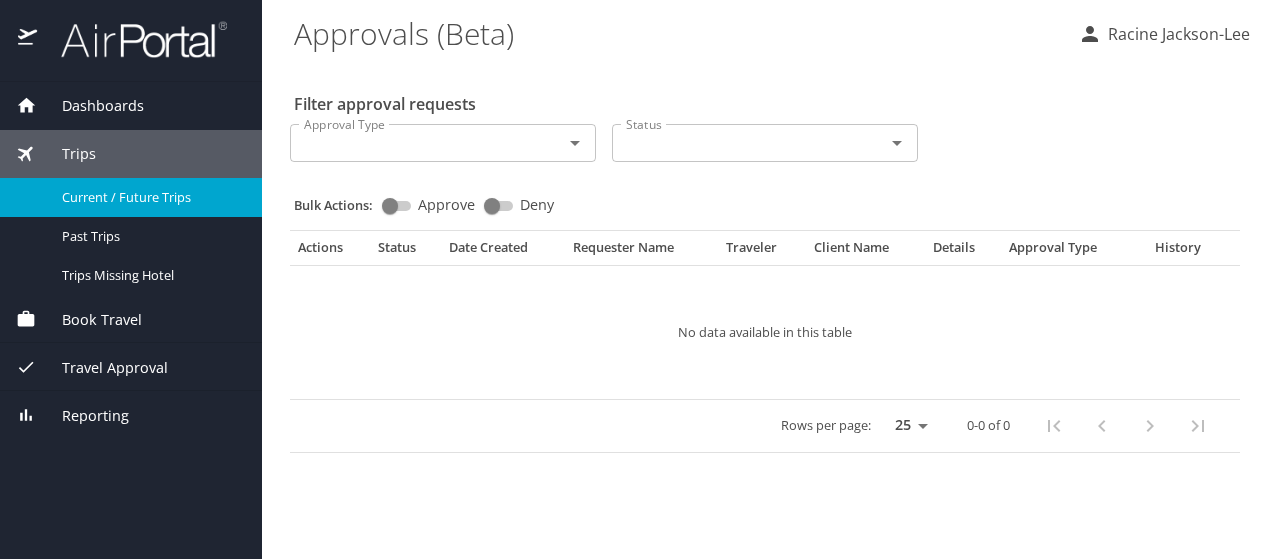 click on "Current / Future Trips" at bounding box center (131, 197) 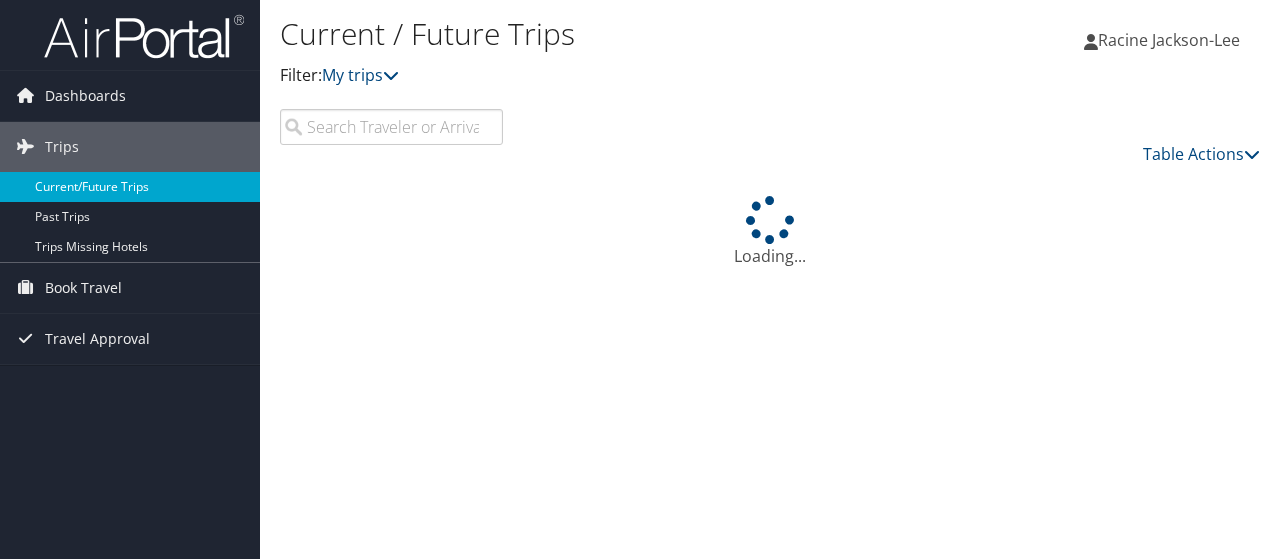 scroll, scrollTop: 0, scrollLeft: 0, axis: both 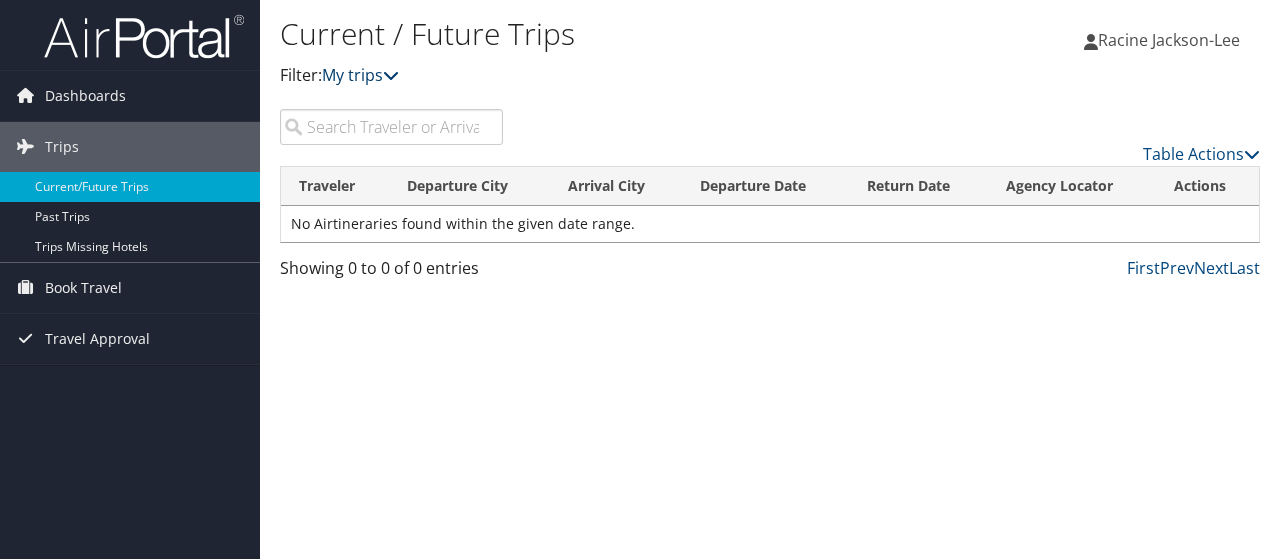 click on "My trips" at bounding box center [360, 75] 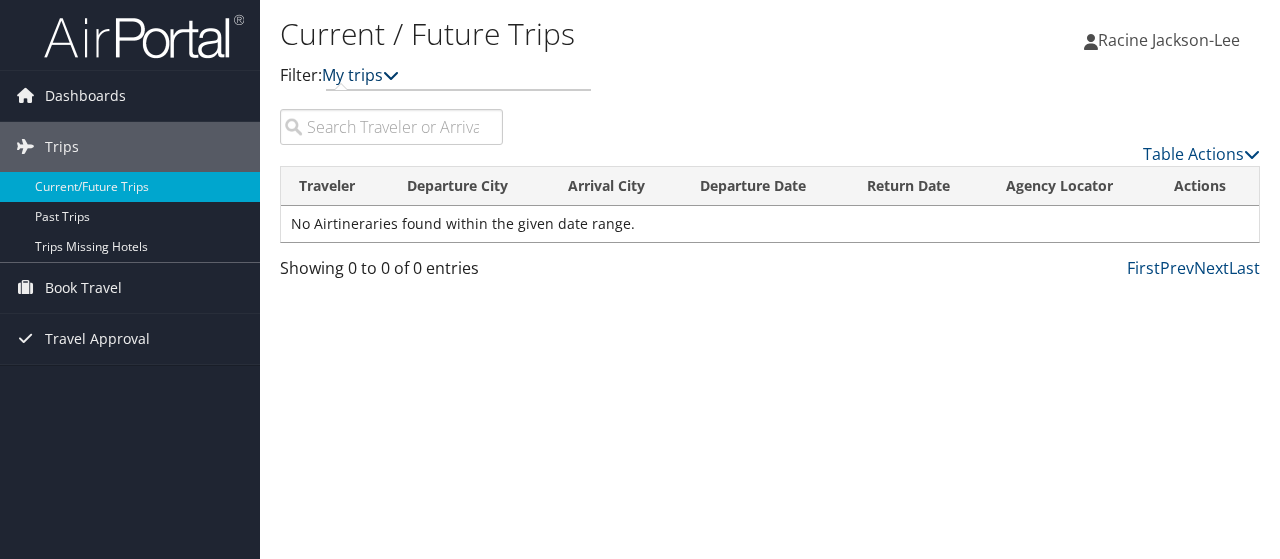 click on "My trips" at bounding box center (360, 75) 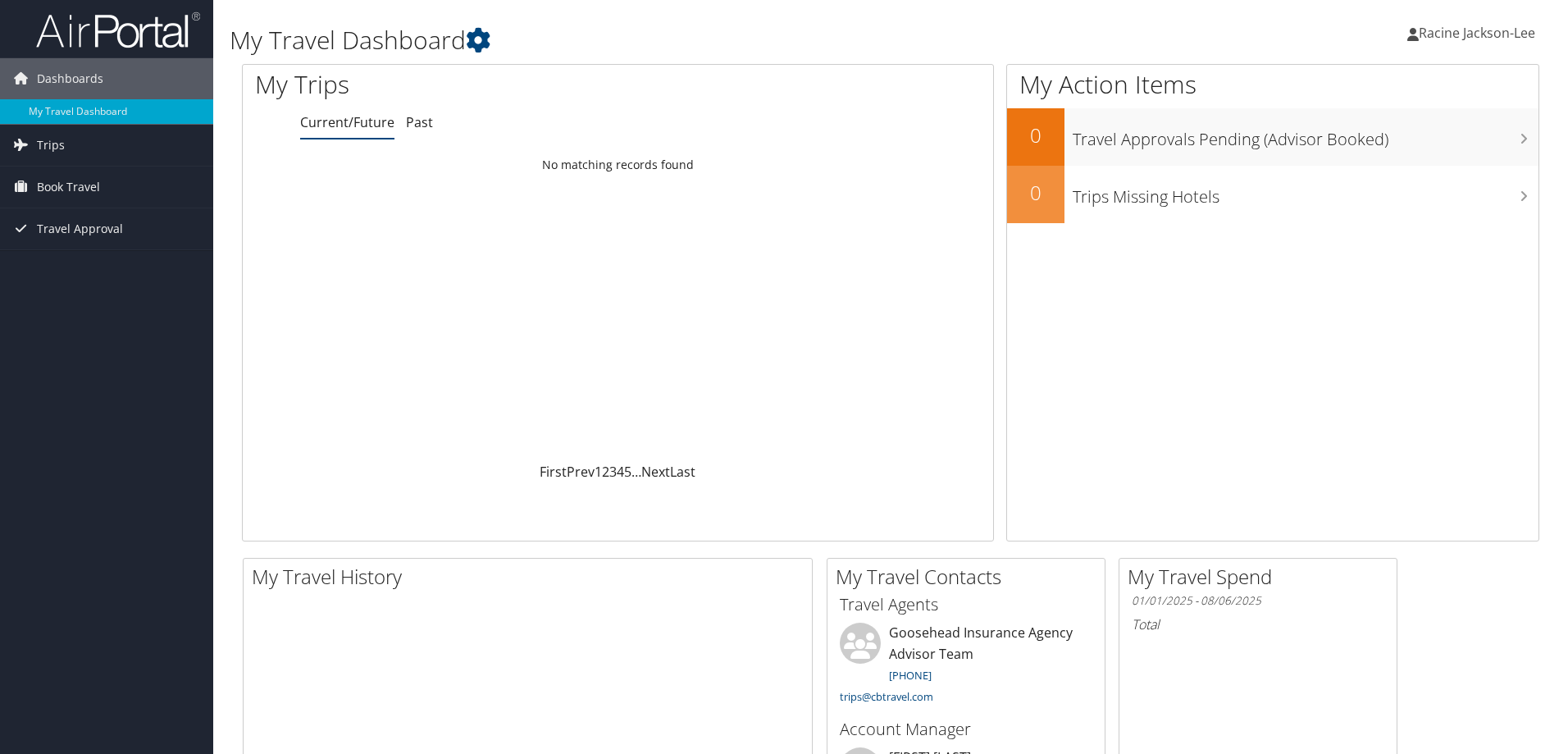 scroll, scrollTop: 0, scrollLeft: 0, axis: both 